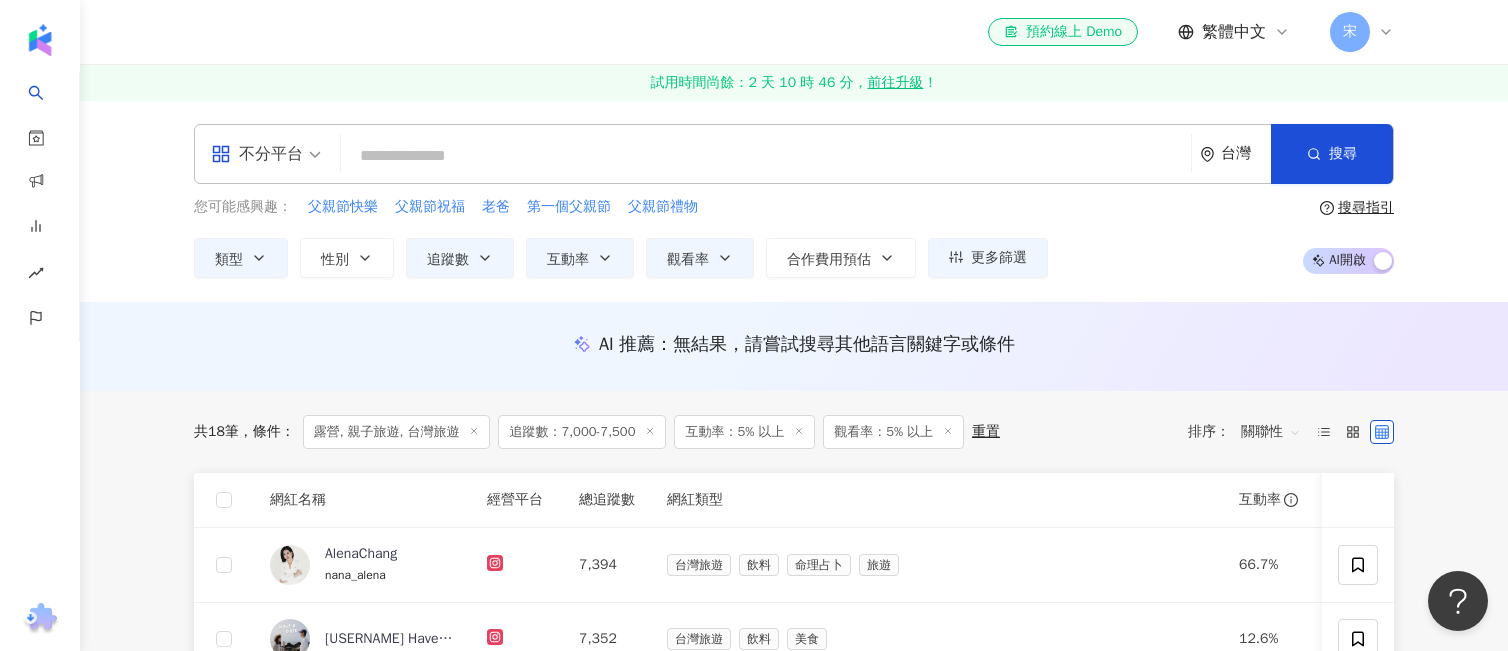 scroll, scrollTop: 0, scrollLeft: 0, axis: both 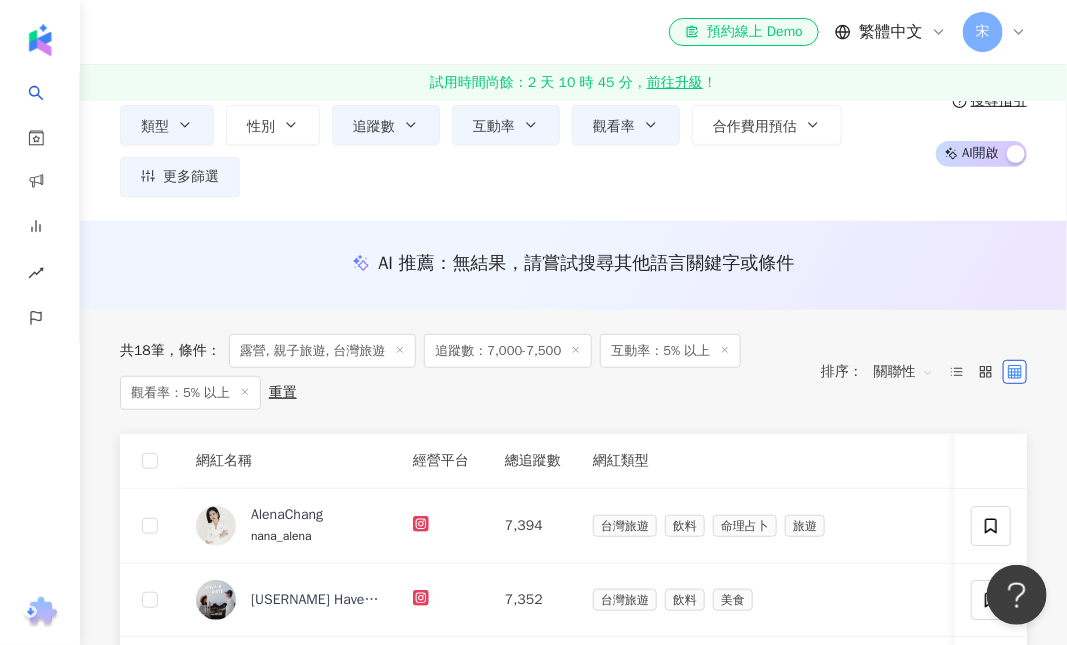 click on "不分平台 台灣 搜尋 您可能感興趣： 父親節快樂  父親節祝福  老爸  第一個父親節  父親節禮物  類型 性別 追蹤數 互動率 觀看率 合作費用預估  更多篩選 搜尋指引 AI  開啟 AI  關閉" at bounding box center [573, 94] 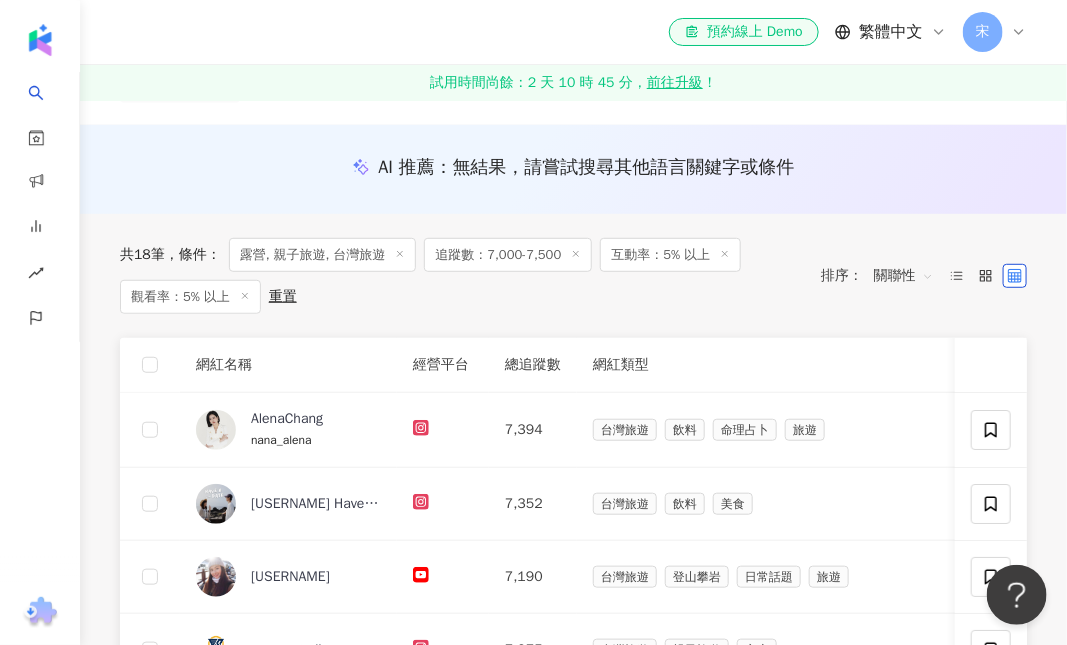 scroll, scrollTop: 266, scrollLeft: 0, axis: vertical 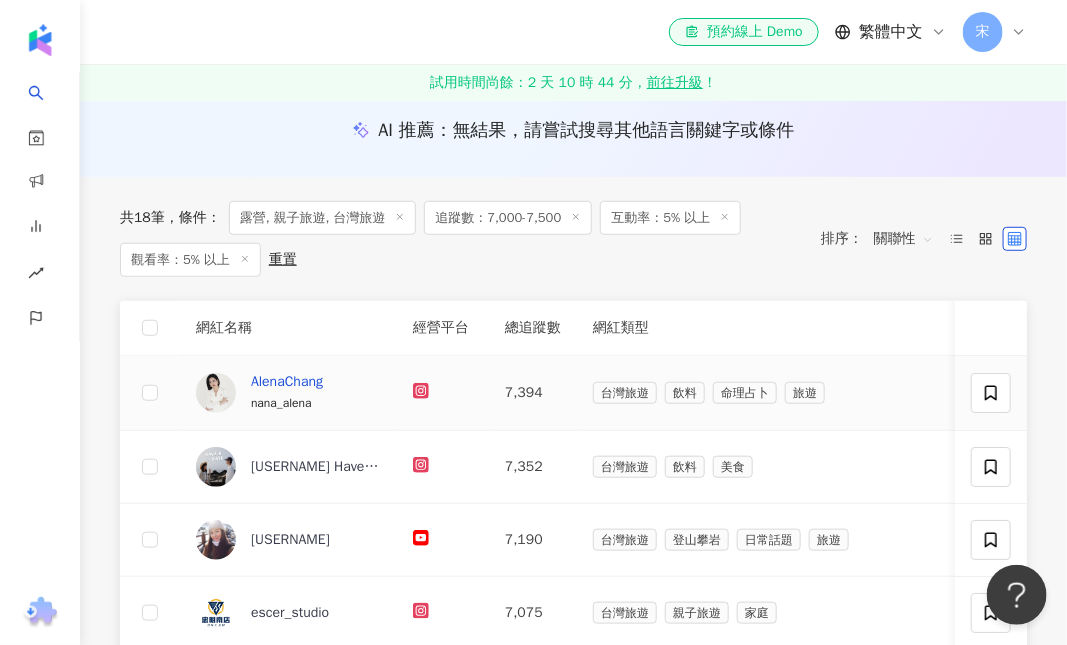 click on "AlenaChang" at bounding box center (287, 382) 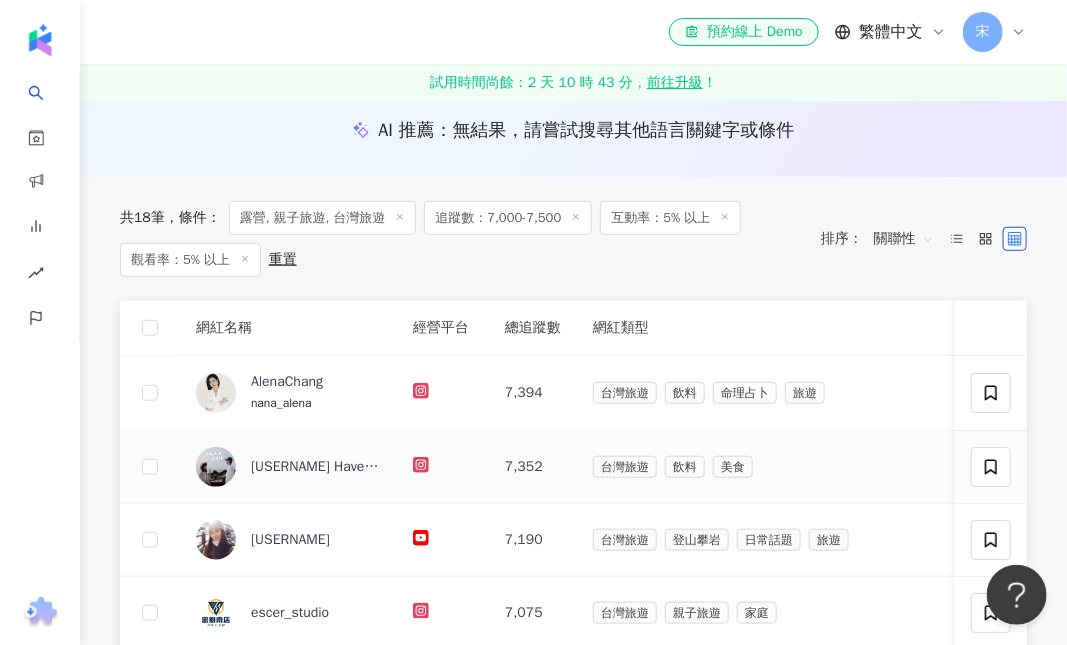 click on "陳雙成對 Have A ___ Date✿｜旅遊 住宿 約會" at bounding box center [316, 467] 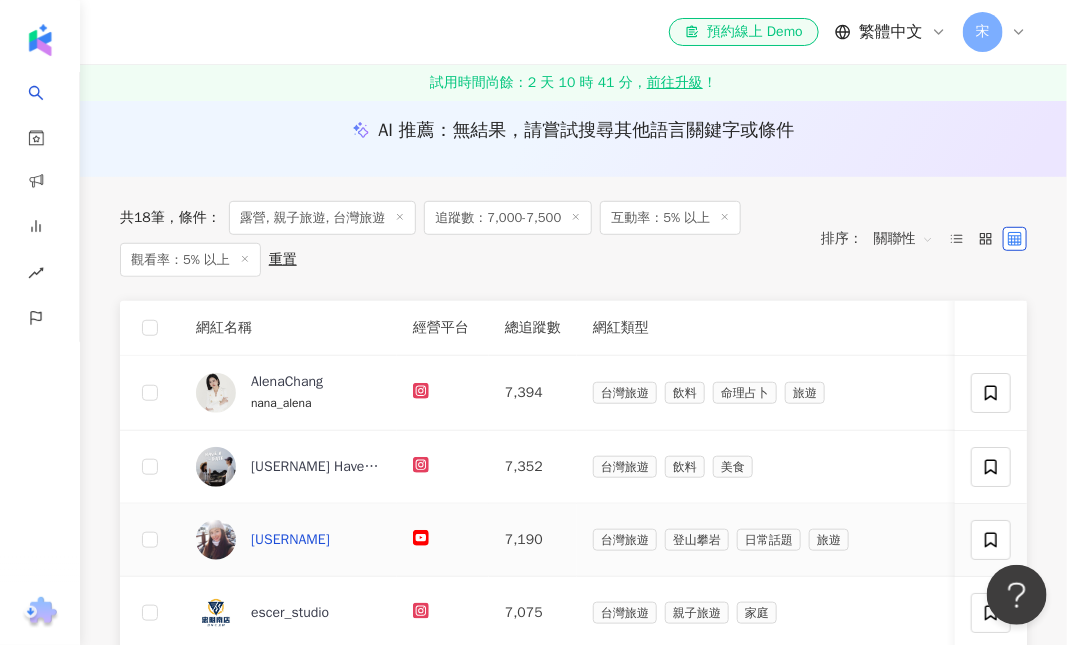 click on "TinaYu天拿魚" at bounding box center [290, 540] 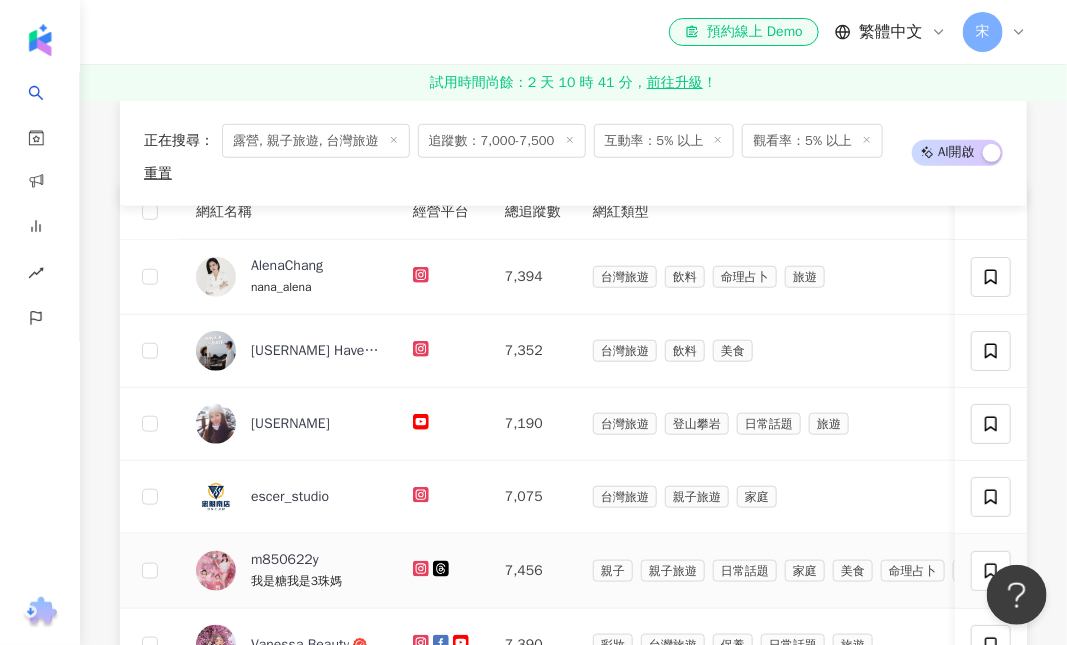 scroll, scrollTop: 400, scrollLeft: 0, axis: vertical 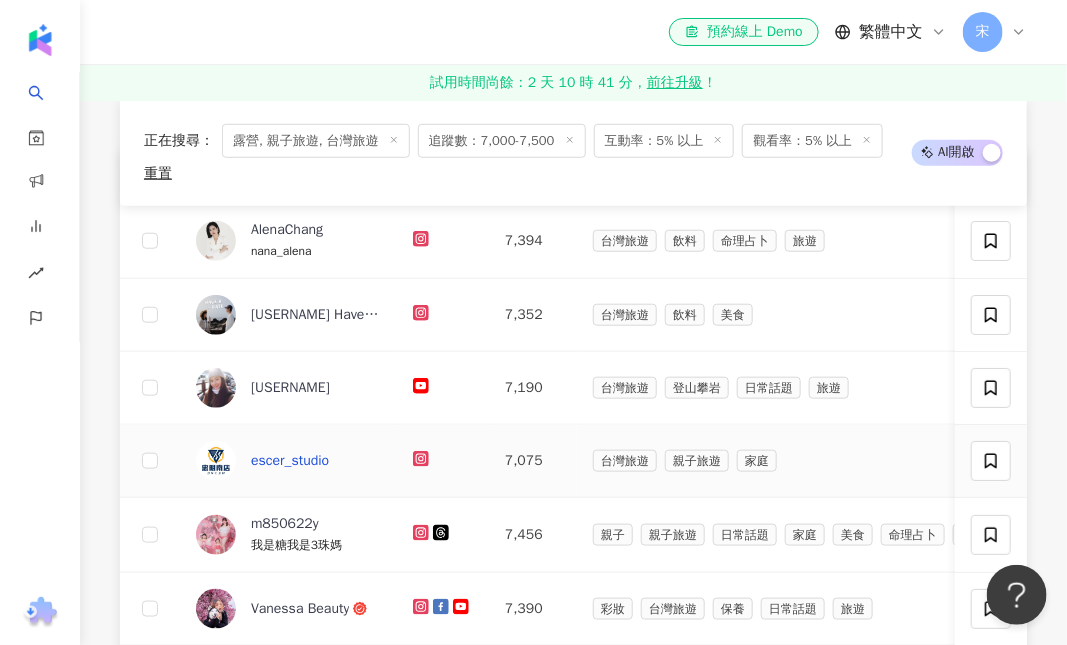 click on "escer_studio" at bounding box center (290, 461) 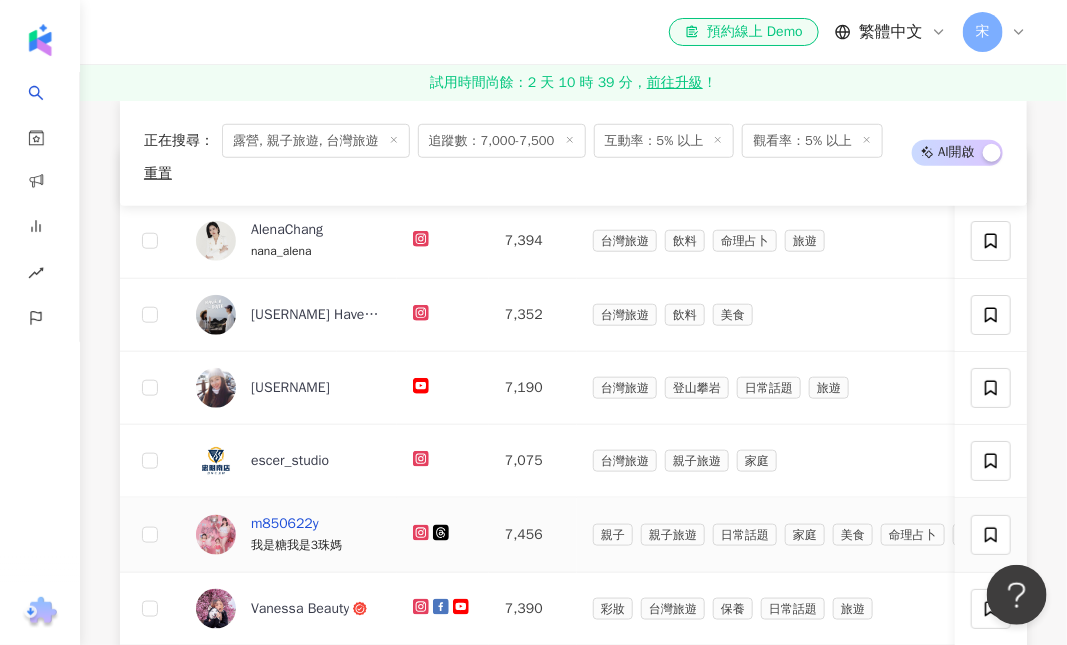 click on "m850622y" at bounding box center [285, 524] 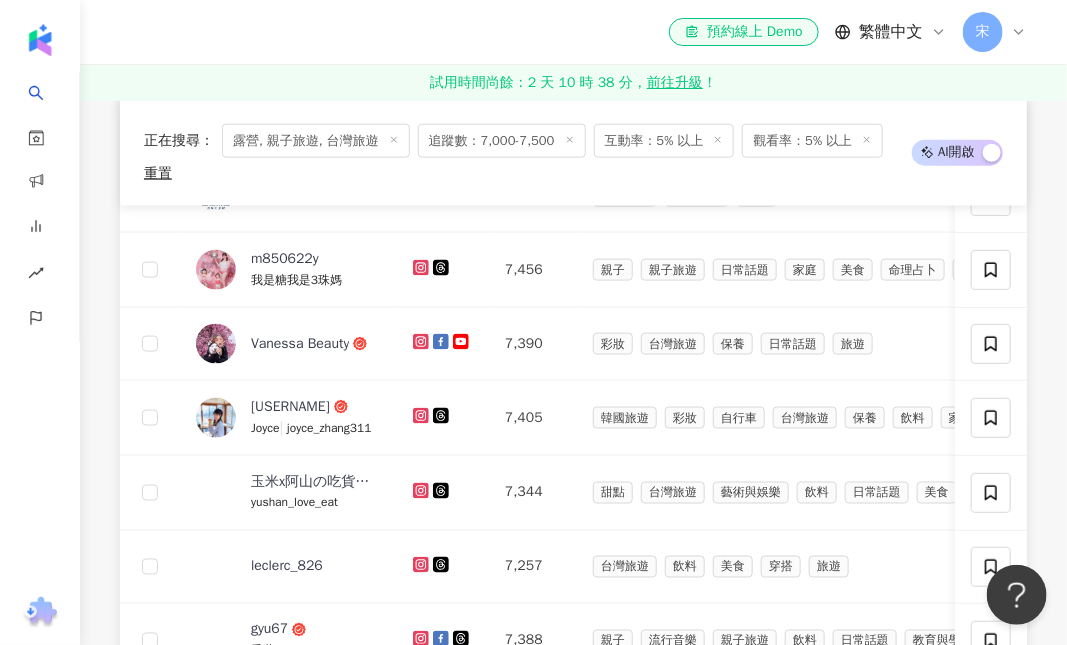 scroll, scrollTop: 667, scrollLeft: 0, axis: vertical 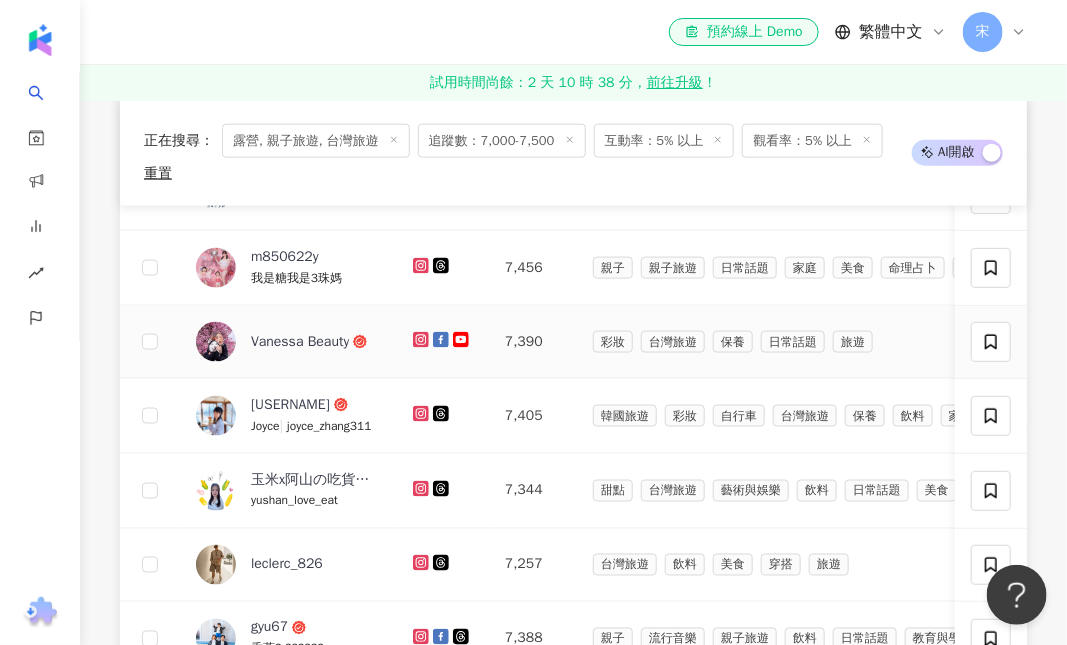 click on "Vanessa Beauty" at bounding box center (300, 342) 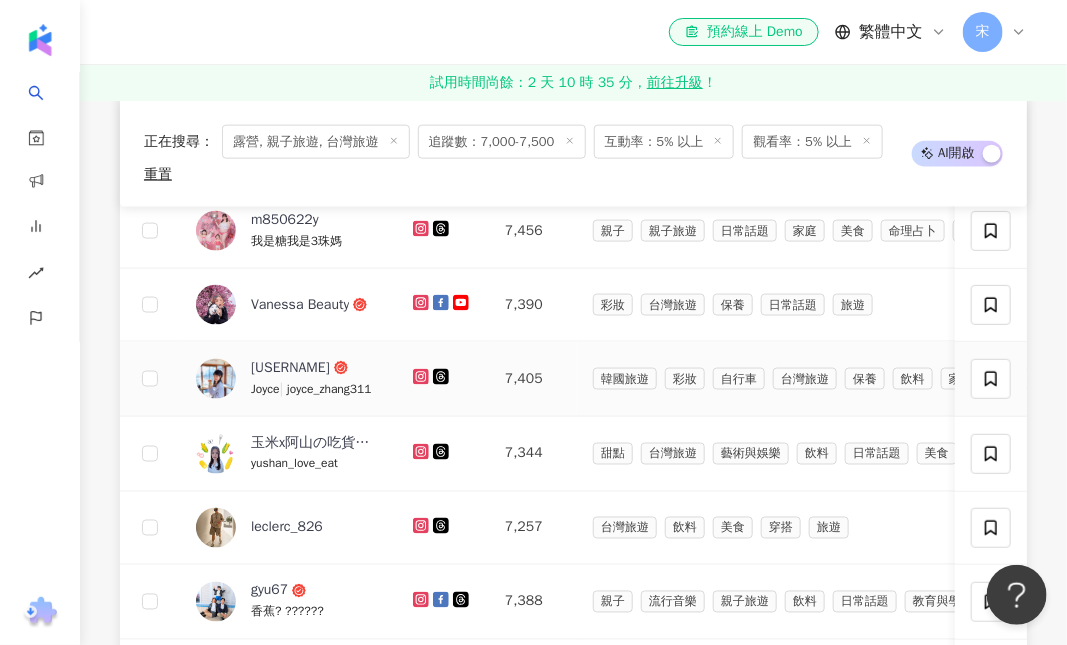 scroll, scrollTop: 667, scrollLeft: 0, axis: vertical 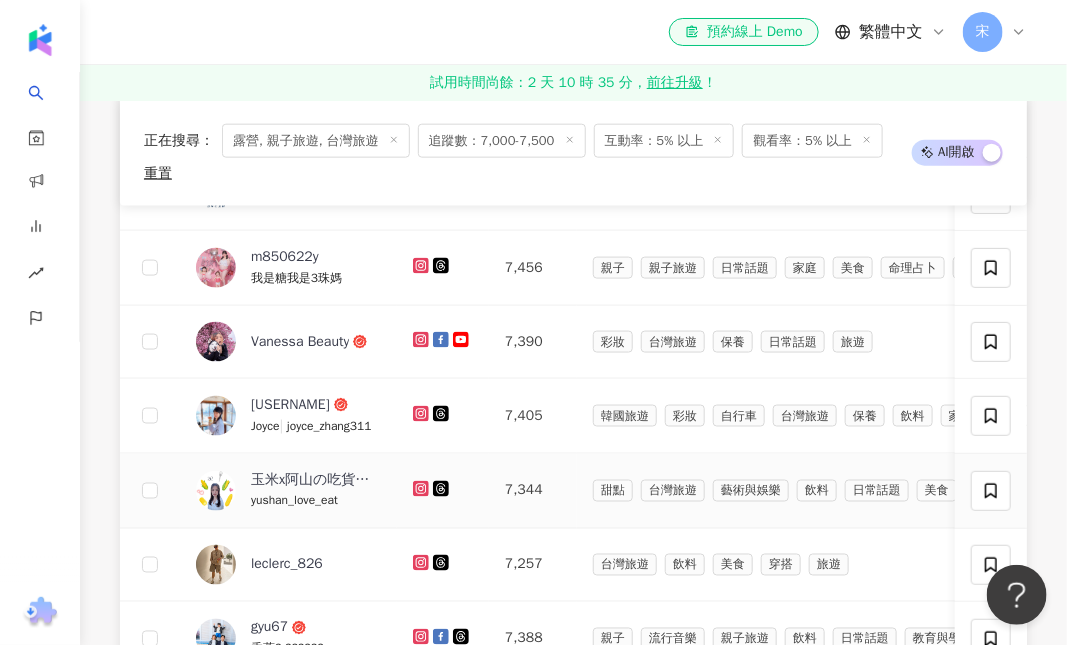 click on "yushan_love_eat" at bounding box center (294, 501) 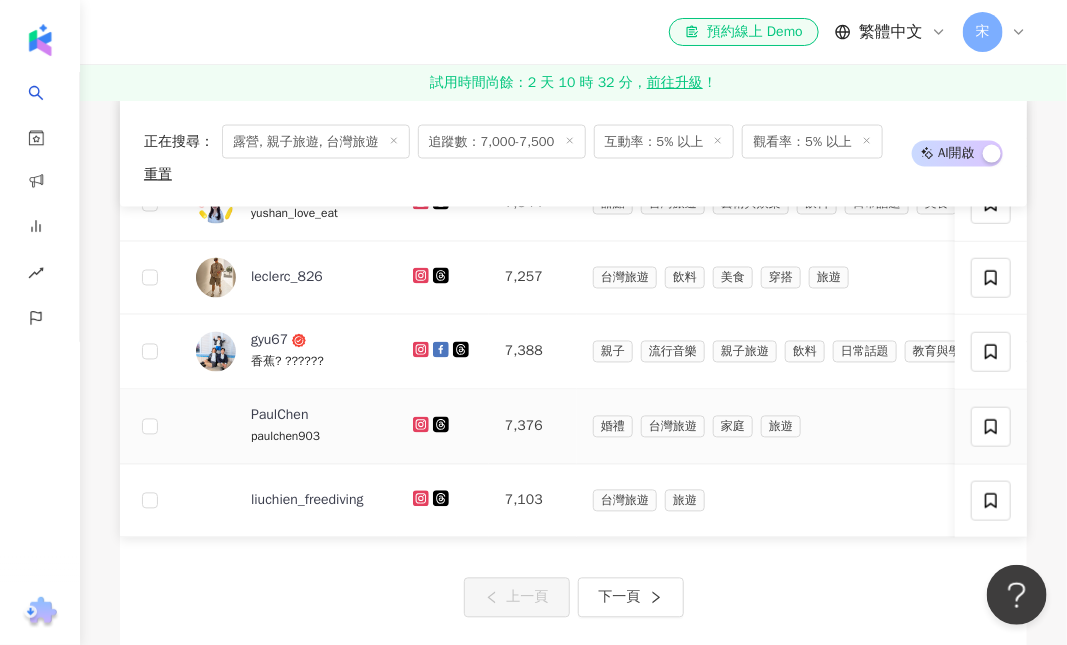 scroll, scrollTop: 916, scrollLeft: 0, axis: vertical 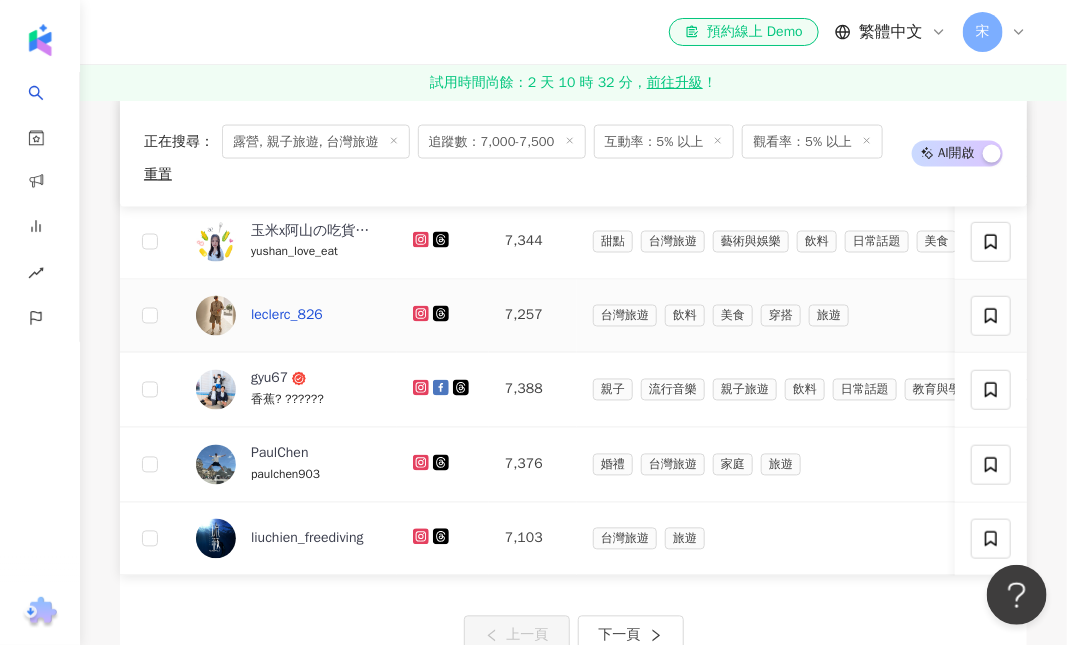 click on "leclerc_826" at bounding box center (287, 316) 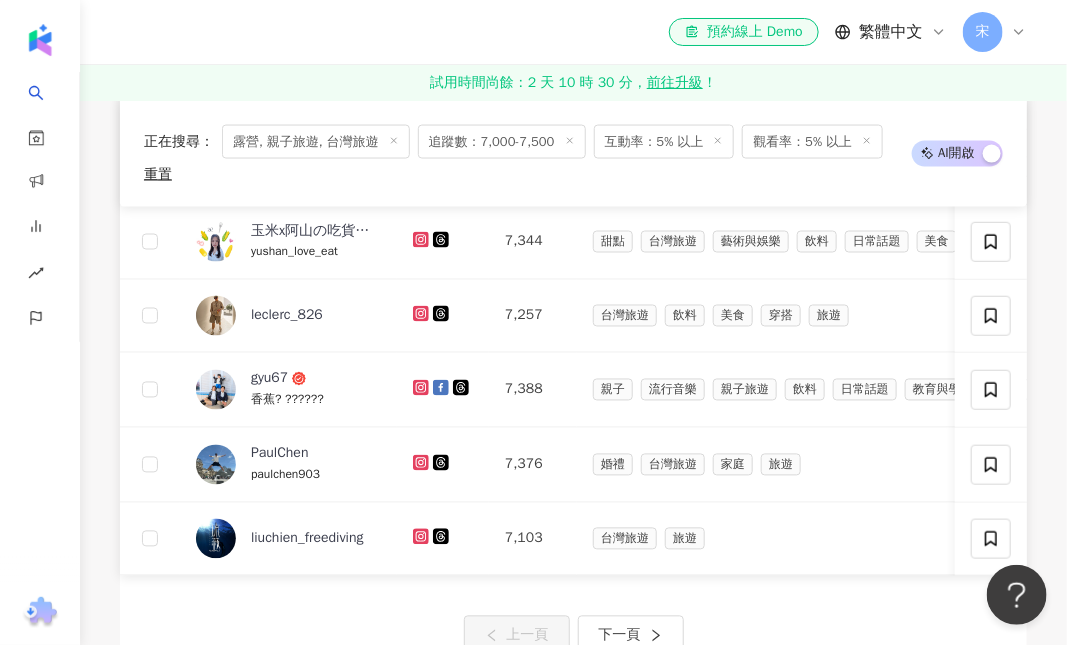 click on "宋" at bounding box center [995, 32] 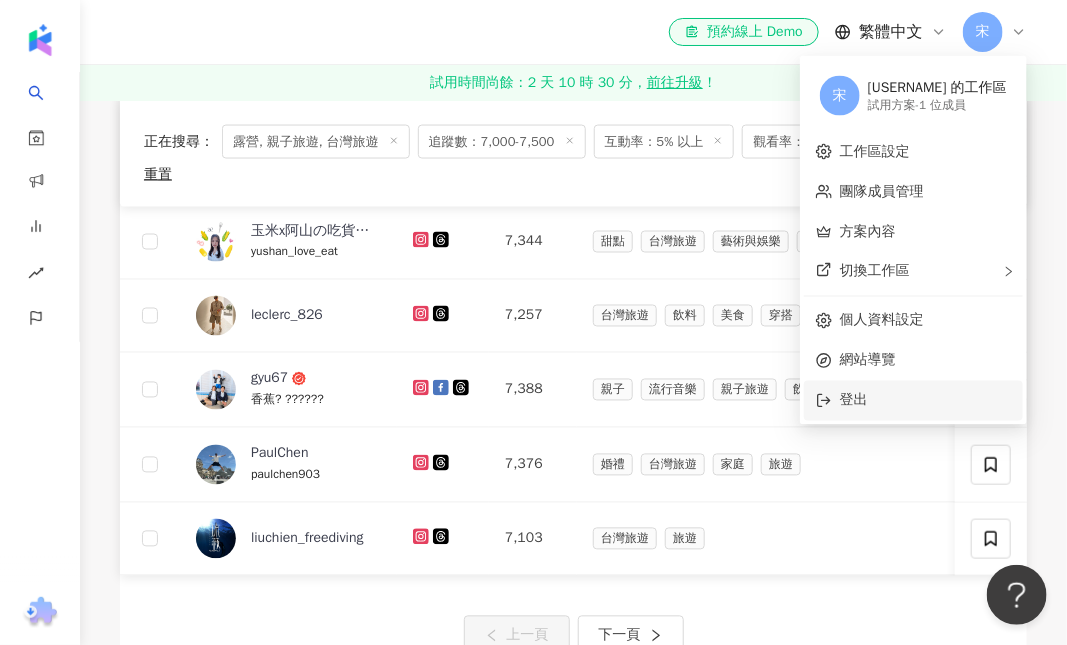 click on "登出" at bounding box center [925, 401] 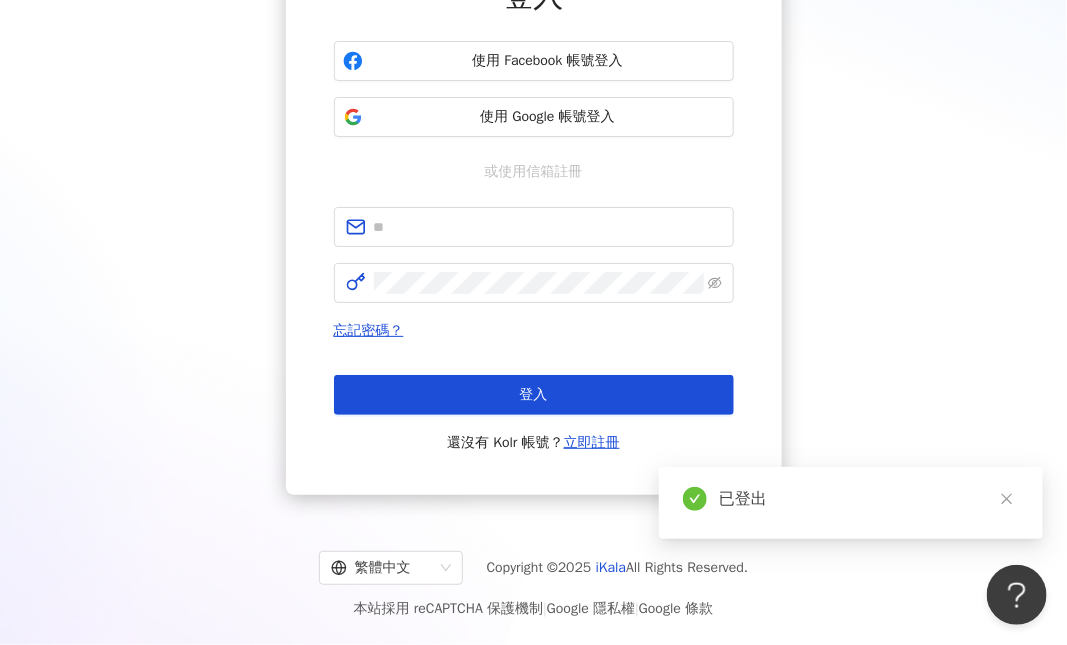 scroll, scrollTop: 0, scrollLeft: 0, axis: both 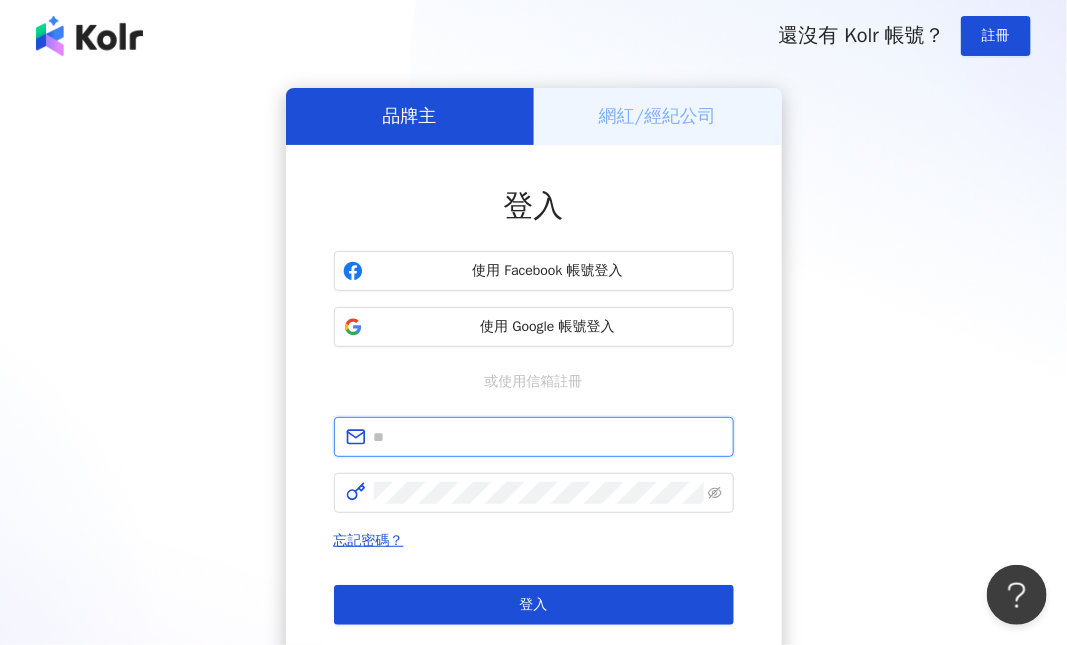 click at bounding box center (548, 437) 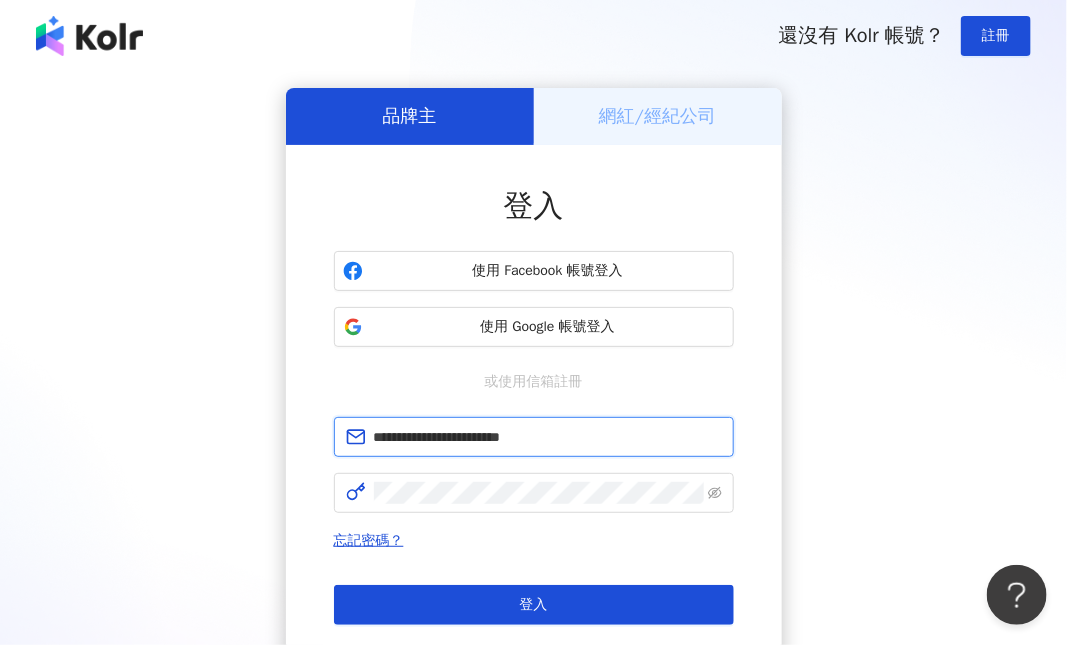 type on "**********" 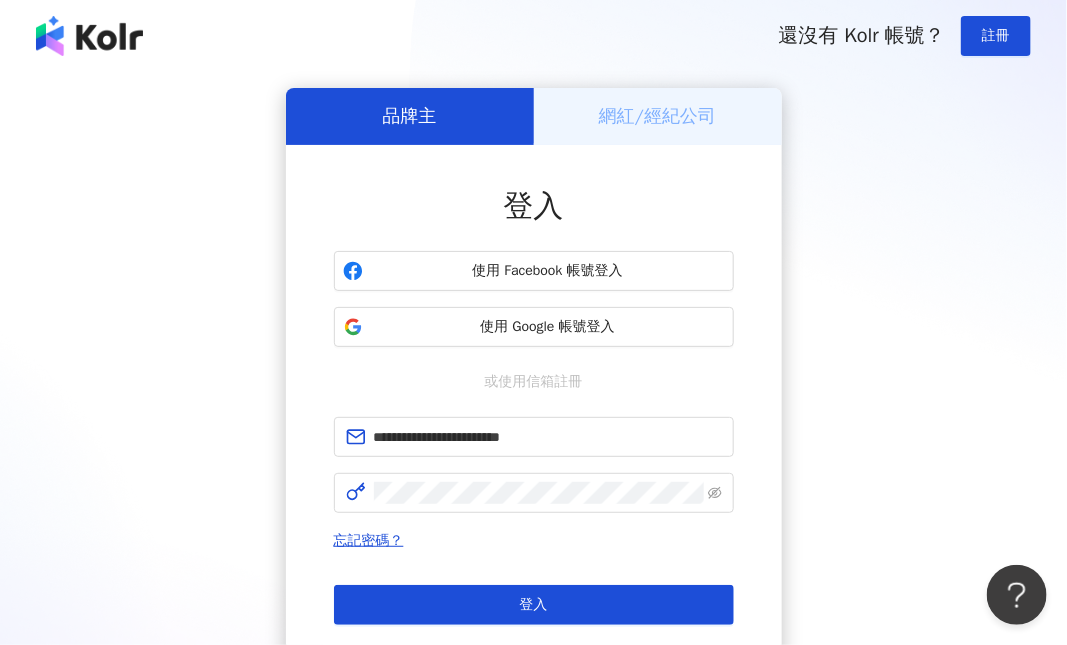 click on "登入" at bounding box center (534, 605) 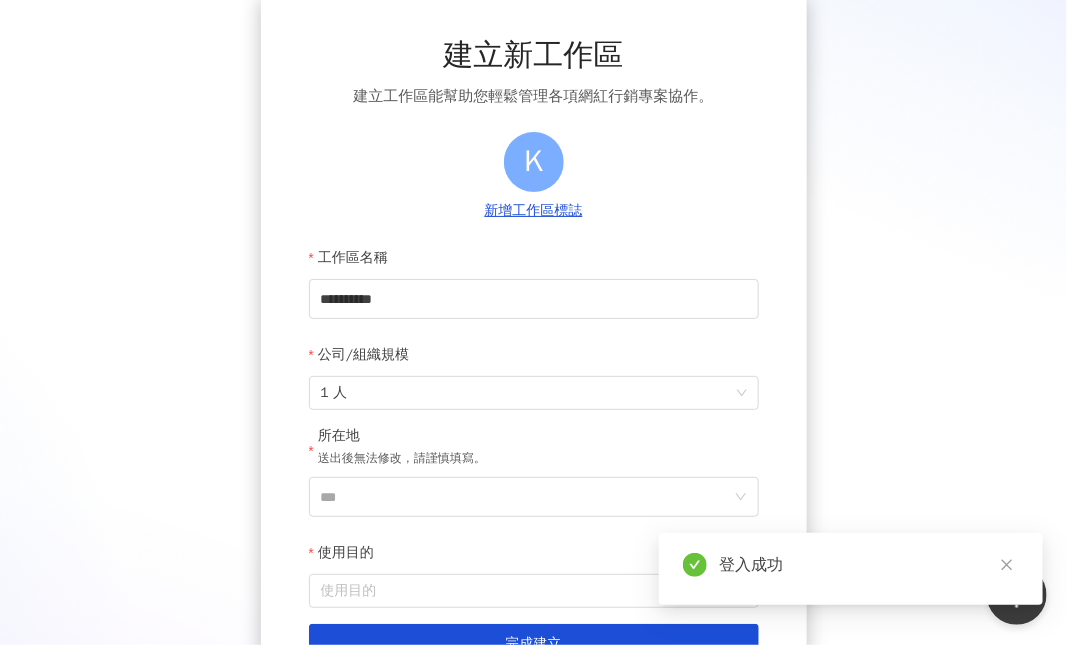 scroll, scrollTop: 133, scrollLeft: 0, axis: vertical 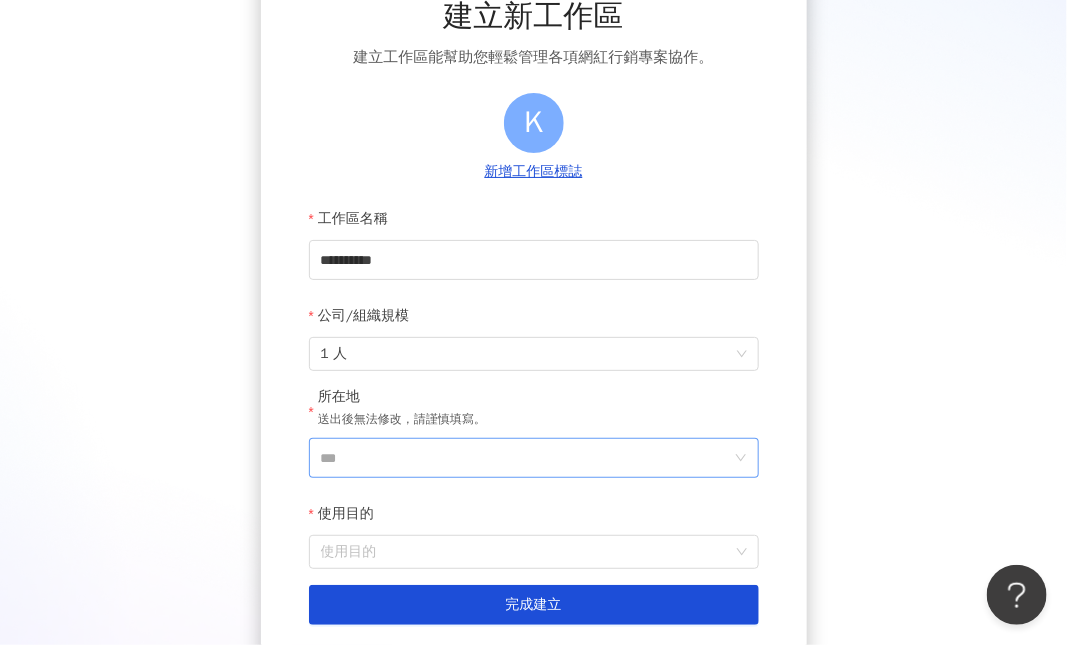 click on "***" at bounding box center (534, 458) 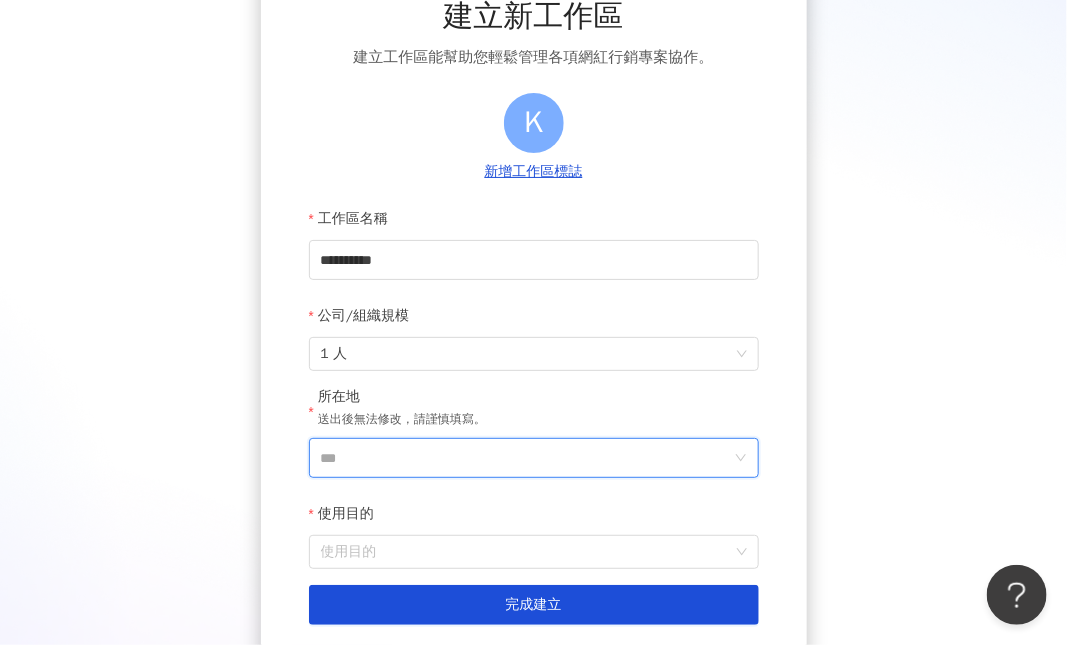 click on "***" at bounding box center [526, 458] 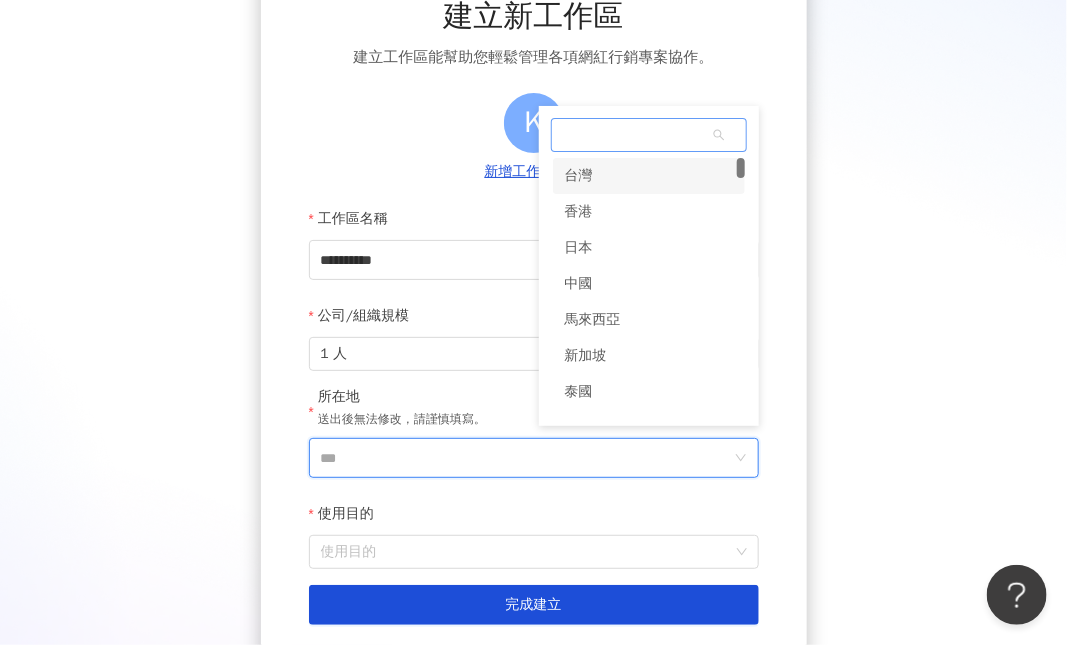 click on "台灣" at bounding box center [649, 176] 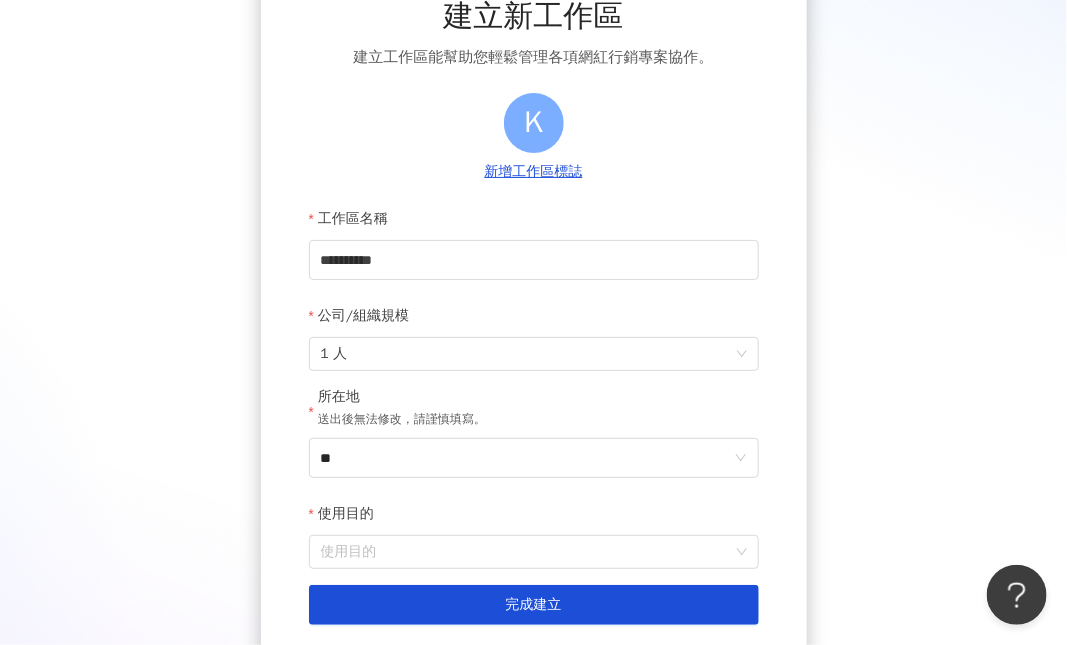 scroll, scrollTop: 266, scrollLeft: 0, axis: vertical 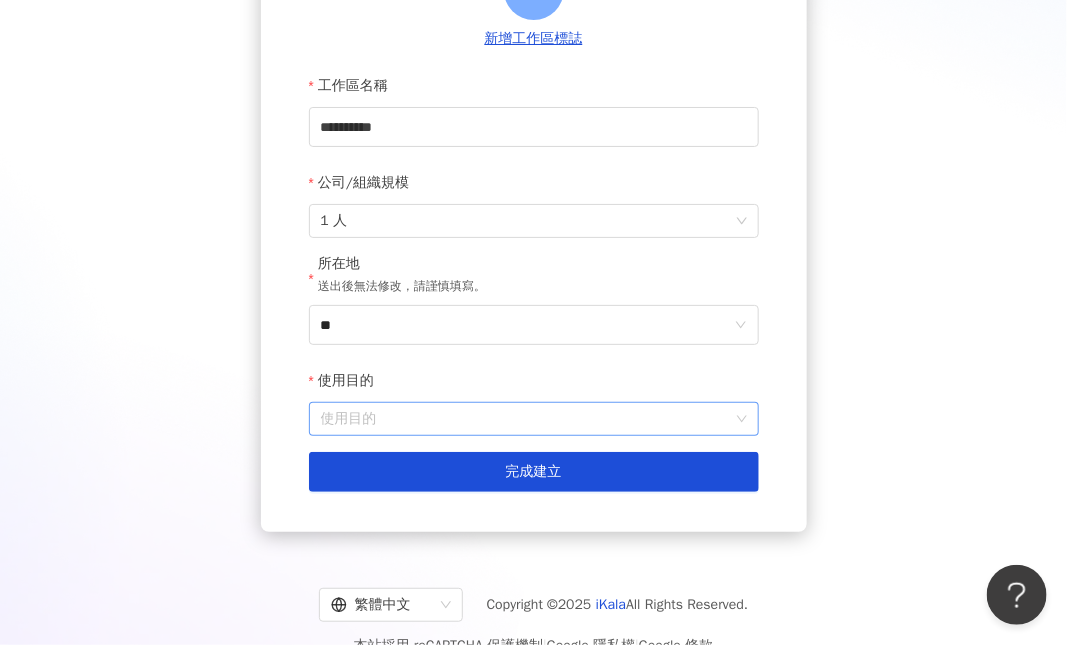 click on "使用目的" at bounding box center (534, 419) 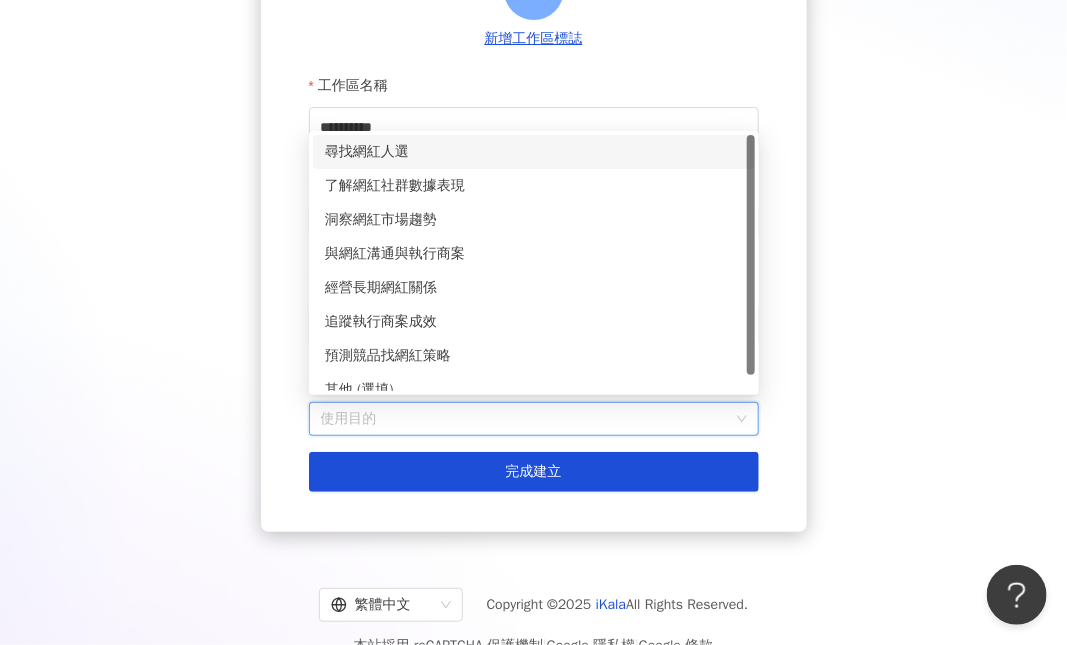 click on "尋找網紅人選" at bounding box center [534, 152] 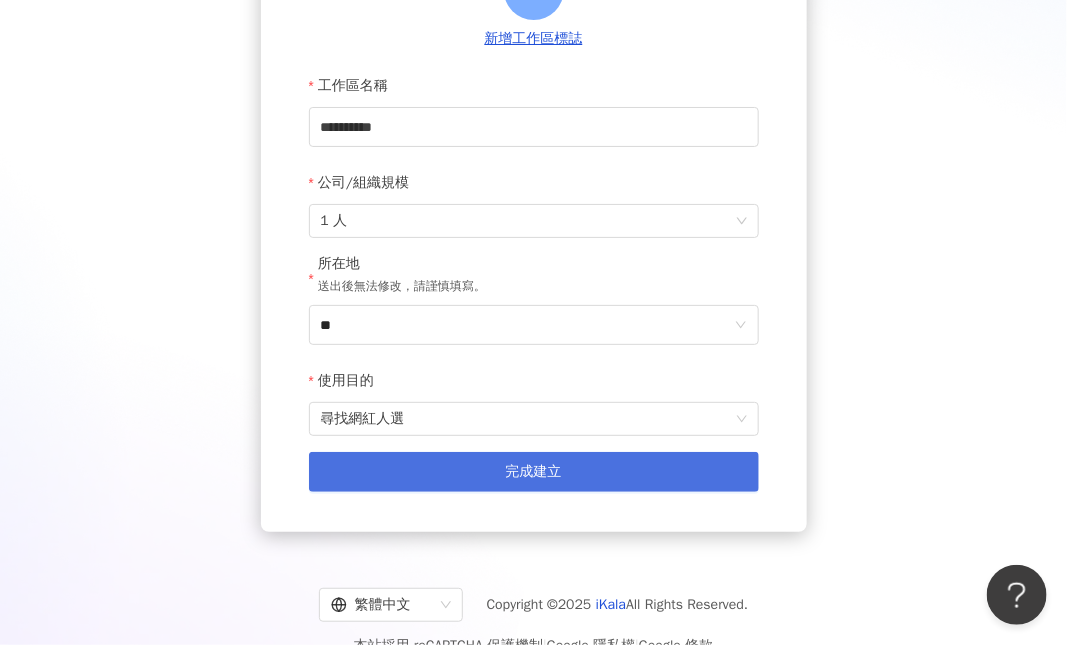 click on "完成建立" at bounding box center [534, 472] 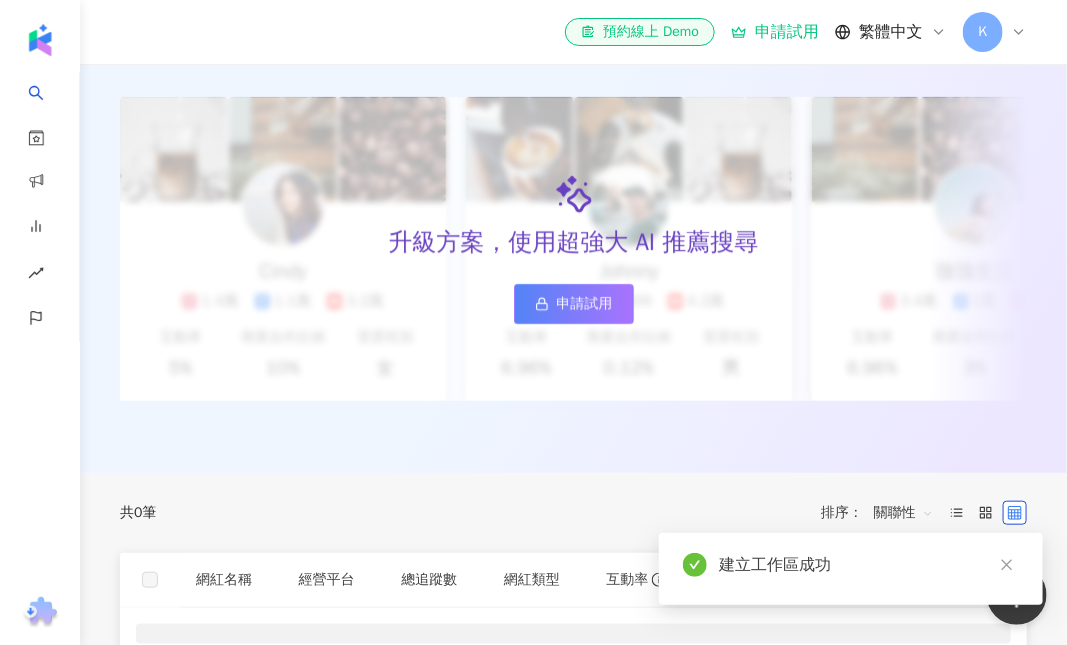 scroll, scrollTop: 0, scrollLeft: 0, axis: both 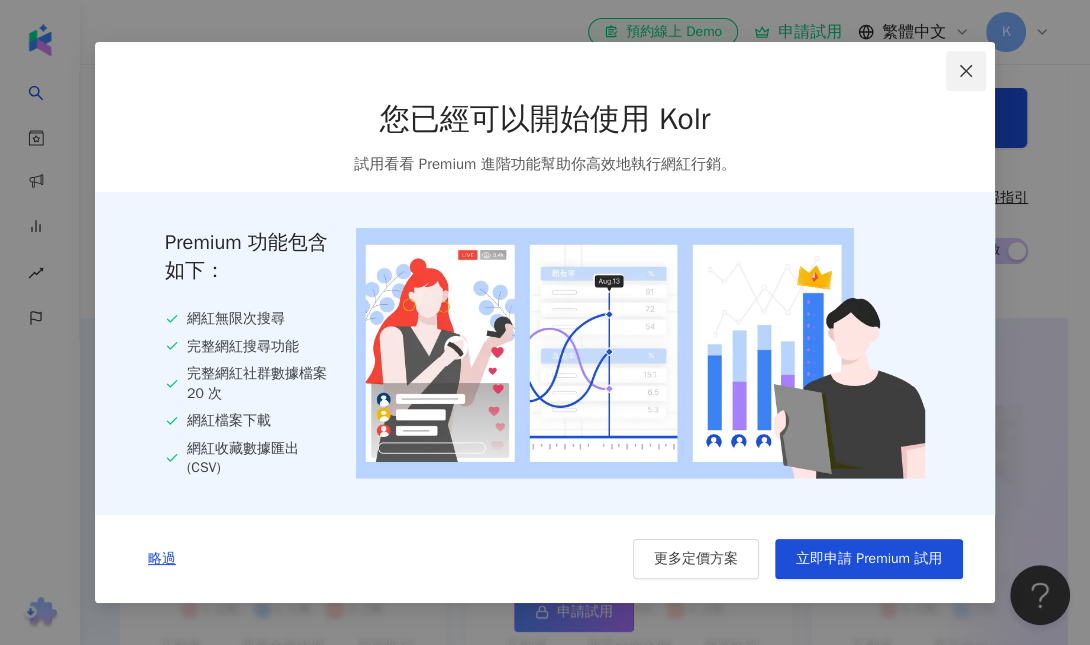 click at bounding box center (966, 71) 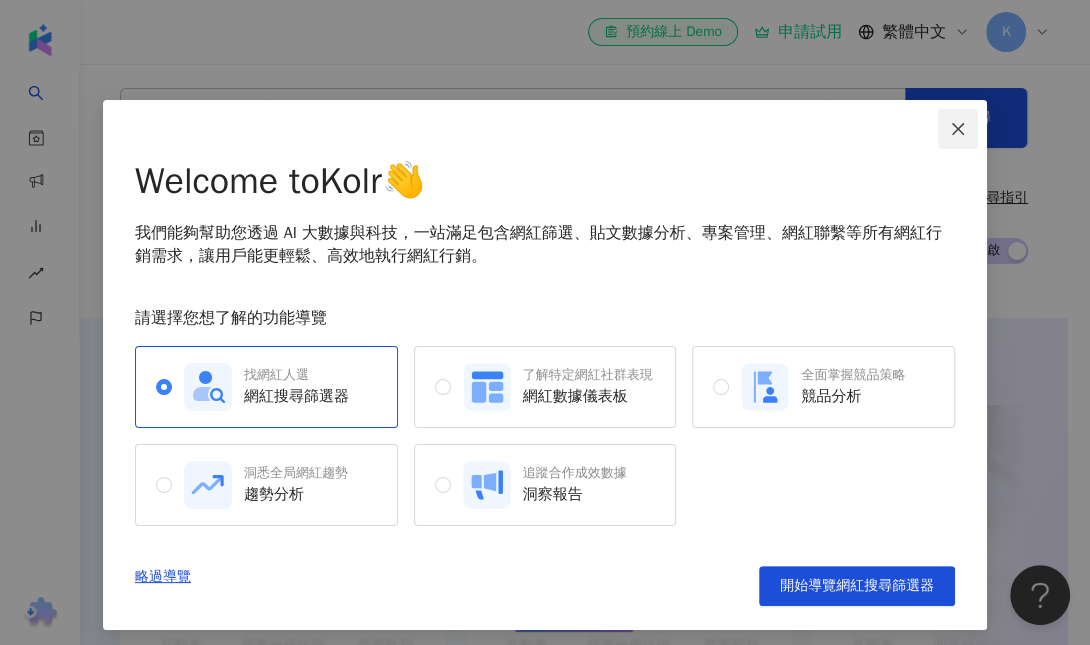 click at bounding box center [958, 129] 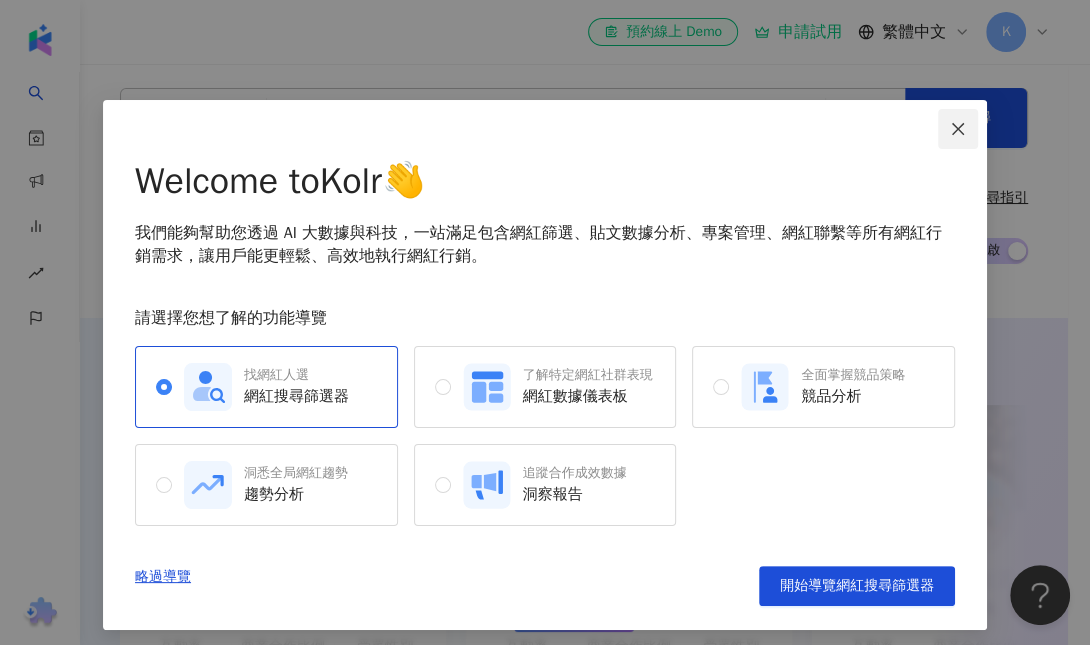 click at bounding box center (958, 129) 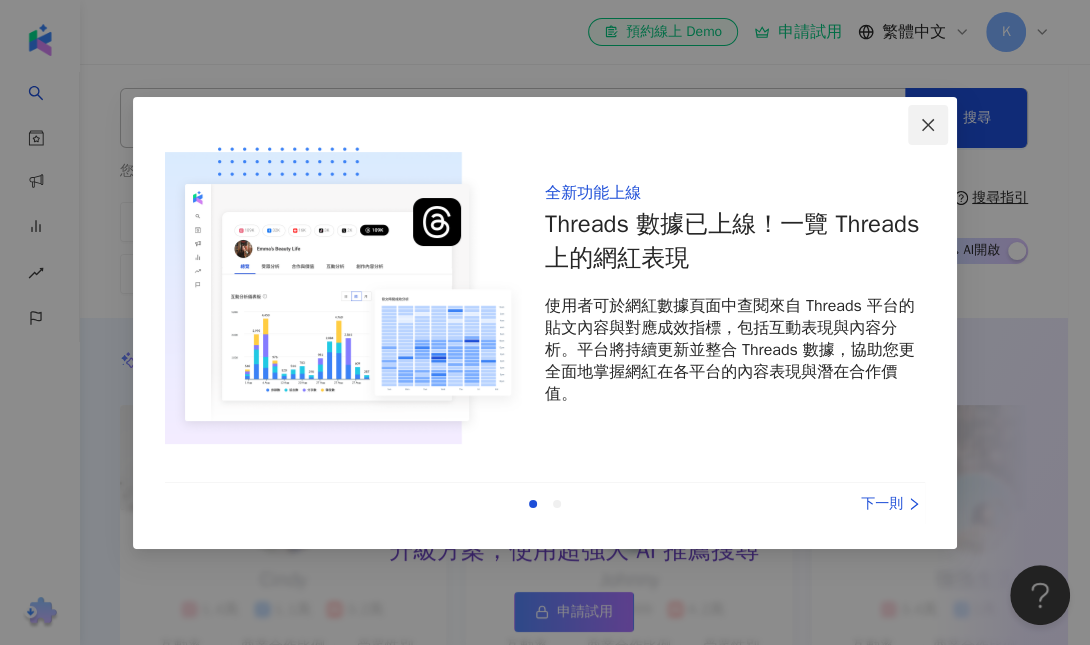 click 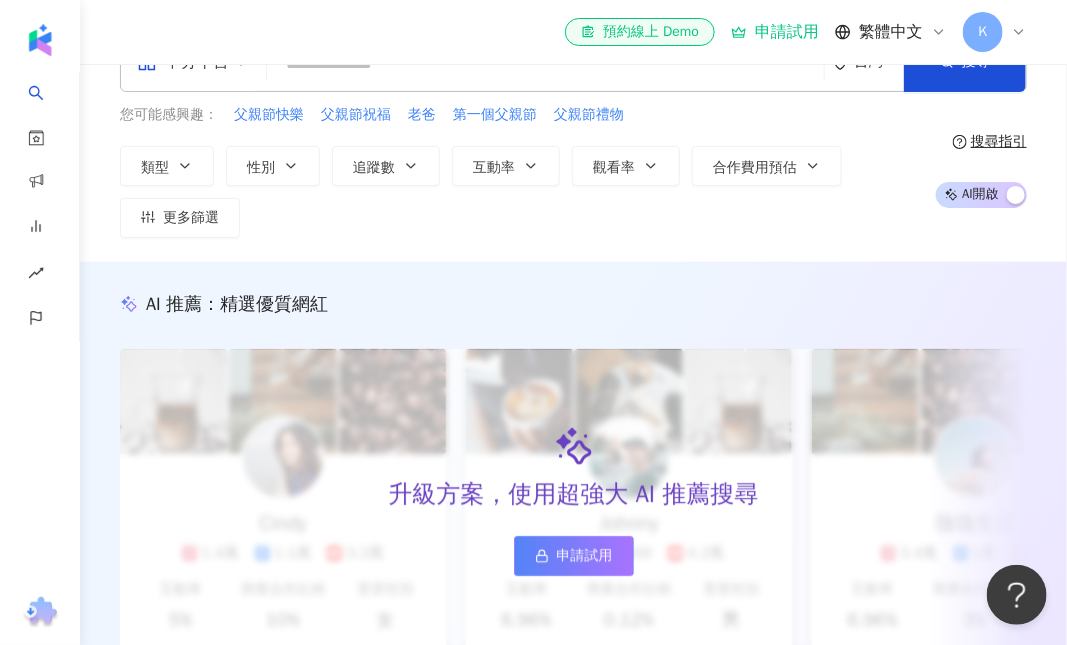scroll, scrollTop: 0, scrollLeft: 0, axis: both 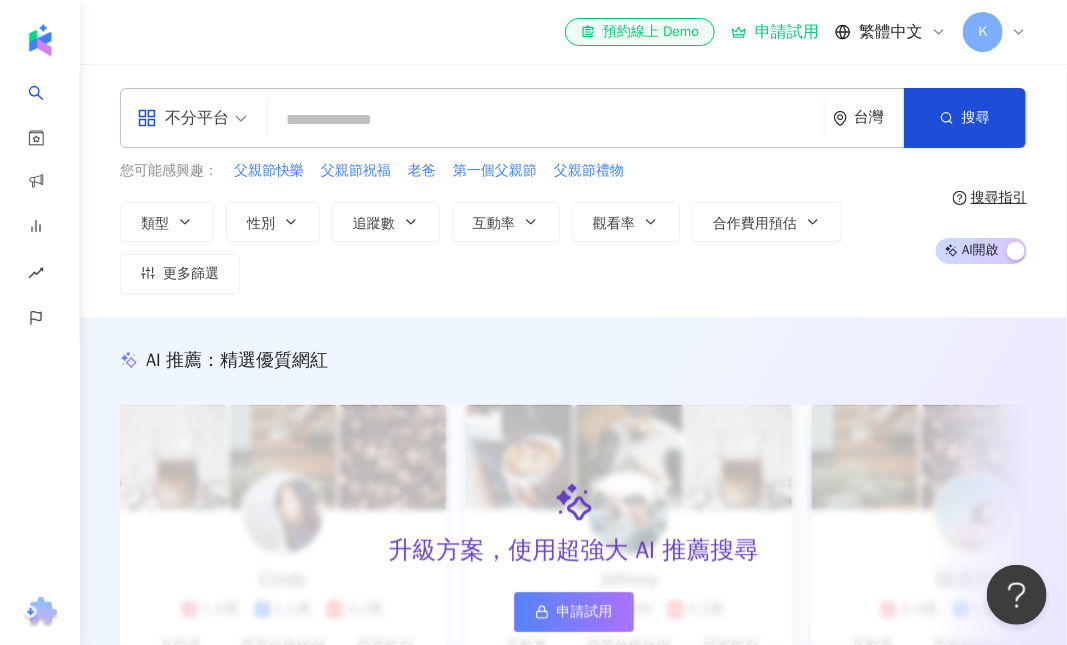 click on "申請試用" at bounding box center [775, 32] 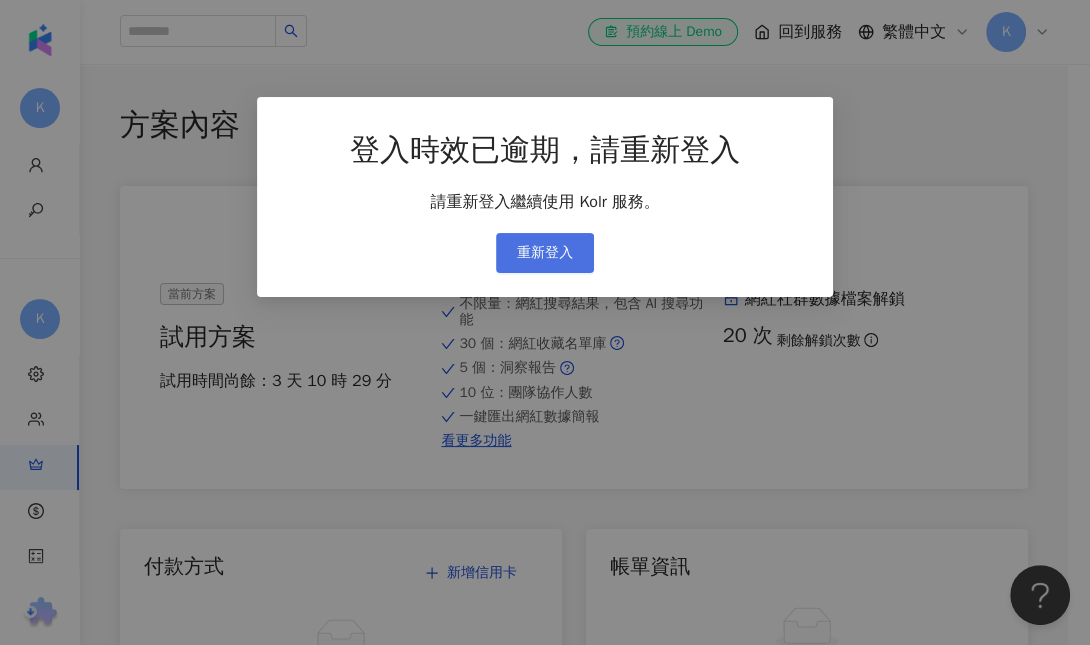 click on "重新登入" at bounding box center [545, 253] 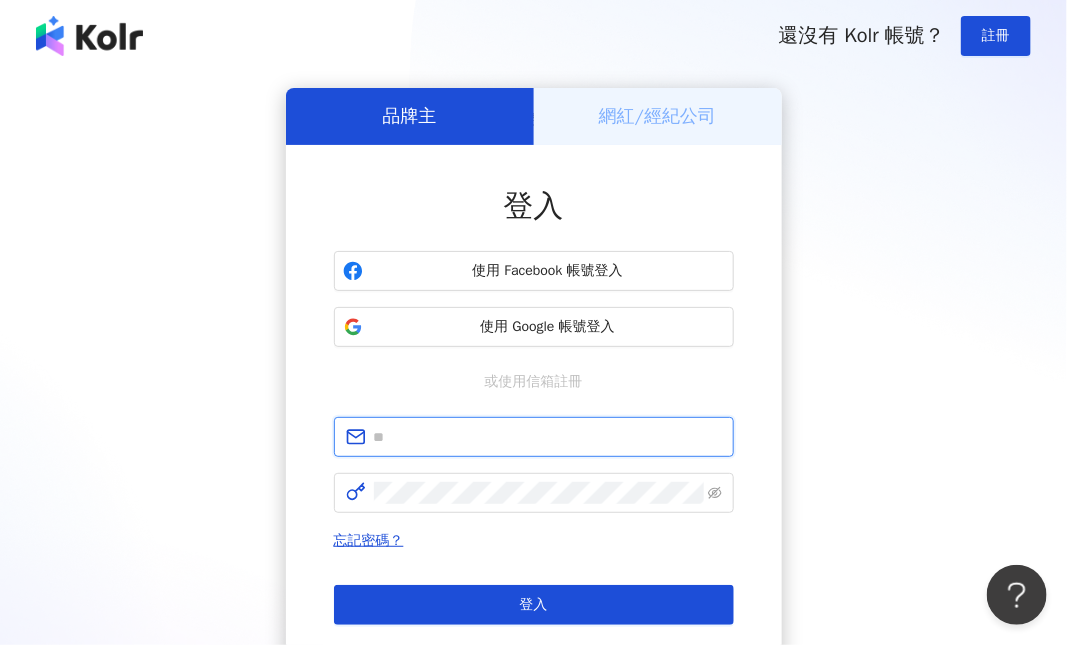 click at bounding box center (548, 437) 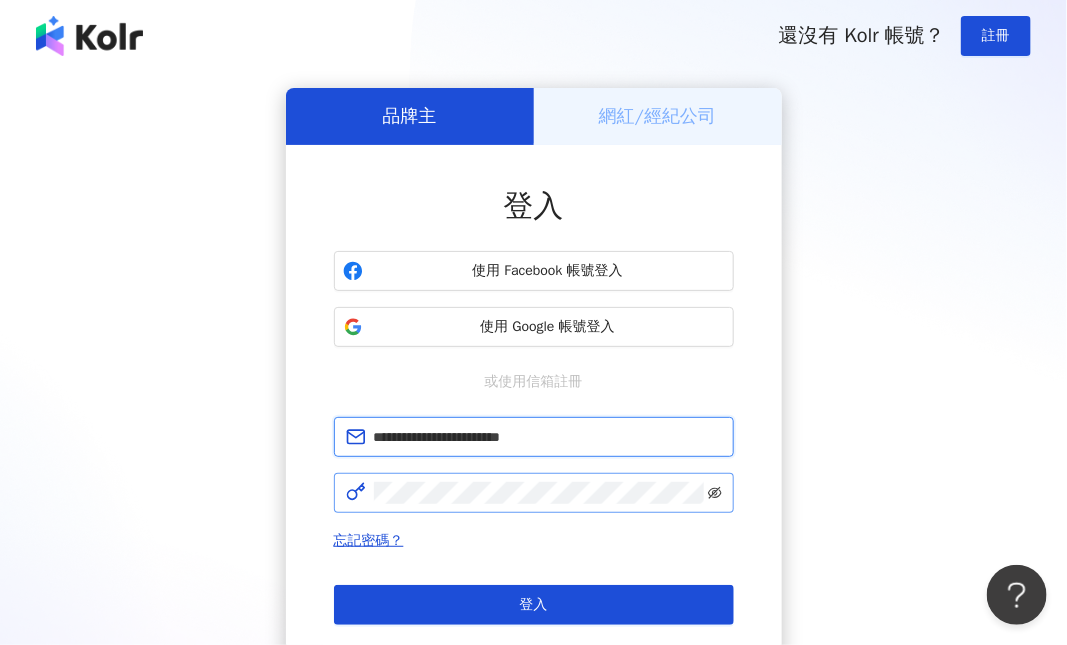 click 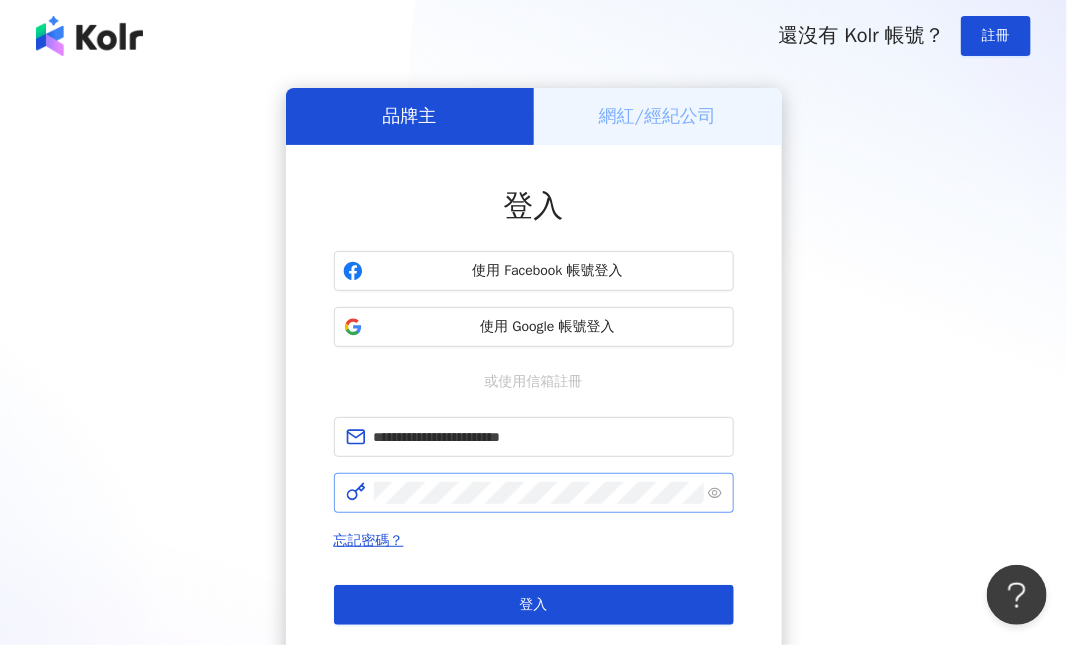 drag, startPoint x: 561, startPoint y: 607, endPoint x: 573, endPoint y: 588, distance: 22.472204 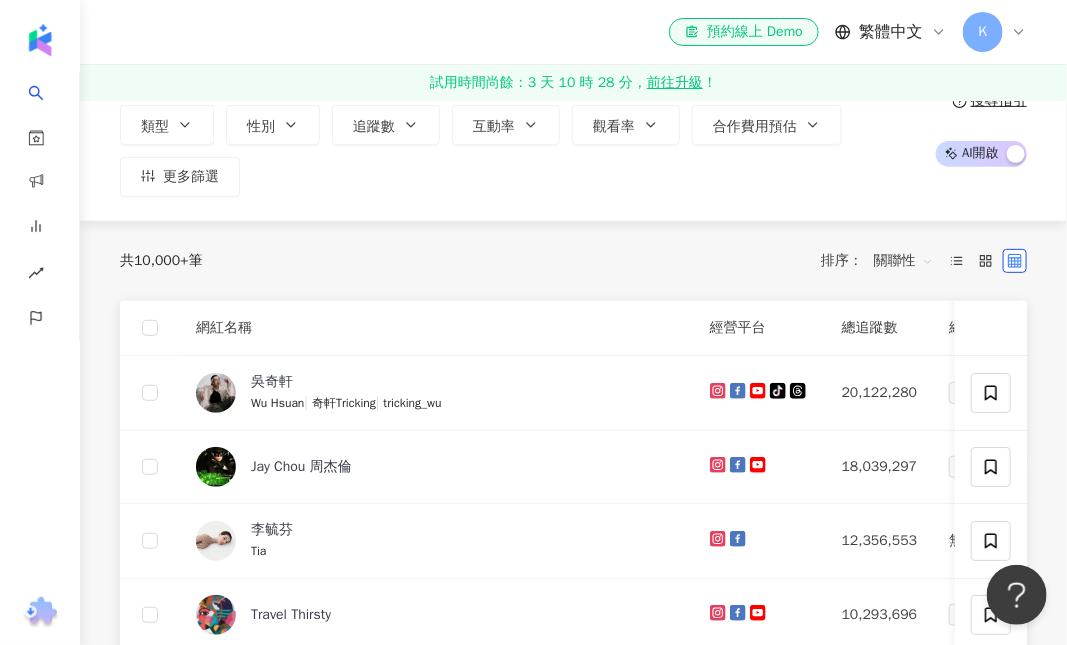 scroll, scrollTop: 0, scrollLeft: 0, axis: both 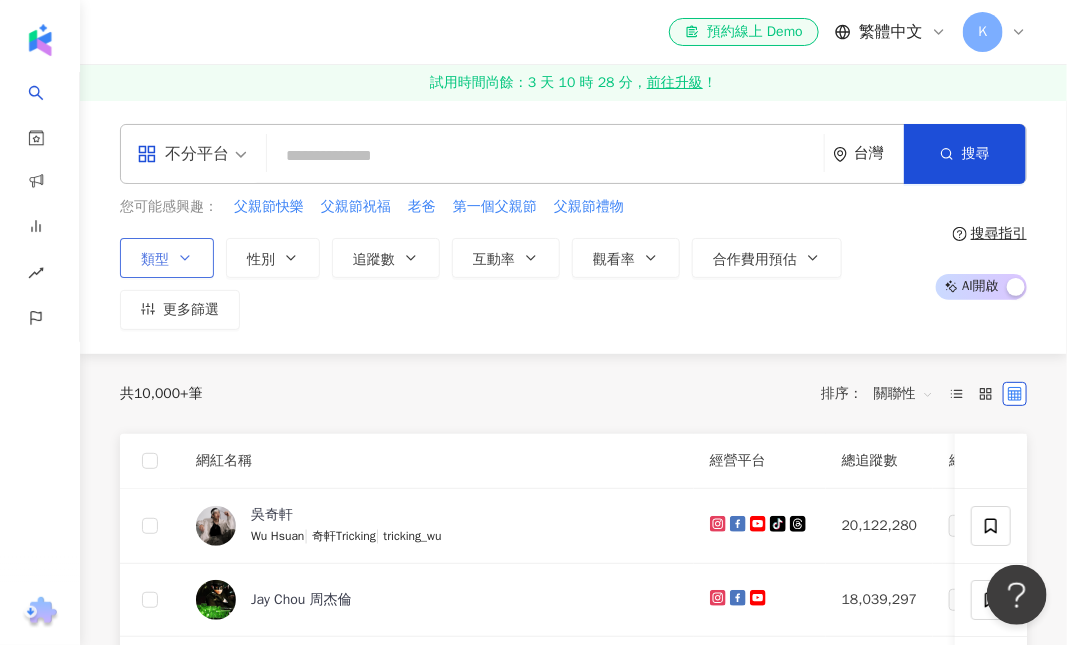 click on "類型" at bounding box center [167, 258] 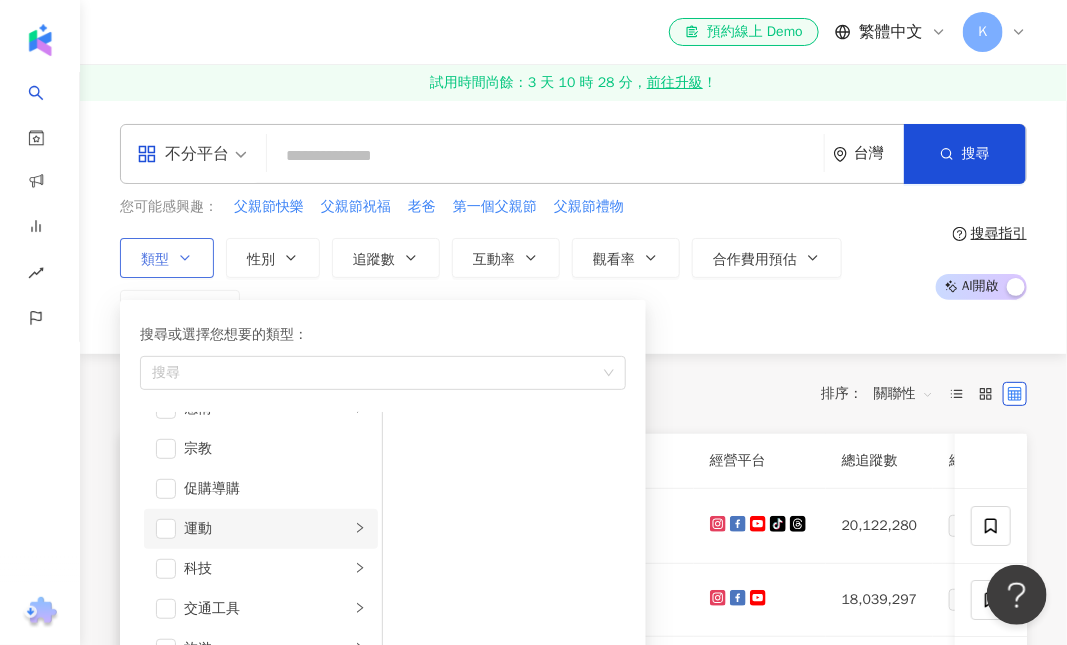 scroll, scrollTop: 692, scrollLeft: 0, axis: vertical 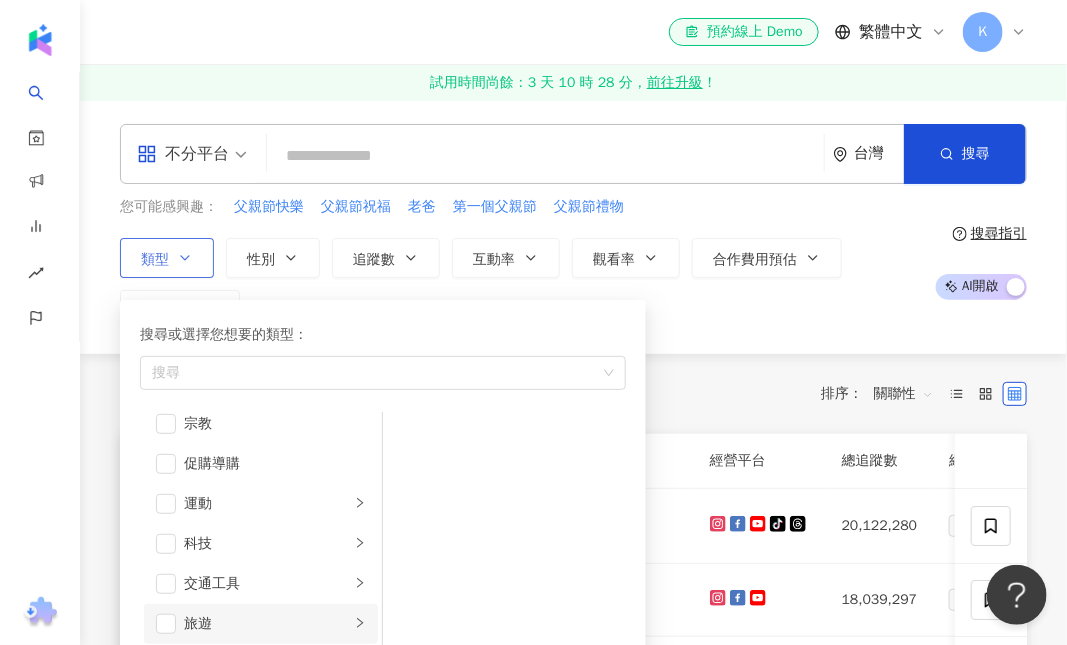 click on "旅遊" at bounding box center [267, 624] 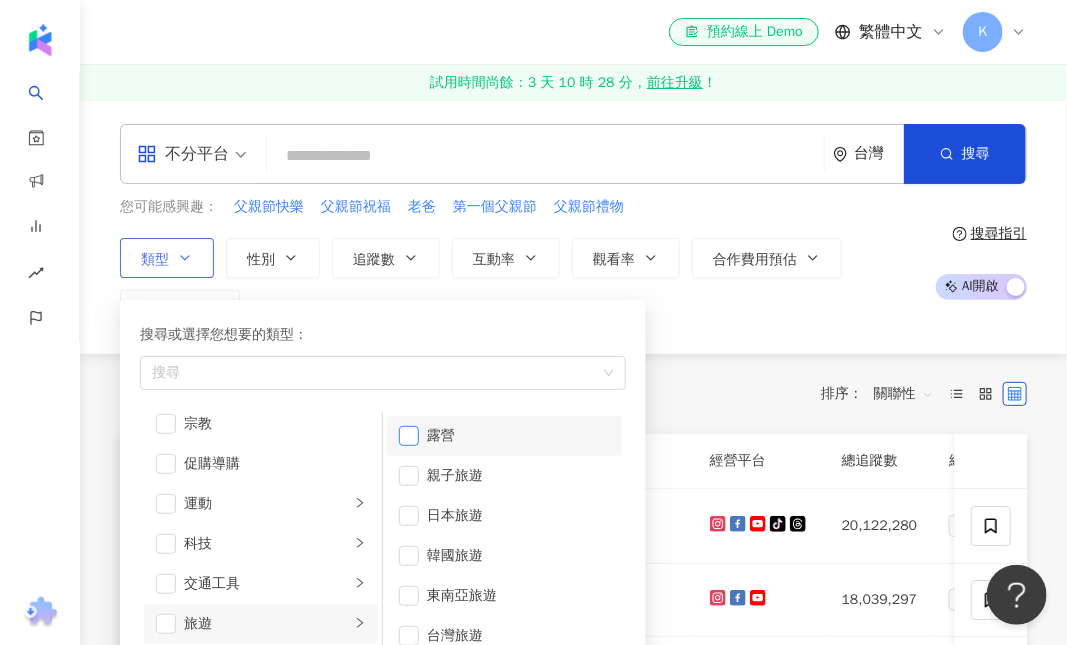 click at bounding box center [409, 436] 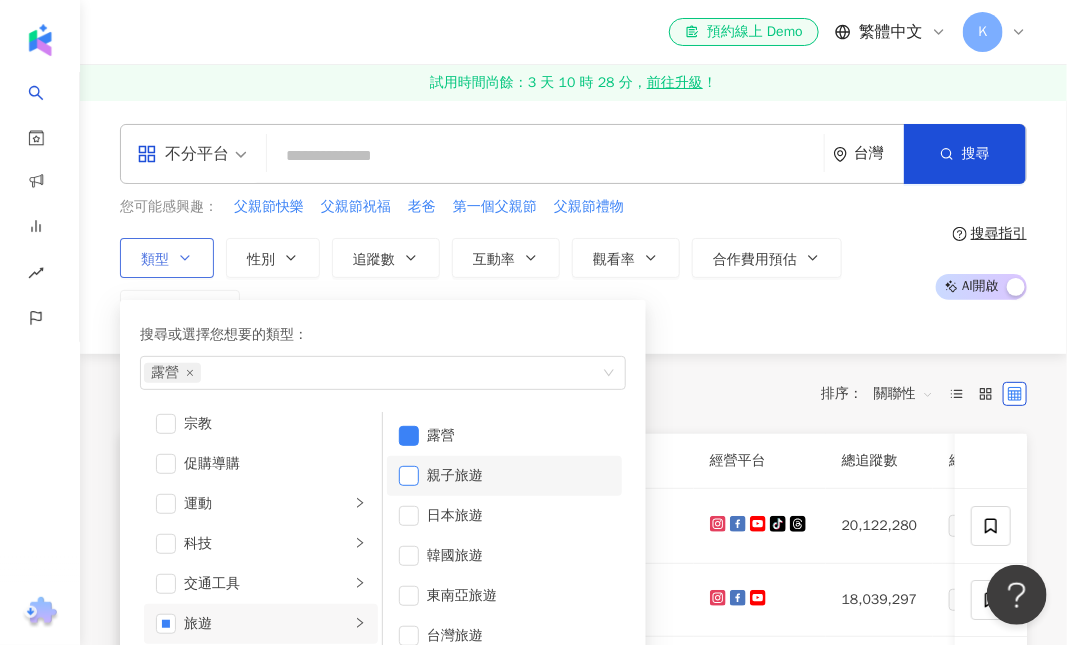 click at bounding box center [409, 476] 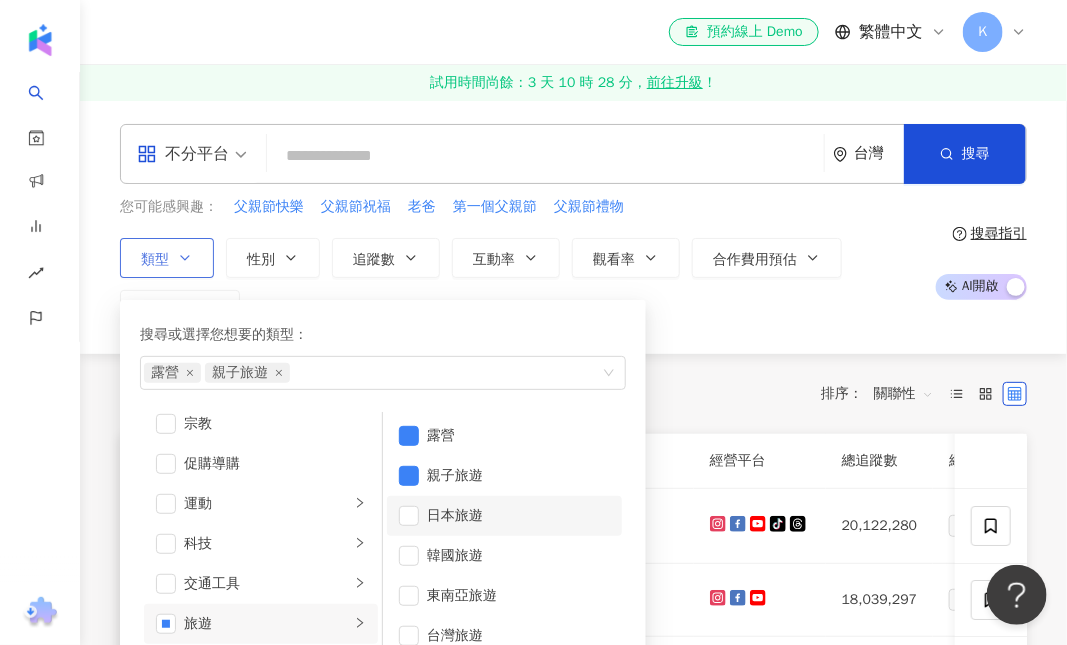 scroll, scrollTop: 133, scrollLeft: 0, axis: vertical 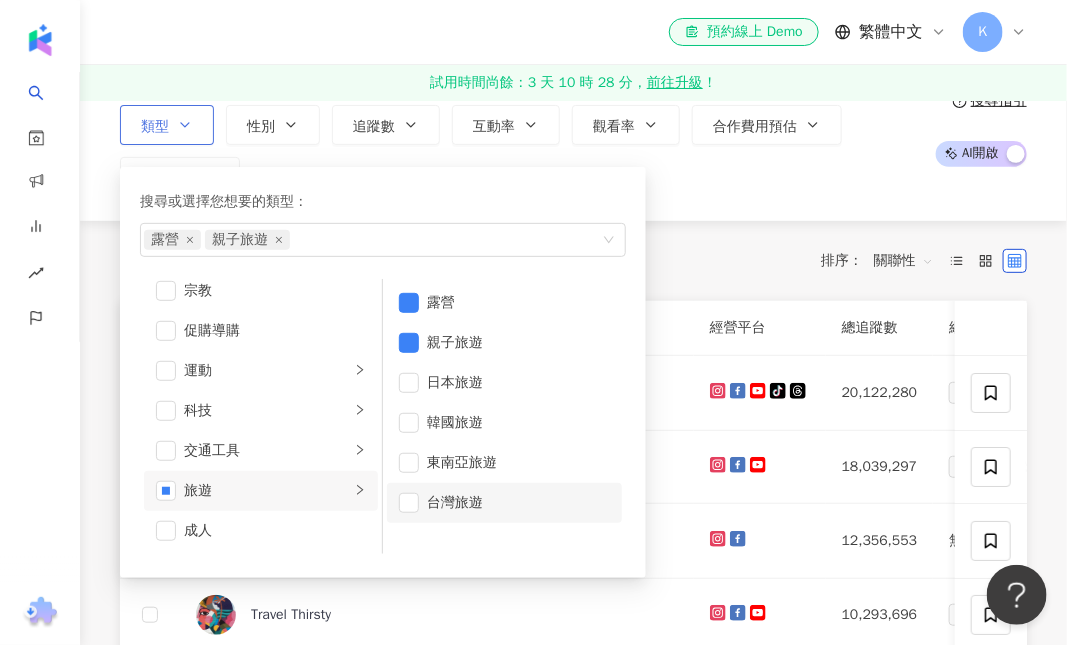 click on "台灣旅遊" at bounding box center [518, 503] 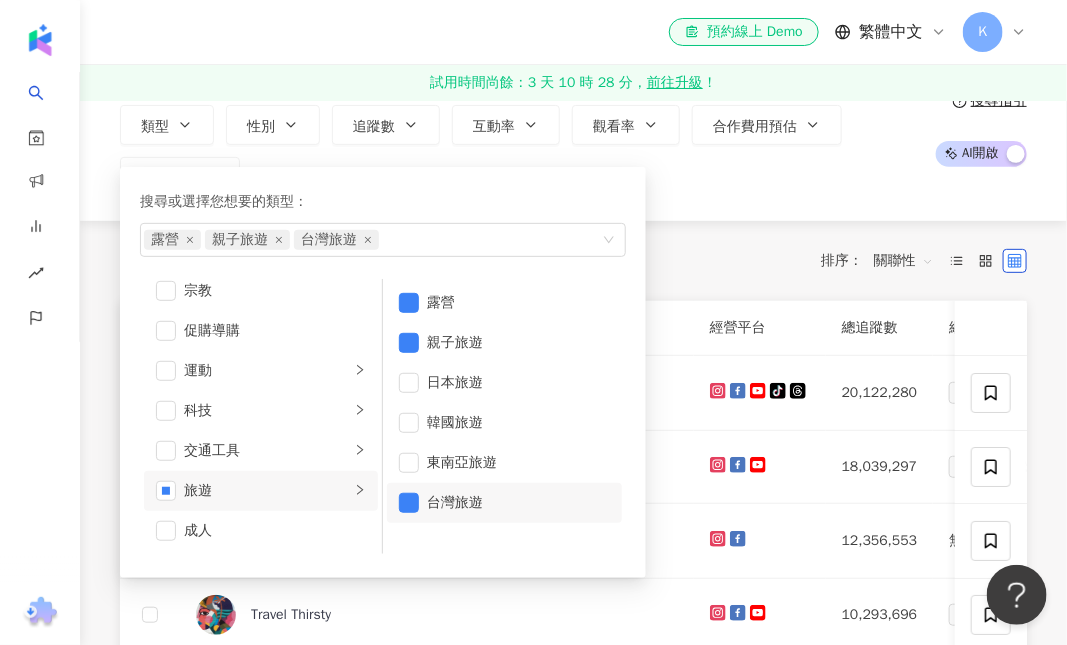 click on "共  10,000+  筆 排序： 關聯性" at bounding box center (573, 261) 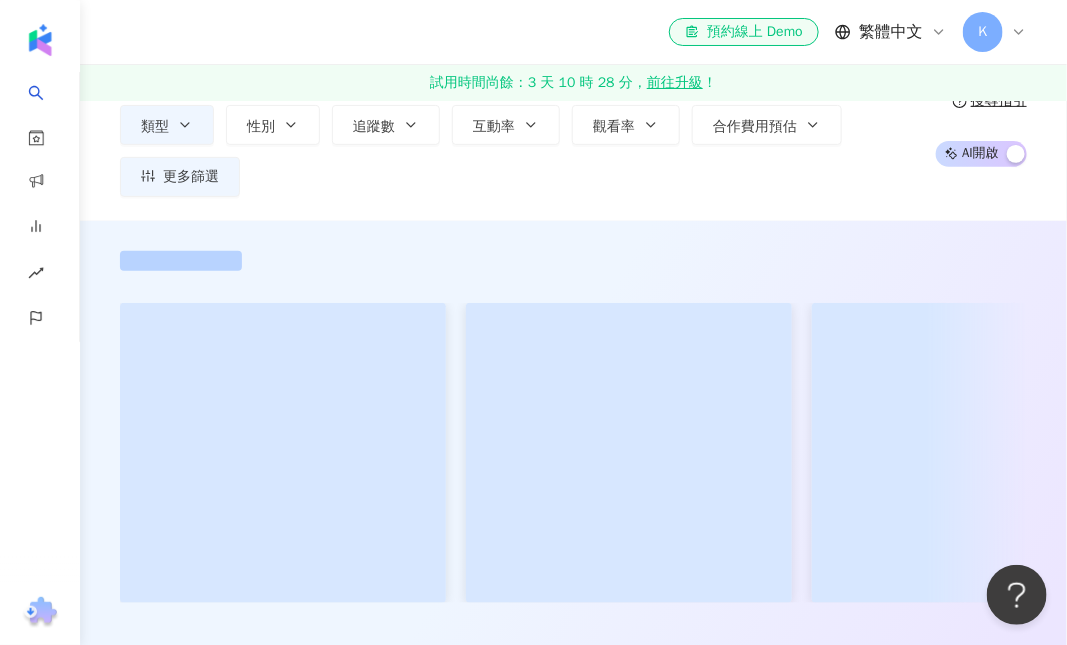 scroll, scrollTop: 0, scrollLeft: 0, axis: both 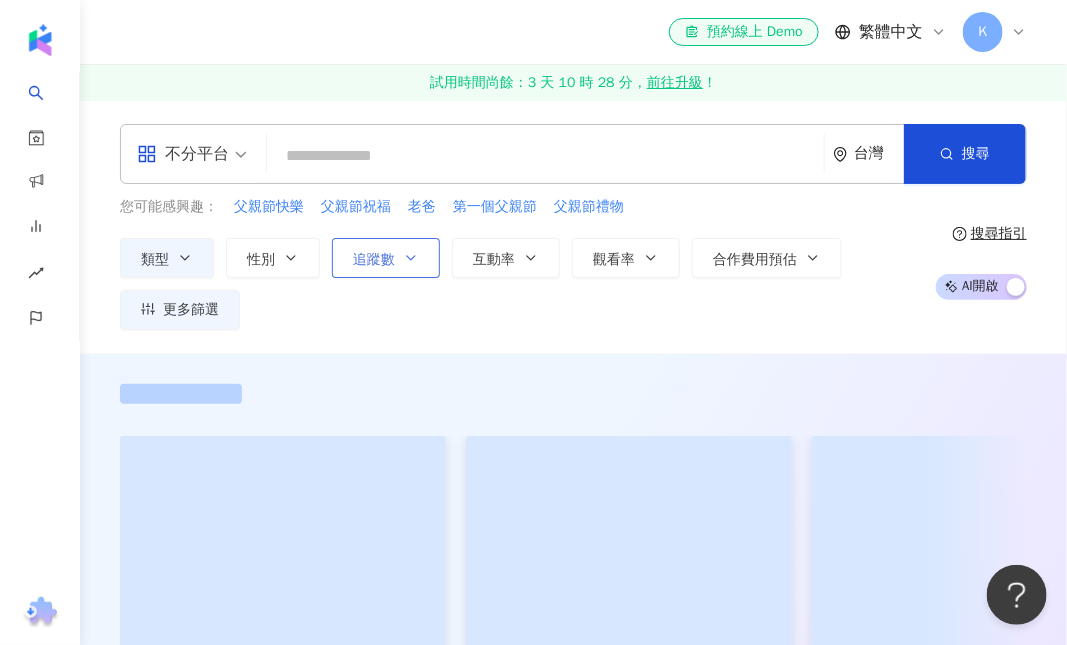click 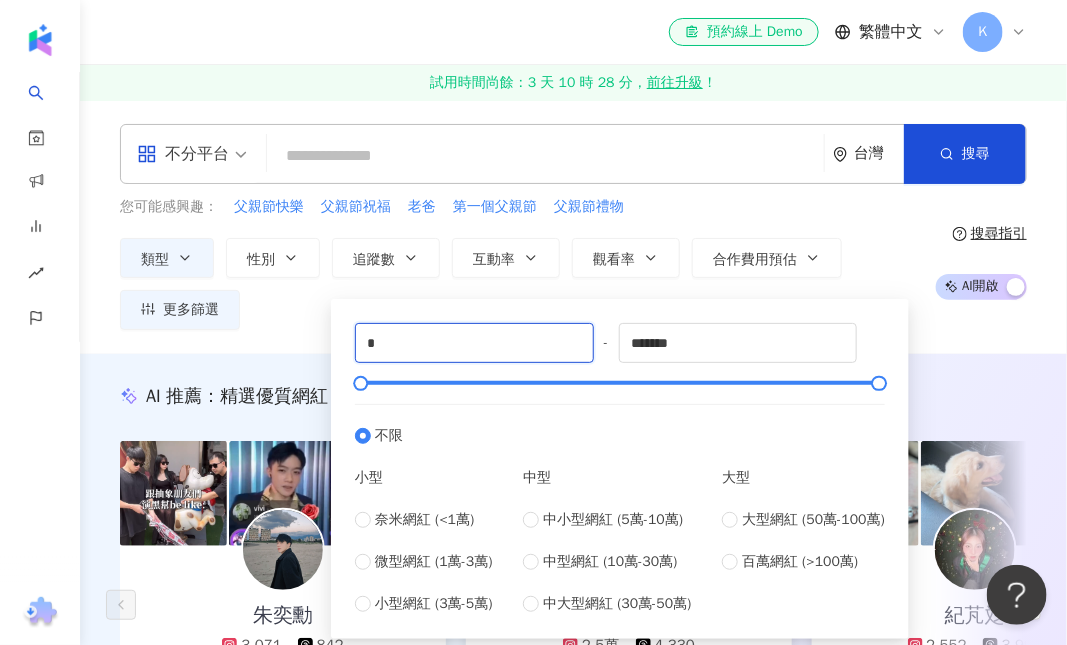 click on "不分平台 台灣 搜尋 您可能感興趣： 父親節快樂  父親節祝福  老爸  第一個父親節  父親節禮物  類型 性別 追蹤數 互動率 觀看率 合作費用預估  更多篩選 *  -  ******* 不限 小型 奈米網紅 (<1萬) 微型網紅 (1萬-3萬) 小型網紅 (3萬-5萬) 中型 中小型網紅 (5萬-10萬) 中型網紅 (10萬-30萬) 中大型網紅 (30萬-50萬) 大型 大型網紅 (50萬-100萬) 百萬網紅 (>100萬) 搜尋指引 AI  開啟 AI  關閉" at bounding box center (573, 227) 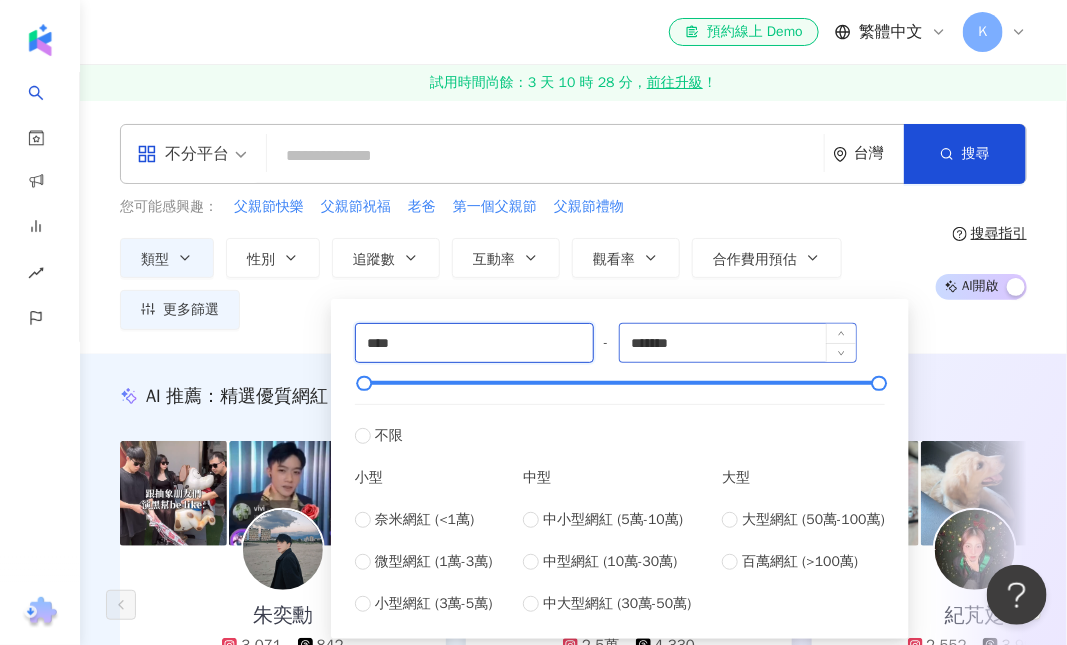 type on "****" 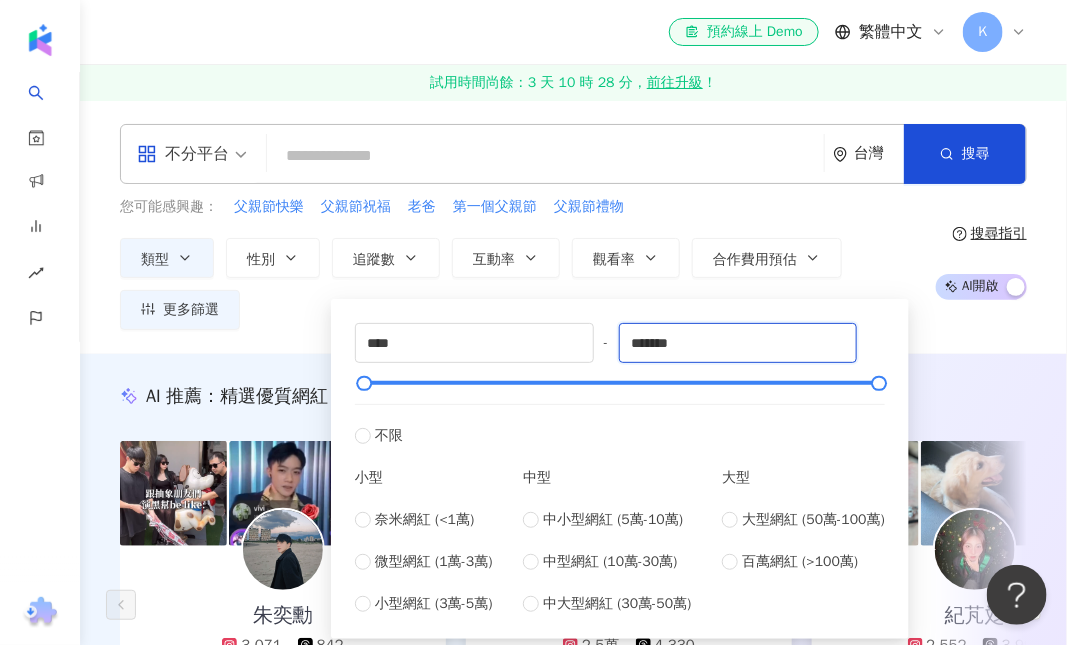 drag, startPoint x: 788, startPoint y: 352, endPoint x: 602, endPoint y: 325, distance: 187.94946 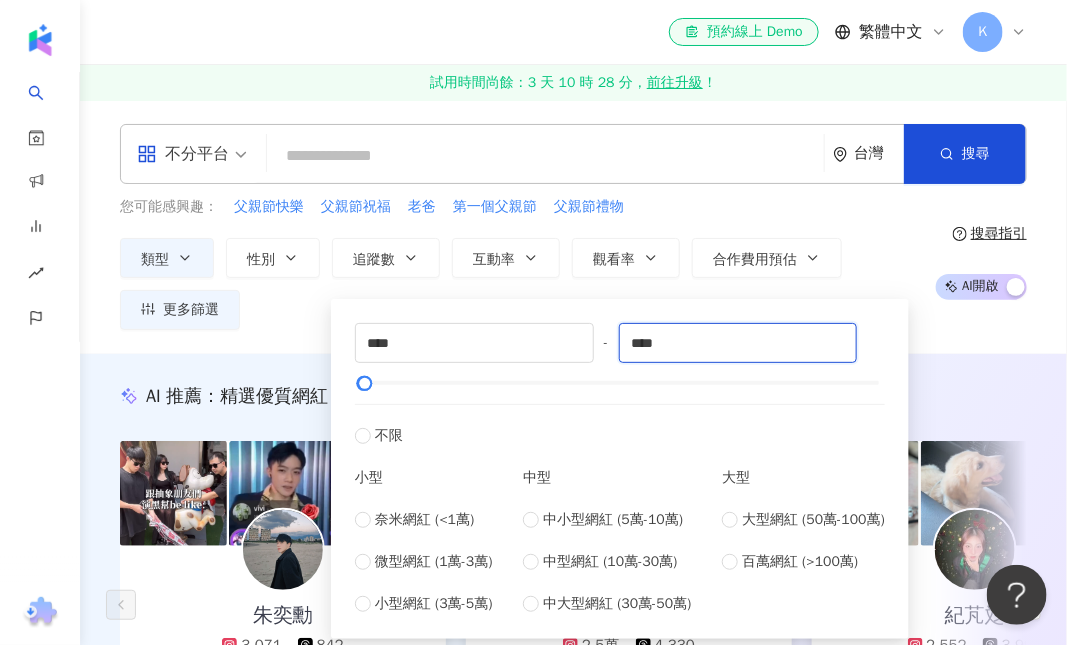 type on "****" 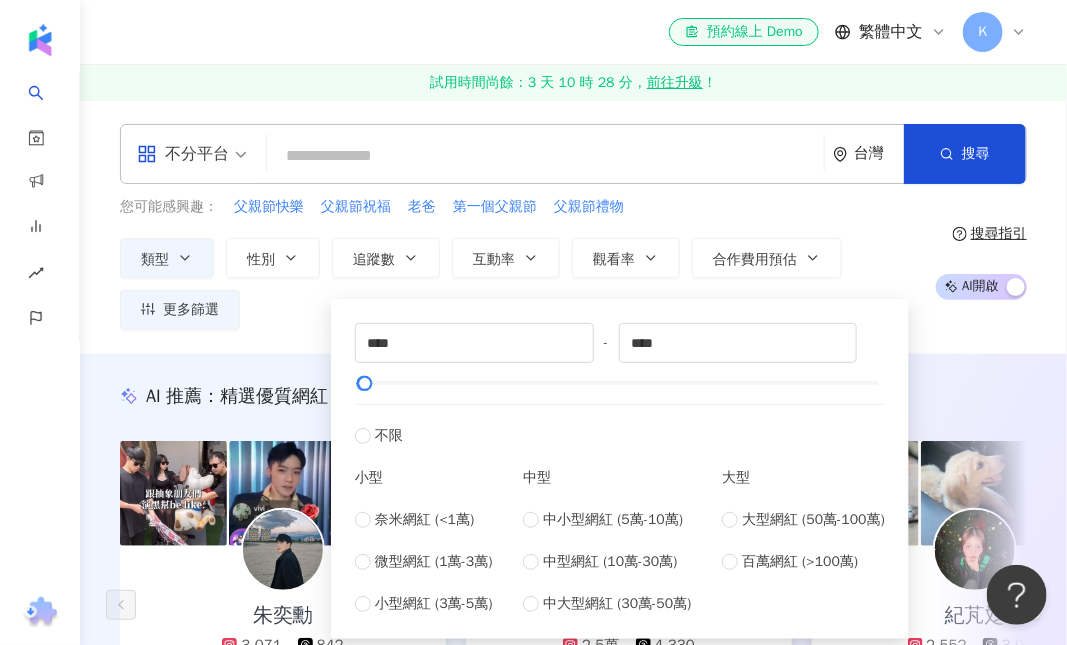 click on "不分平台 台灣 搜尋 您可能感興趣： 父親節快樂  父親節祝福  老爸  第一個父親節  父親節禮物  類型 性別 追蹤數 互動率 觀看率 合作費用預估  更多篩選 ****  -  **** 不限 小型 奈米網紅 (<1萬) 微型網紅 (1萬-3萬) 小型網紅 (3萬-5萬) 中型 中小型網紅 (5萬-10萬) 中型網紅 (10萬-30萬) 中大型網紅 (30萬-50萬) 大型 大型網紅 (50萬-100萬) 百萬網紅 (>100萬) 搜尋指引 AI  開啟 AI  關閉" at bounding box center [573, 227] 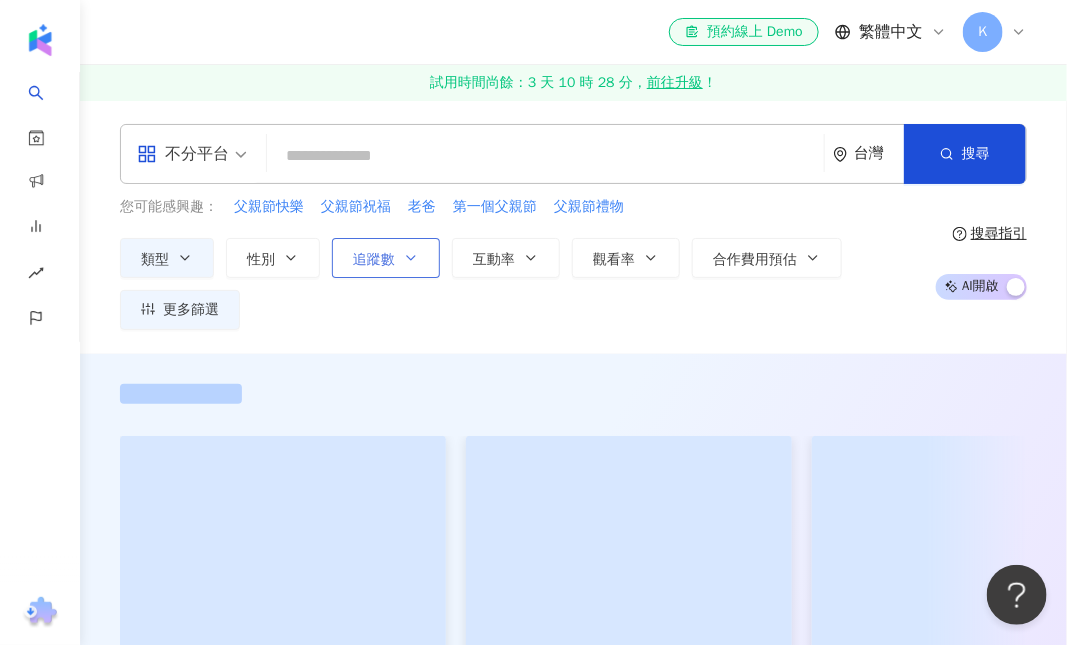click 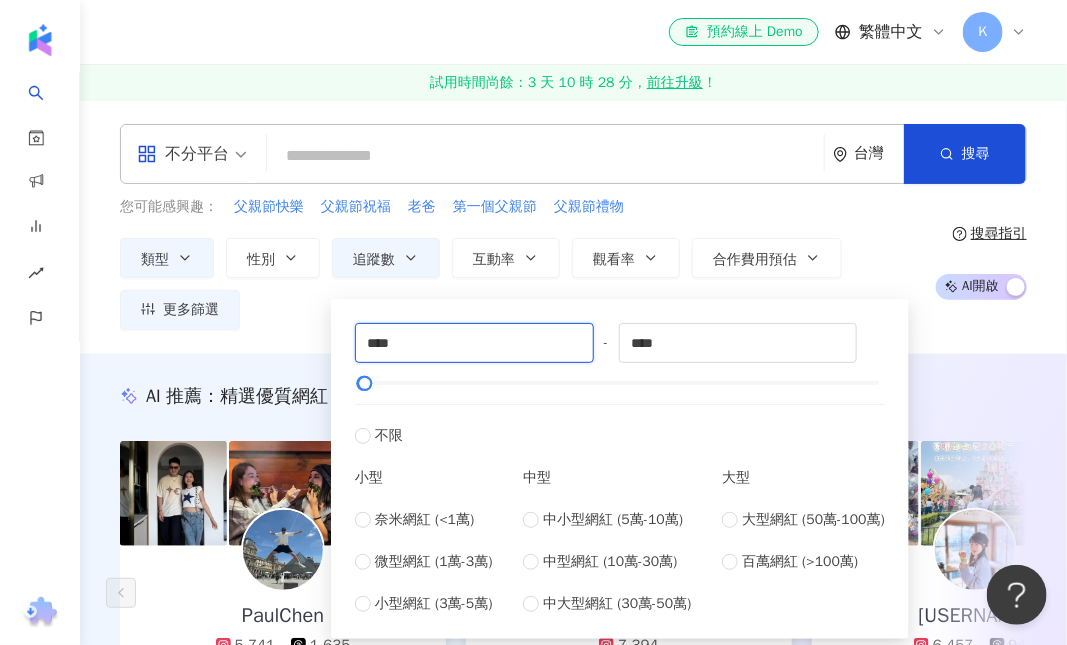 drag, startPoint x: 424, startPoint y: 332, endPoint x: 300, endPoint y: 353, distance: 125.765656 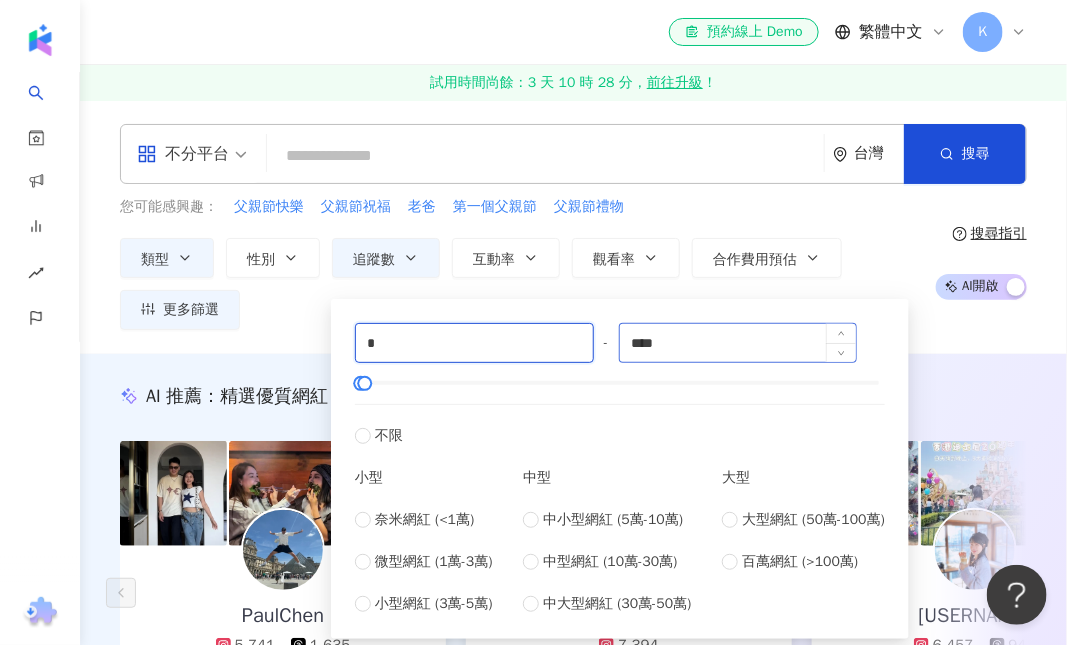 type on "*" 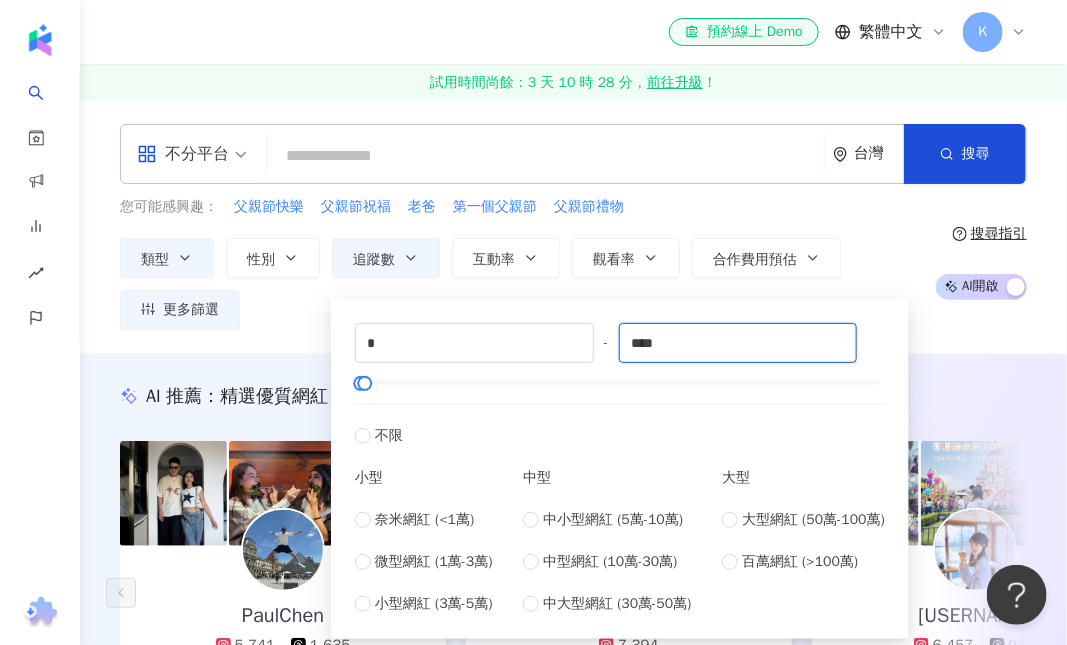 drag, startPoint x: 686, startPoint y: 341, endPoint x: 619, endPoint y: 364, distance: 70.837845 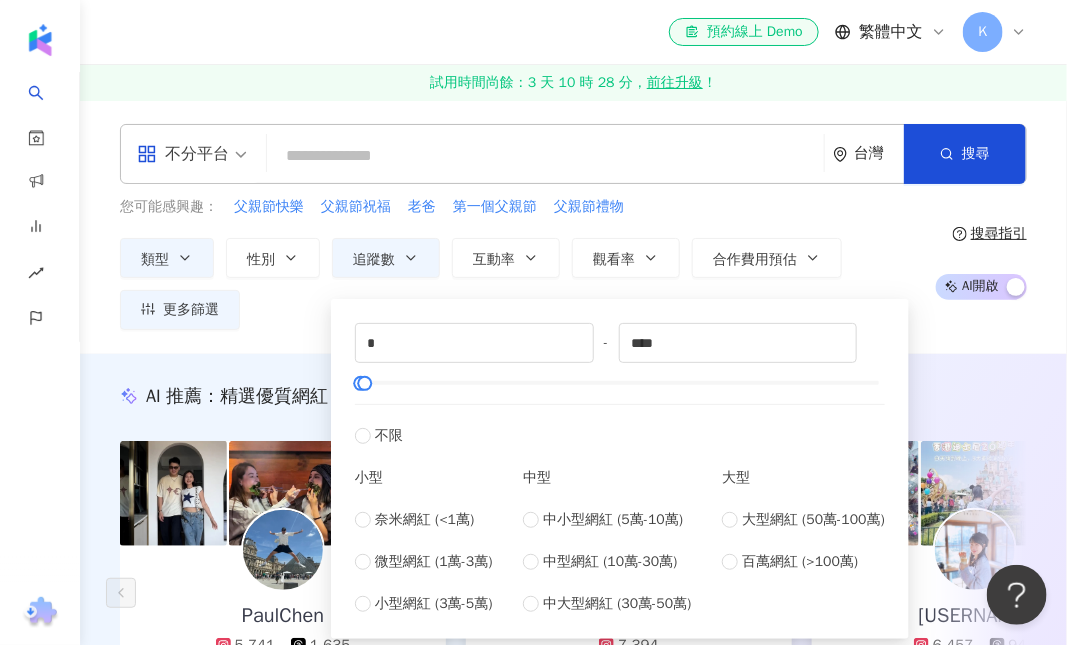 click on "不分平台 台灣 搜尋 您可能感興趣： 父親節快樂  父親節祝福  老爸  第一個父親節  父親節禮物  類型 性別 追蹤數 互動率 觀看率 合作費用預估  更多篩選 *  -  **** 不限 小型 奈米網紅 (<1萬) 微型網紅 (1萬-3萬) 小型網紅 (3萬-5萬) 中型 中小型網紅 (5萬-10萬) 中型網紅 (10萬-30萬) 中大型網紅 (30萬-50萬) 大型 大型網紅 (50萬-100萬) 百萬網紅 (>100萬) 搜尋指引 AI  開啟 AI  關閉" at bounding box center [573, 227] 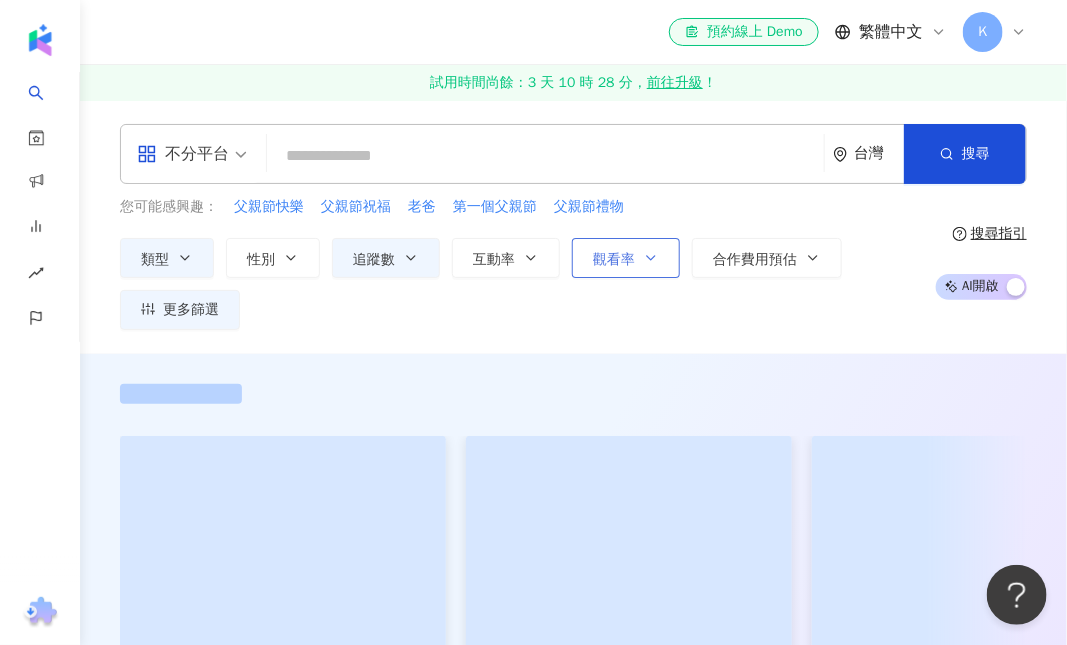click on "觀看率" at bounding box center [626, 258] 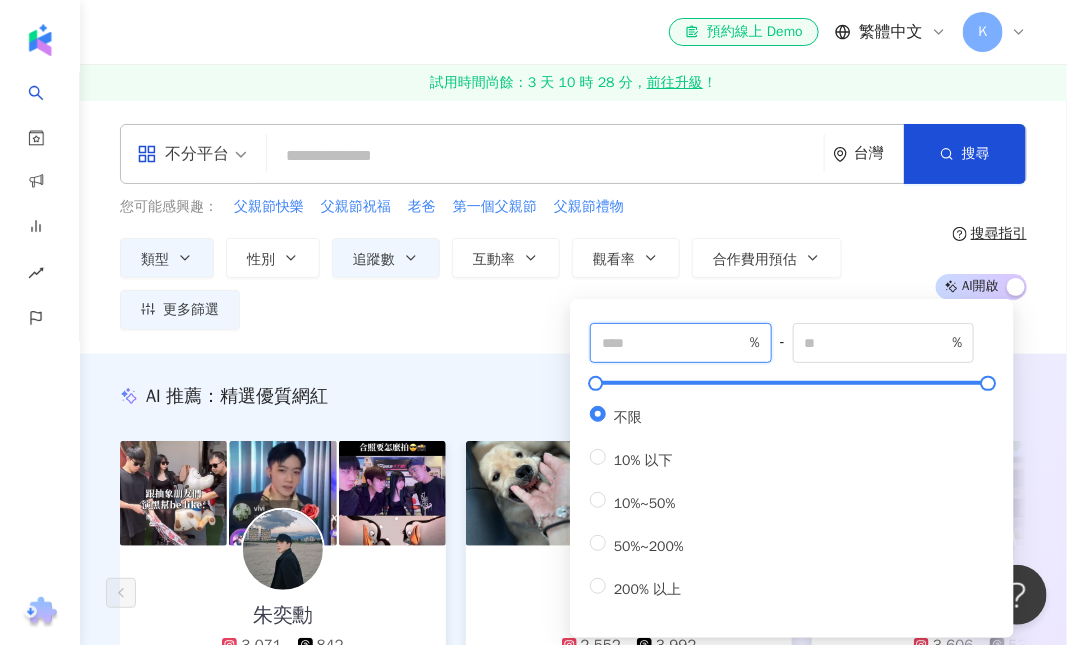 click at bounding box center [674, 343] 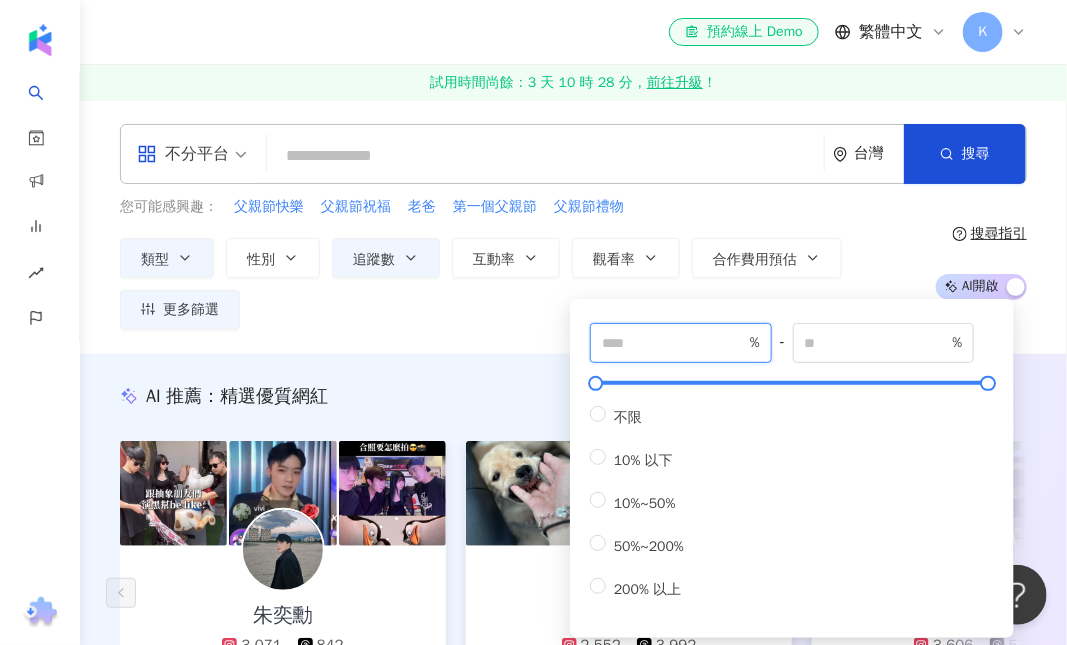 type on "*" 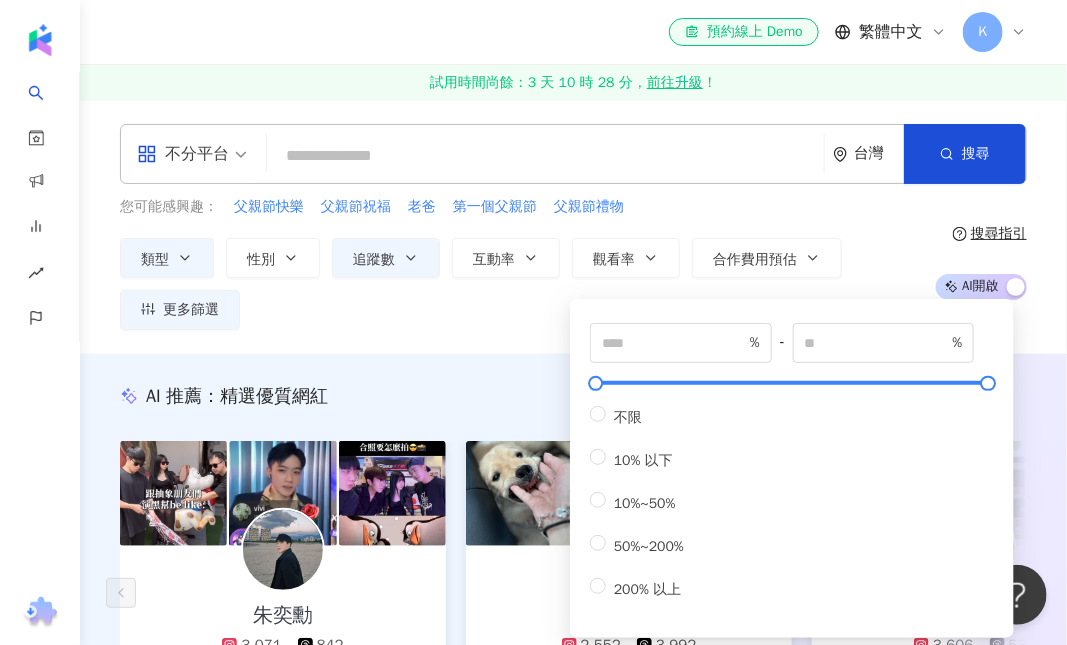 click on "AI 推薦 ： 精選優質網紅 朱奕勳 3,071 842 互動率 502% 商業合作比例 0% 受眾性別 女 紀芃彣 2,552 3,992 互動率 40.3% 商業合作比例 2.08% 受眾性別 女 翁紫紜 B̤̈ᴇᴛᴛʏ ༘♡ 3,606 534 互動率 13.6% 商業合作比例 57.8% 受眾性別 女 jh12352 5,411 547 互動率 11.6% 商業合作比例 83.3% 受眾性別 男 Sophia 3,325 624 互動率 9.75% 商業合作比例 11.6% 受眾性別 女 文媛 3,774 514 互動率 9.74% 商業合作比例 47.6% 受眾性別 女 🆉🅾🅴小麵包♡阿霏 2,770 837 互動率 8.18% 商業合作比例 48% 受眾性別 女 林樂♡｜親子育兒·旅遊景點·開箱開團｜ 2,909 互動率 7.18% 商業合作比例 76.7% 受眾性別 女 Dara 允??? 3,655 2,632 互動率 6.97% 商業合作比例 13.3% 受眾性別 男 綸綸 5,228 648 互動率 6.93% 商業合作比例 12.2% 受眾性別 男 Cola Hsiao 4,768 761 互動率 4.23% 商業合作比例 85.7% 受眾性別 男 林彥君 2,421 466 互動率 3.96% 商業合作比例" at bounding box center (573, 589) 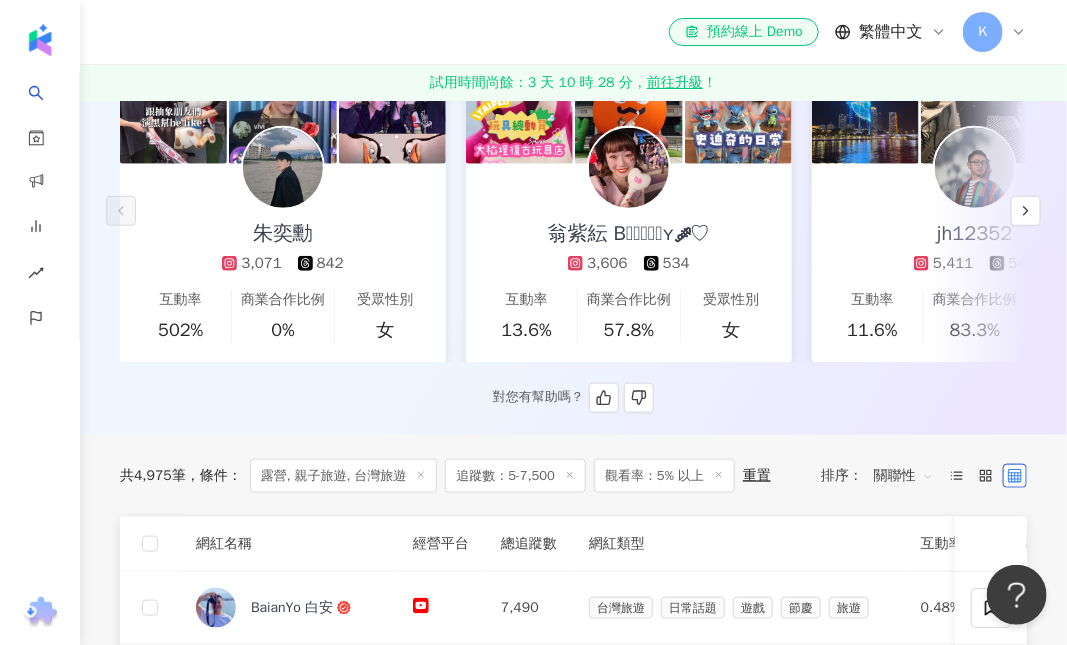 scroll, scrollTop: 533, scrollLeft: 0, axis: vertical 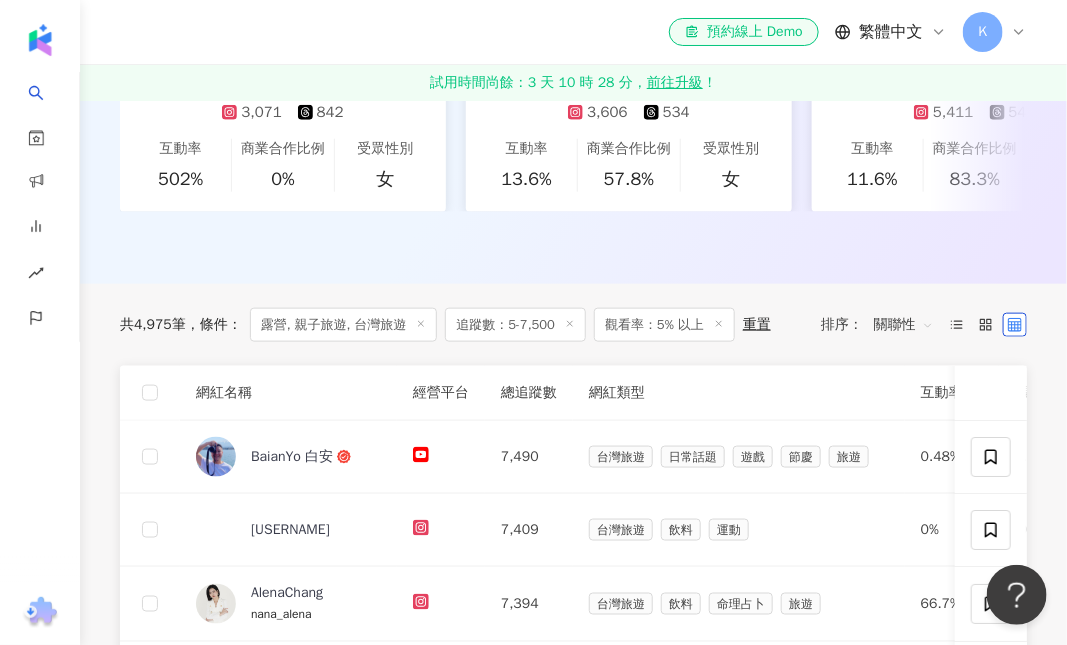 click on "追蹤數：5-7,500" at bounding box center (515, 325) 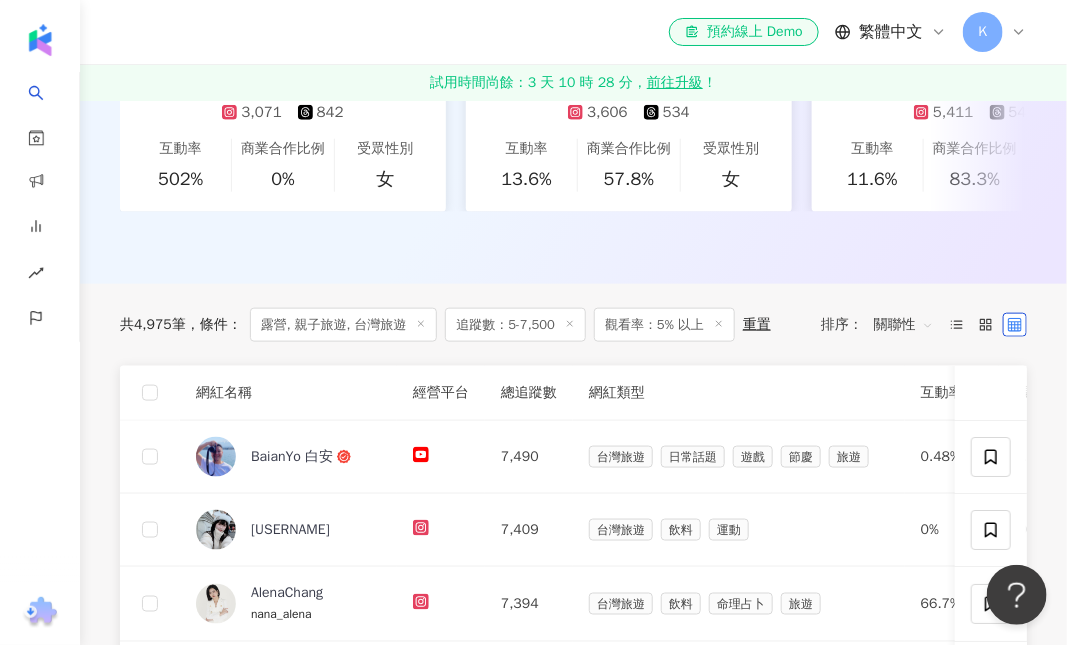 click 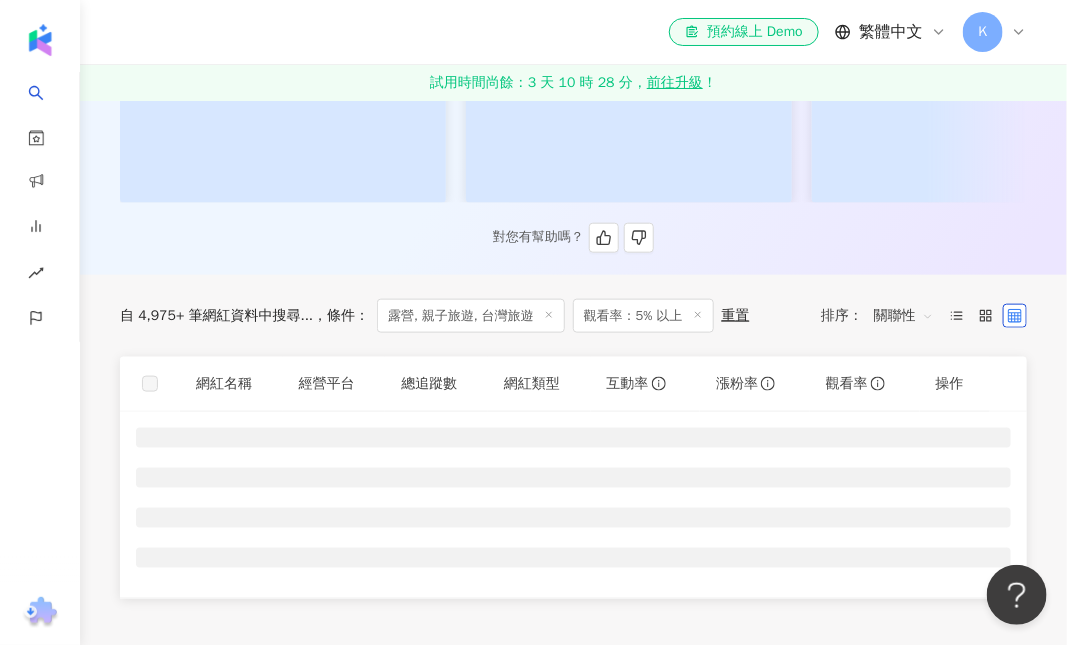 scroll, scrollTop: 0, scrollLeft: 0, axis: both 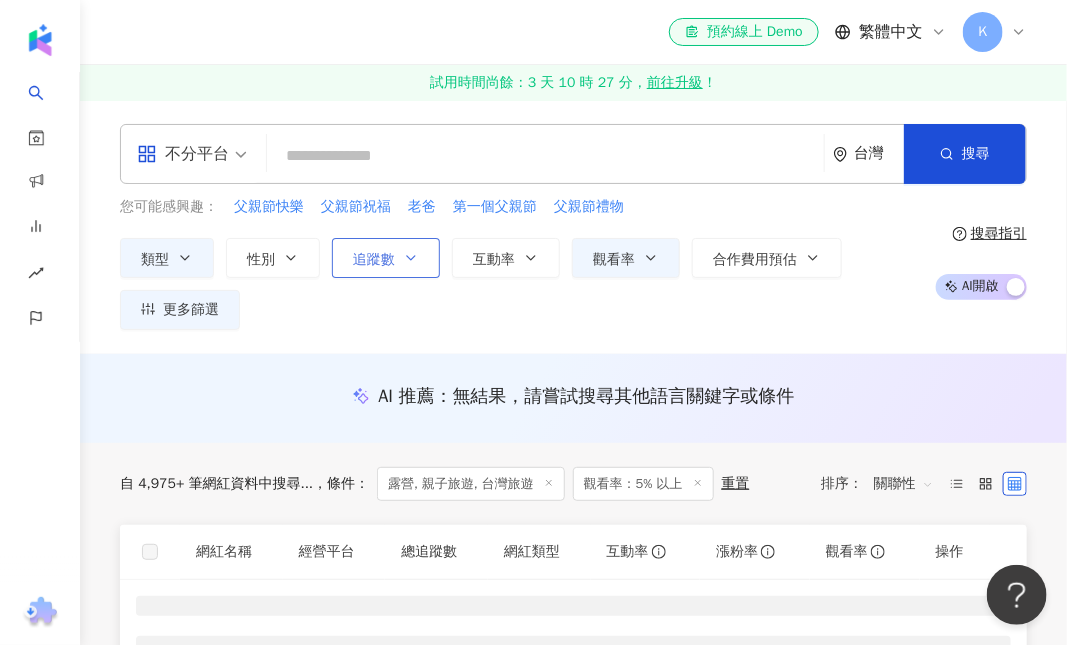 click on "追蹤數" at bounding box center (386, 258) 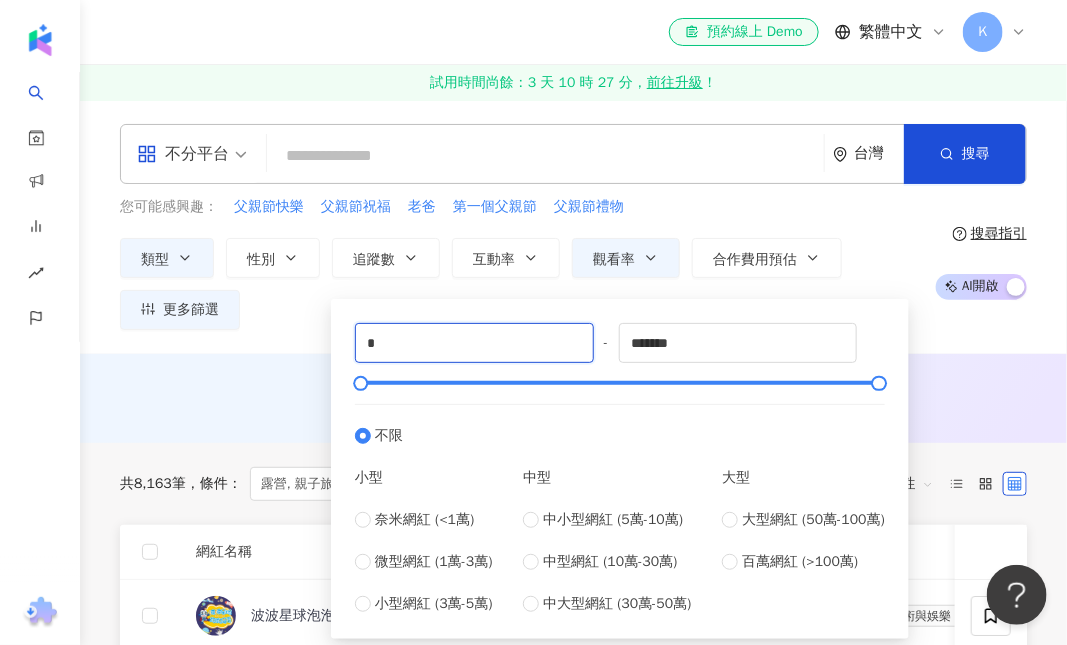drag, startPoint x: 432, startPoint y: 347, endPoint x: 333, endPoint y: 351, distance: 99.08077 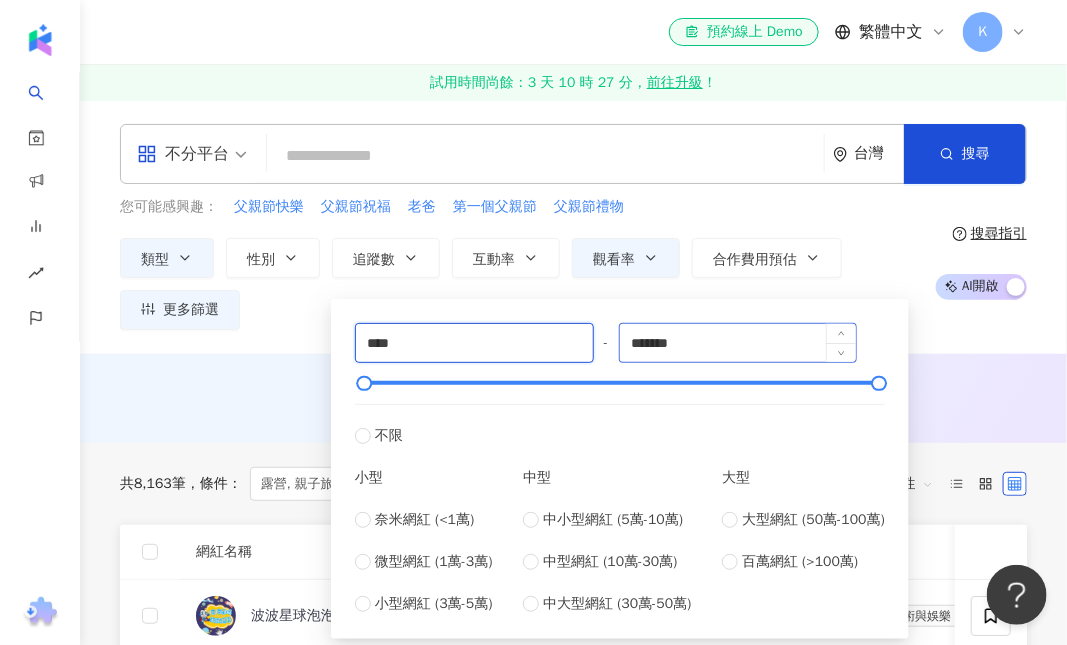 type on "****" 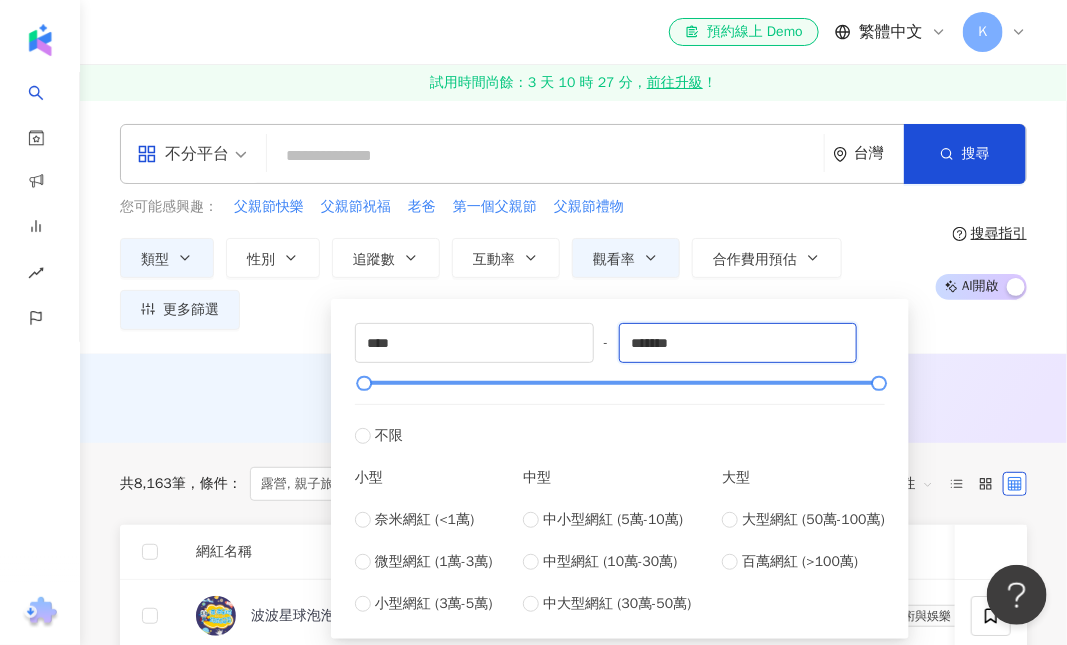 drag, startPoint x: 714, startPoint y: 347, endPoint x: 615, endPoint y: 380, distance: 104.35516 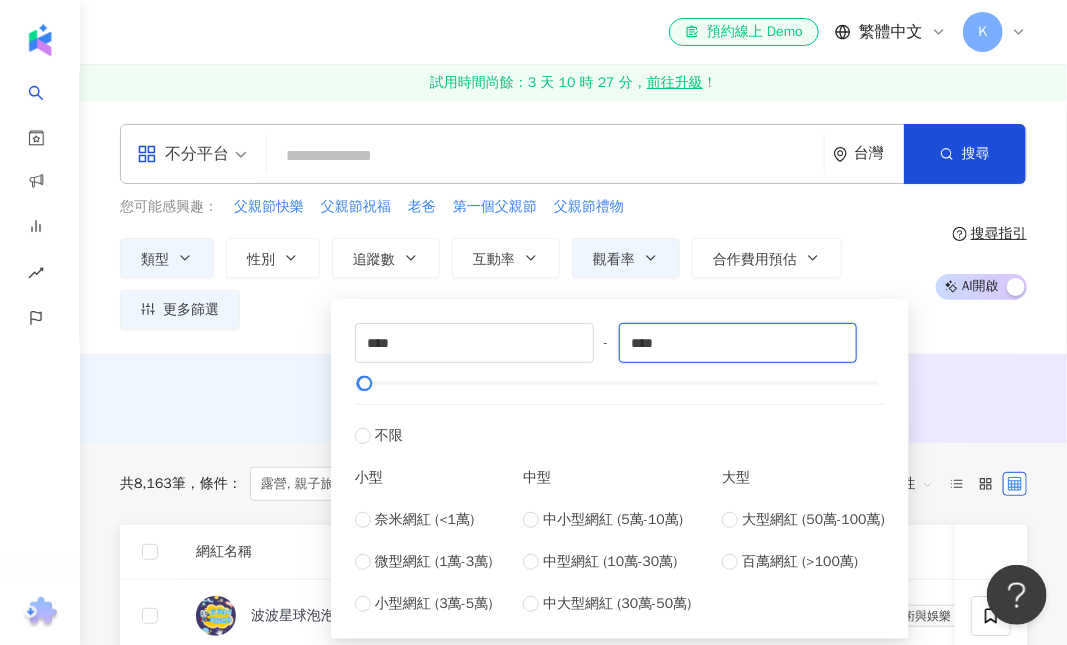type on "****" 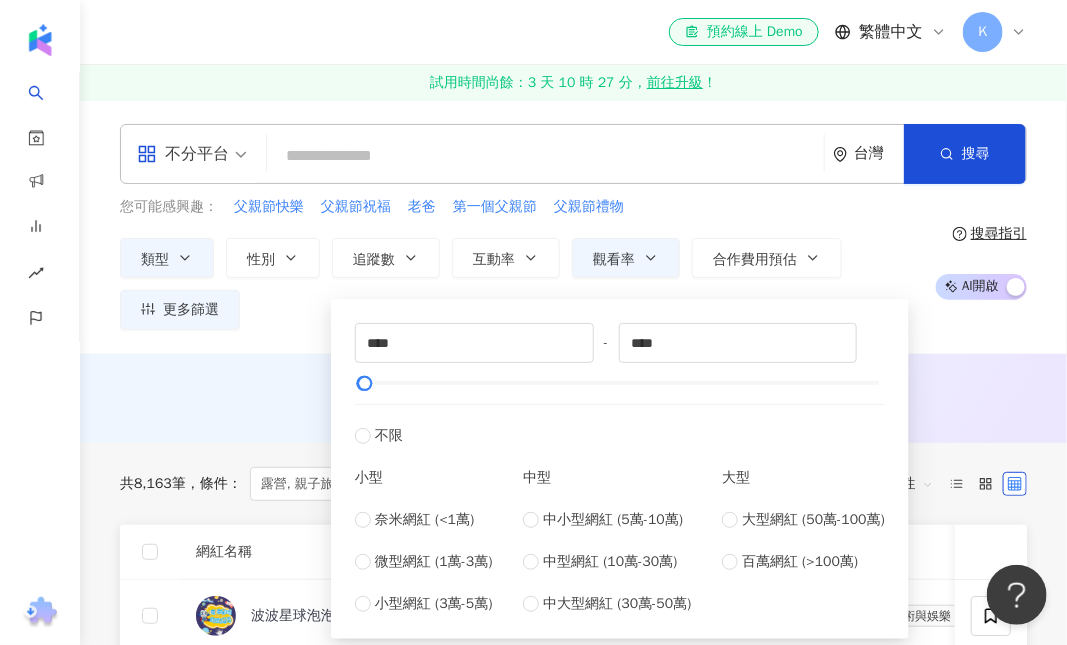 click on "AI 推薦 ： 無結果，請嘗試搜尋其他語言關鍵字或條件" at bounding box center [573, 402] 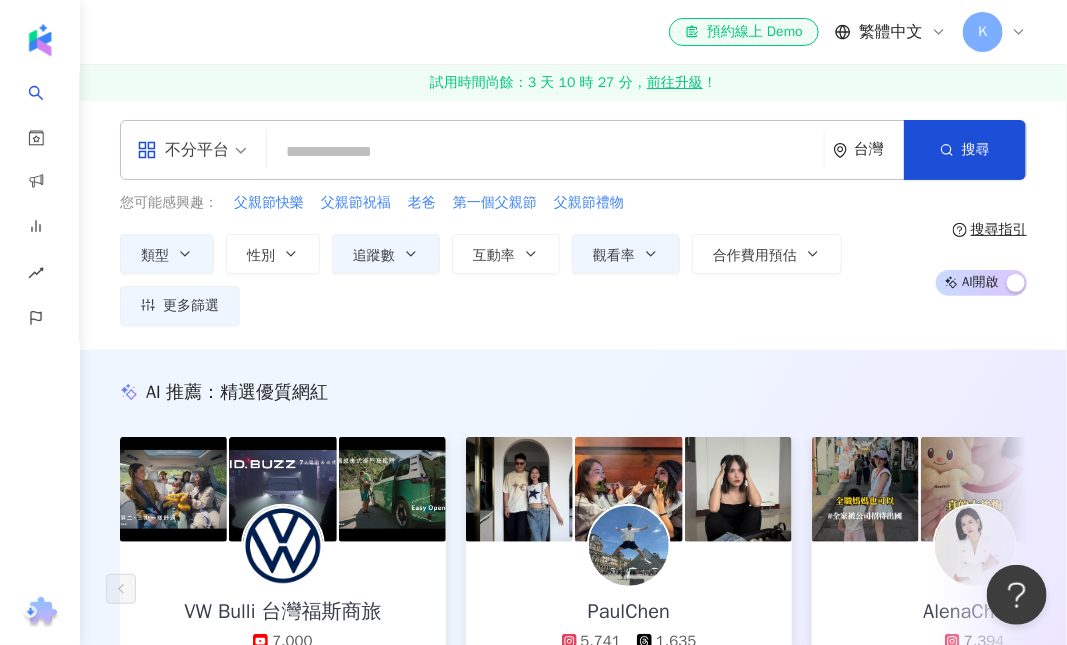 scroll, scrollTop: 0, scrollLeft: 0, axis: both 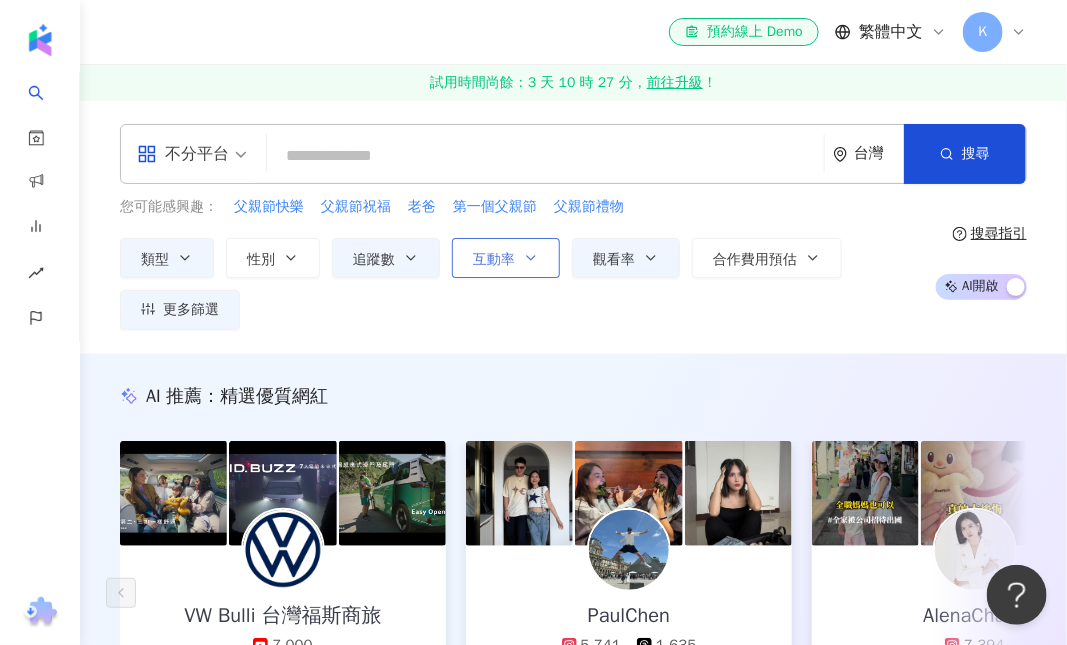 click 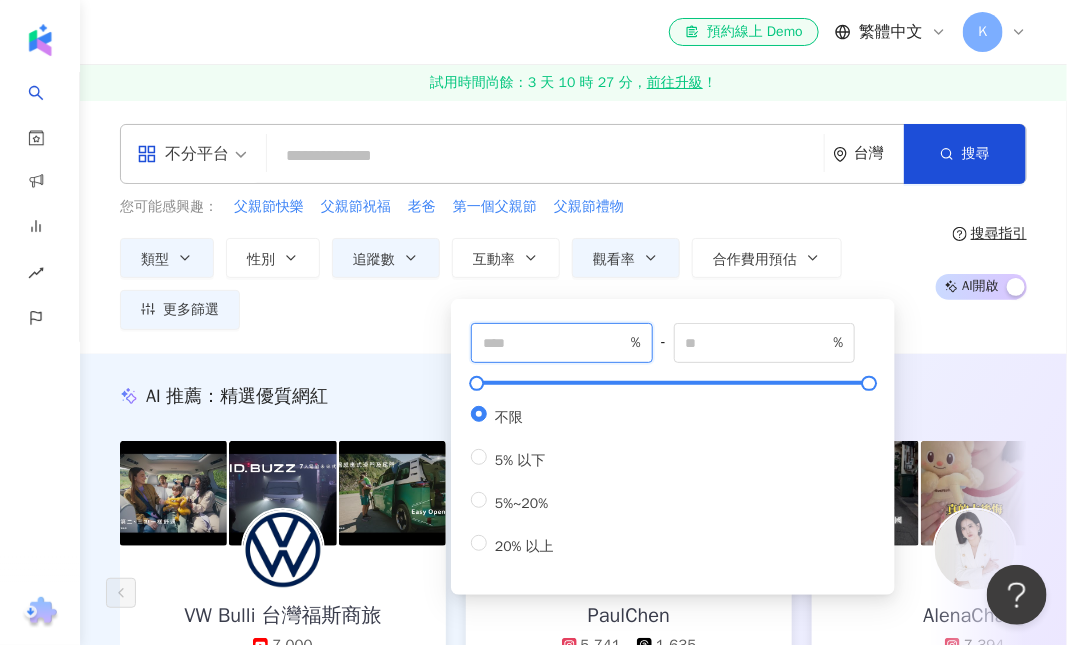 click at bounding box center (555, 343) 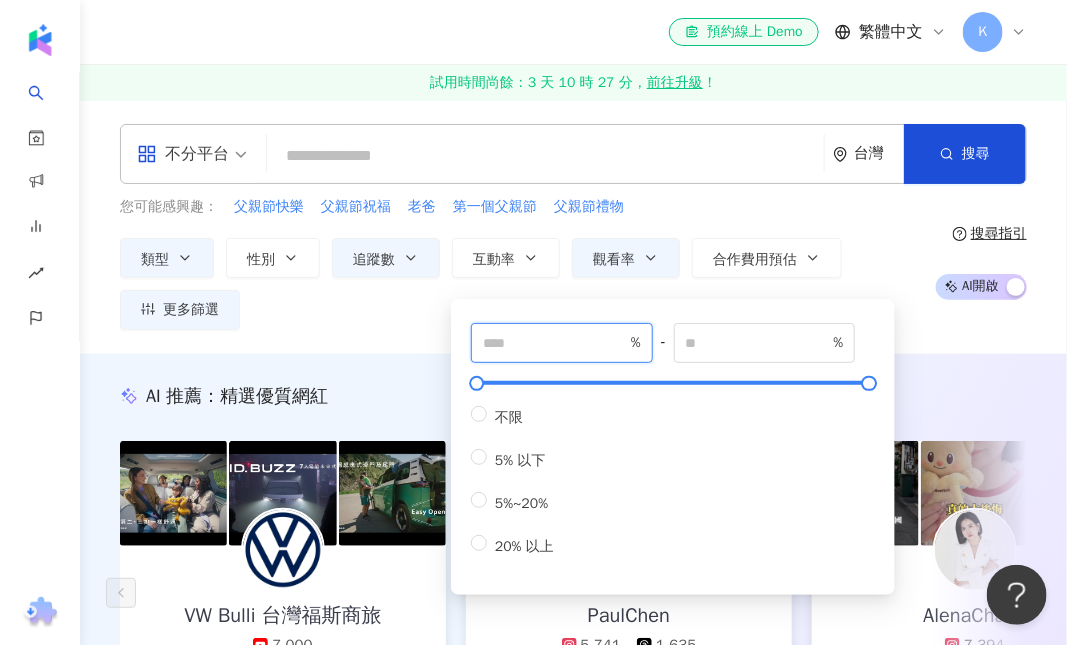 type on "*" 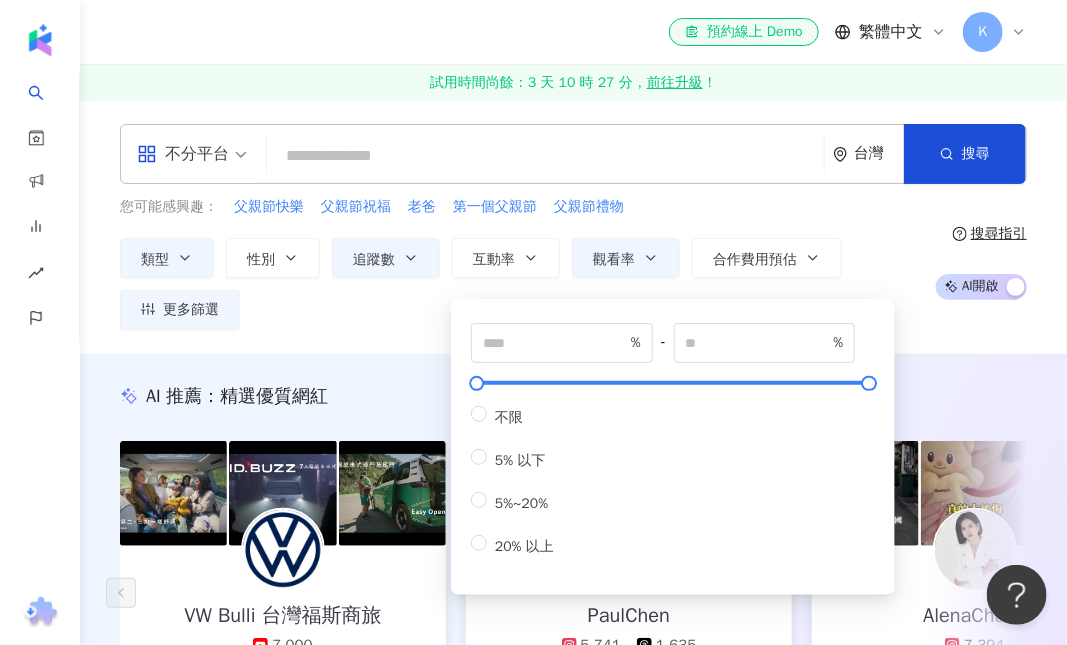 click on "不分平台 台灣 搜尋 您可能感興趣： 父親節快樂  父親節祝福  老爸  第一個父親節  父親節禮物  類型 性別 追蹤數 互動率 觀看率 合作費用預估  更多篩選 ****  -  **** 不限 小型 奈米網紅 (<1萬) 微型網紅 (1萬-3萬) 小型網紅 (3萬-5萬) 中型 中小型網紅 (5萬-10萬) 中型網紅 (10萬-30萬) 中大型網紅 (30萬-50萬) 大型 大型網紅 (50萬-100萬) 百萬網紅 (>100萬) * %  -  % 不限 10% 以下 10%~50% 50%~200% 200% 以上 * %  -  % 不限 5% 以下 5%~20% 20% 以上 搜尋指引 AI  開啟 AI  關閉" at bounding box center (573, 227) 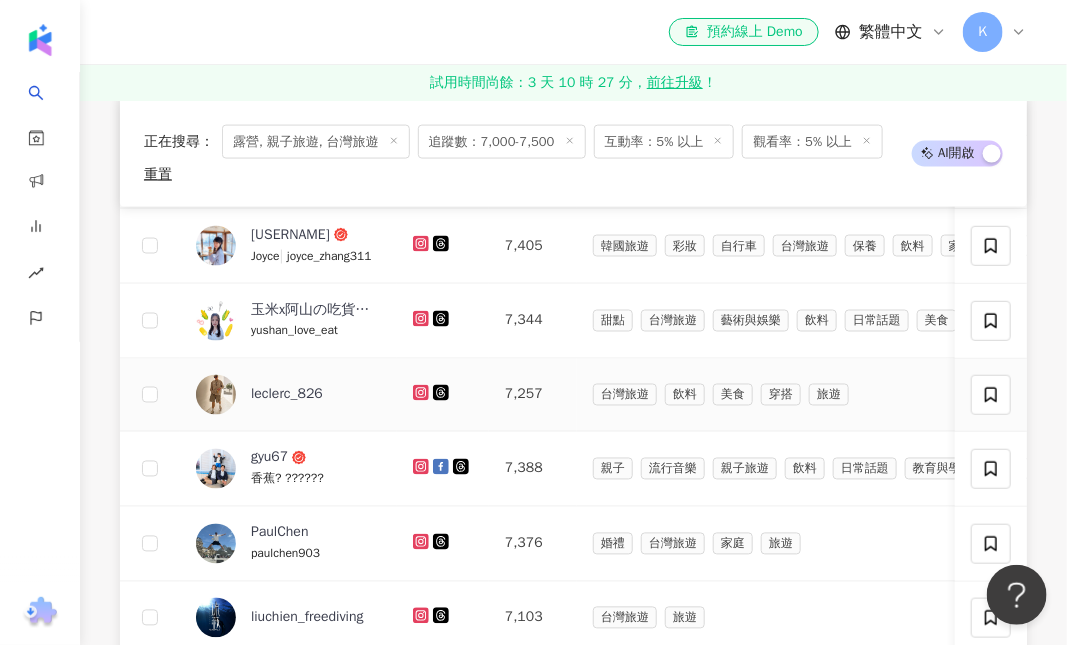 scroll, scrollTop: 800, scrollLeft: 0, axis: vertical 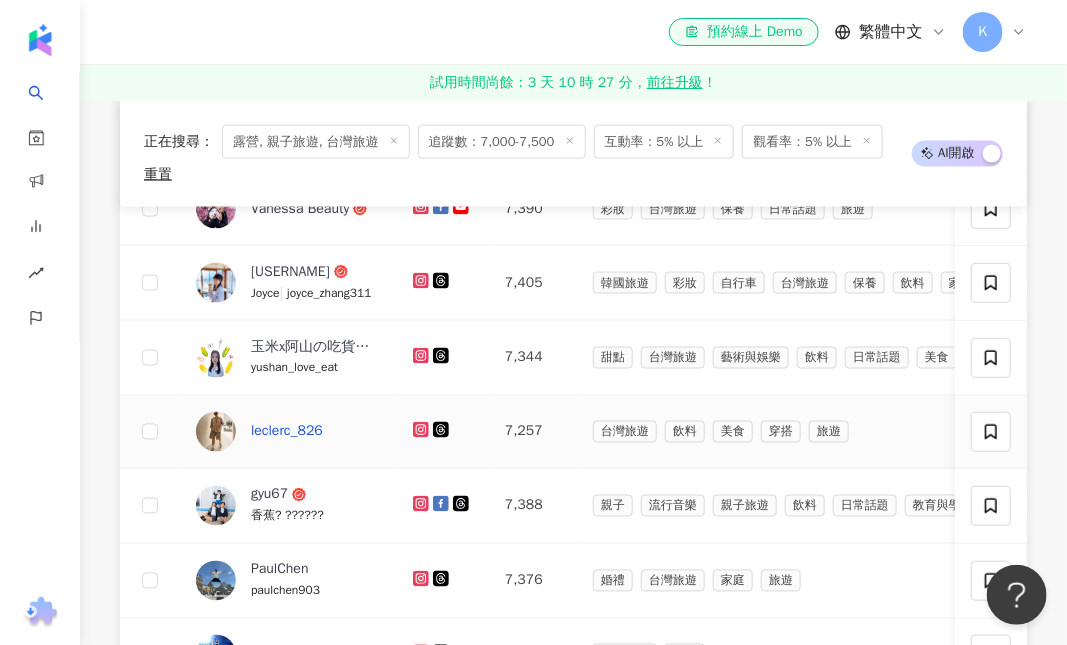 click on "leclerc_826" at bounding box center [287, 432] 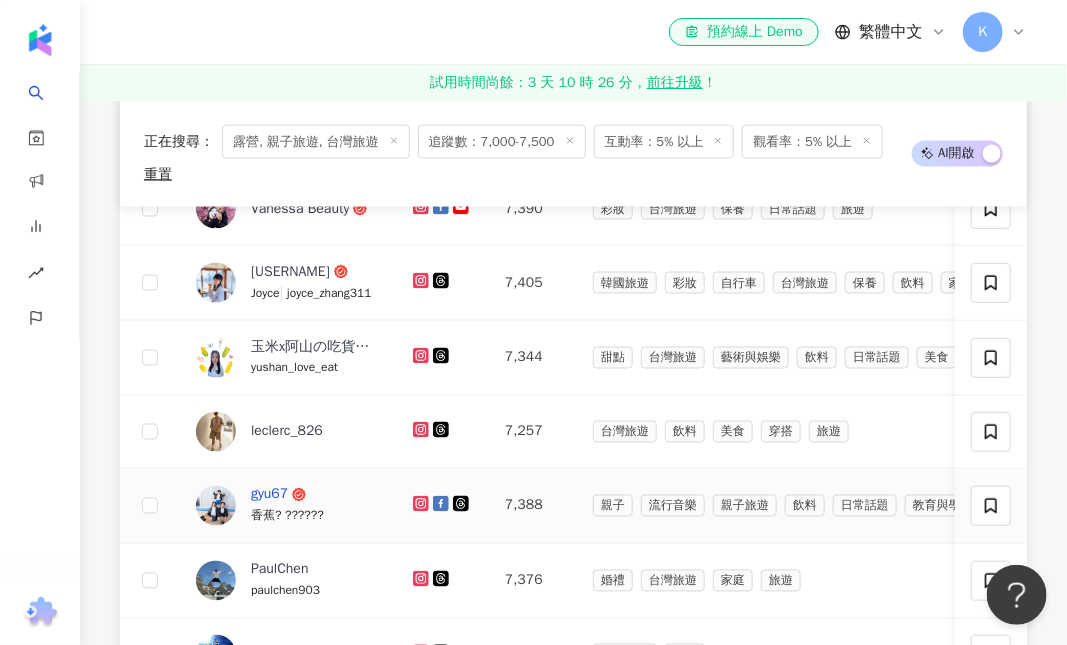 click on "gyu67" at bounding box center (269, 495) 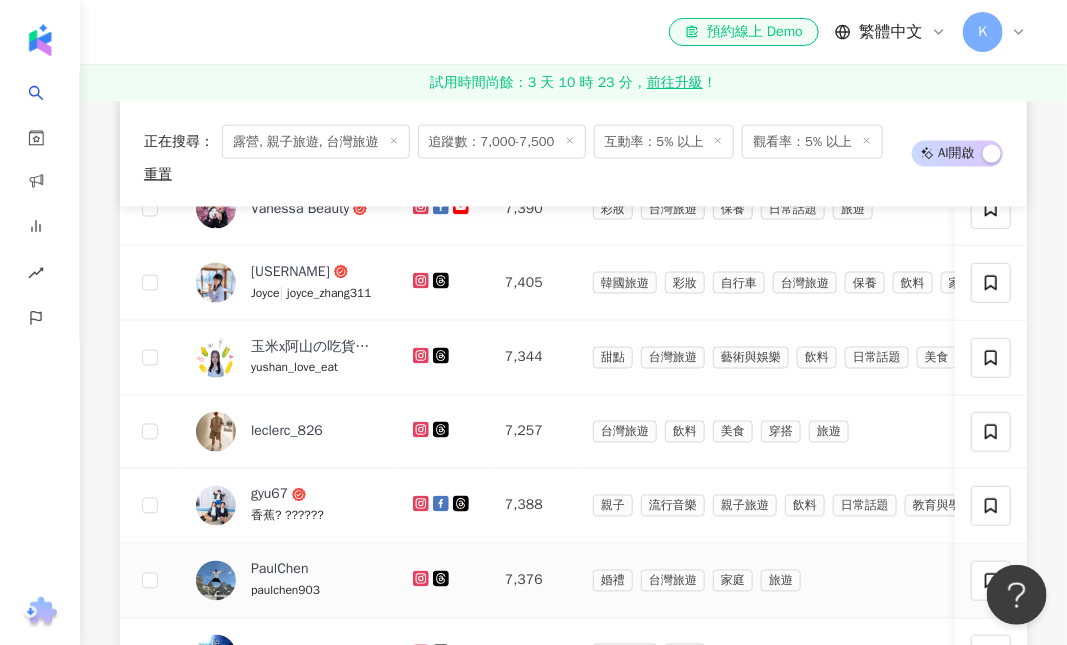 scroll, scrollTop: 933, scrollLeft: 0, axis: vertical 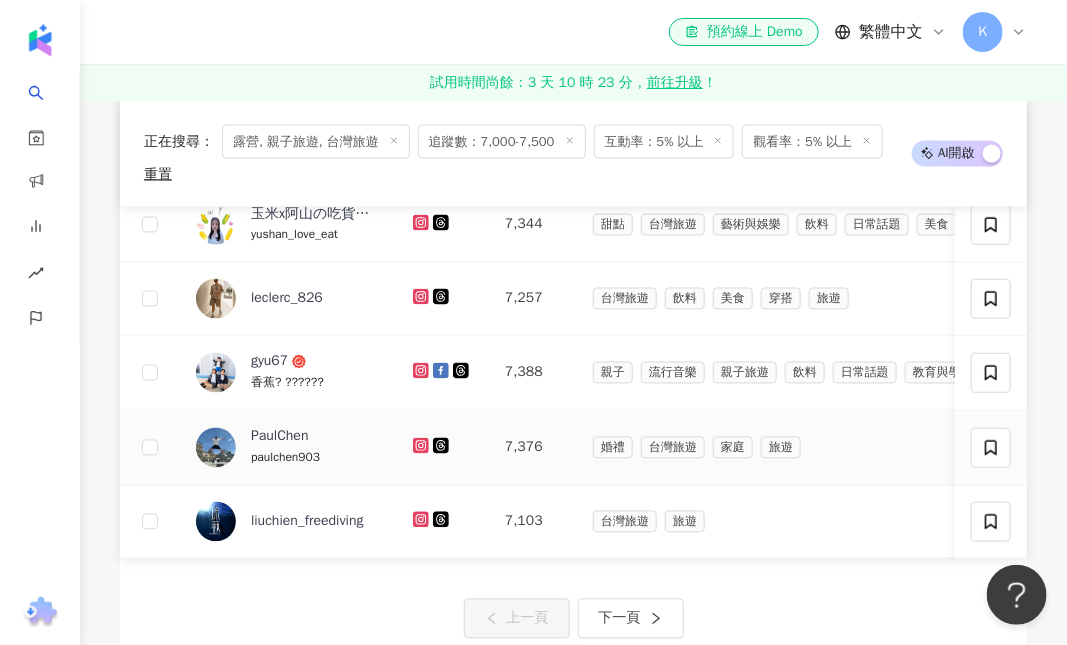 click on "paulchen903" at bounding box center (285, 458) 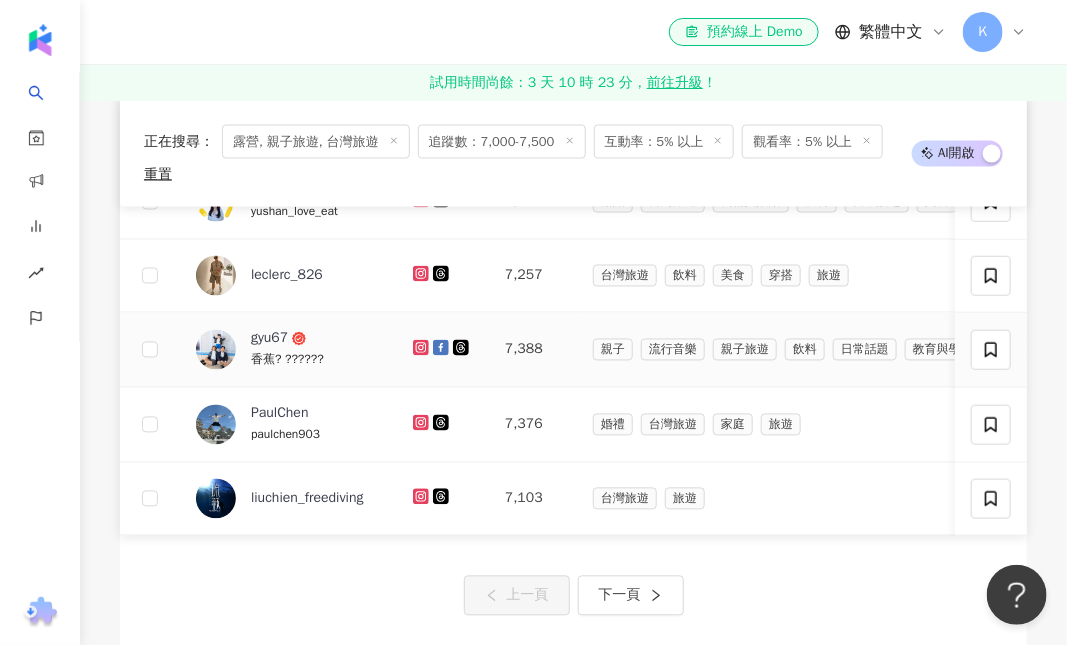 scroll, scrollTop: 933, scrollLeft: 0, axis: vertical 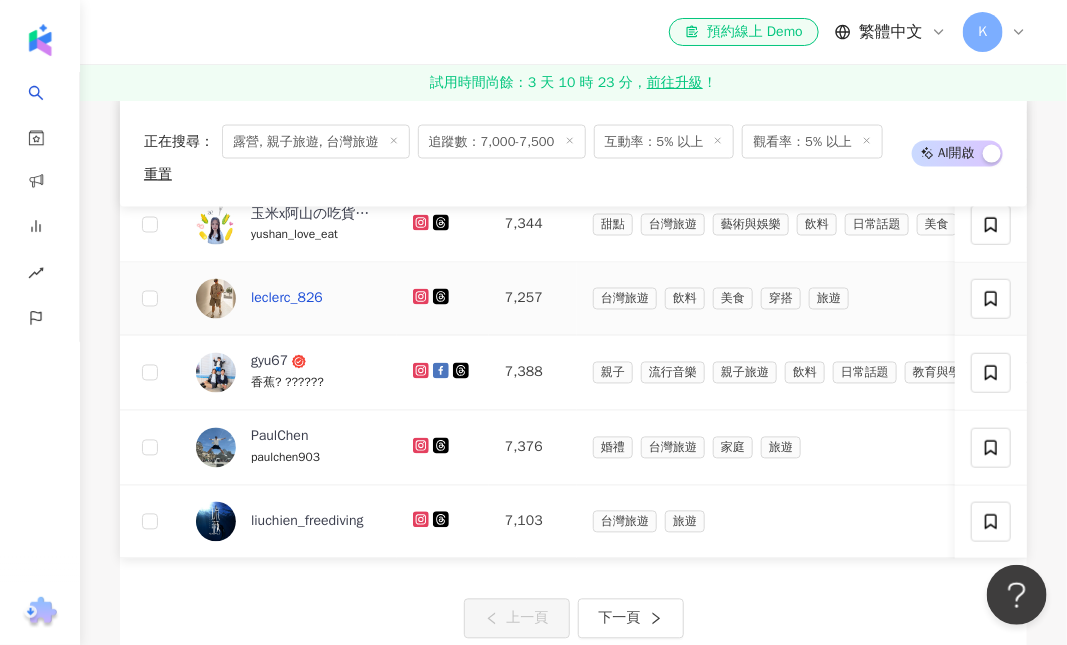 click on "leclerc_826" at bounding box center [287, 299] 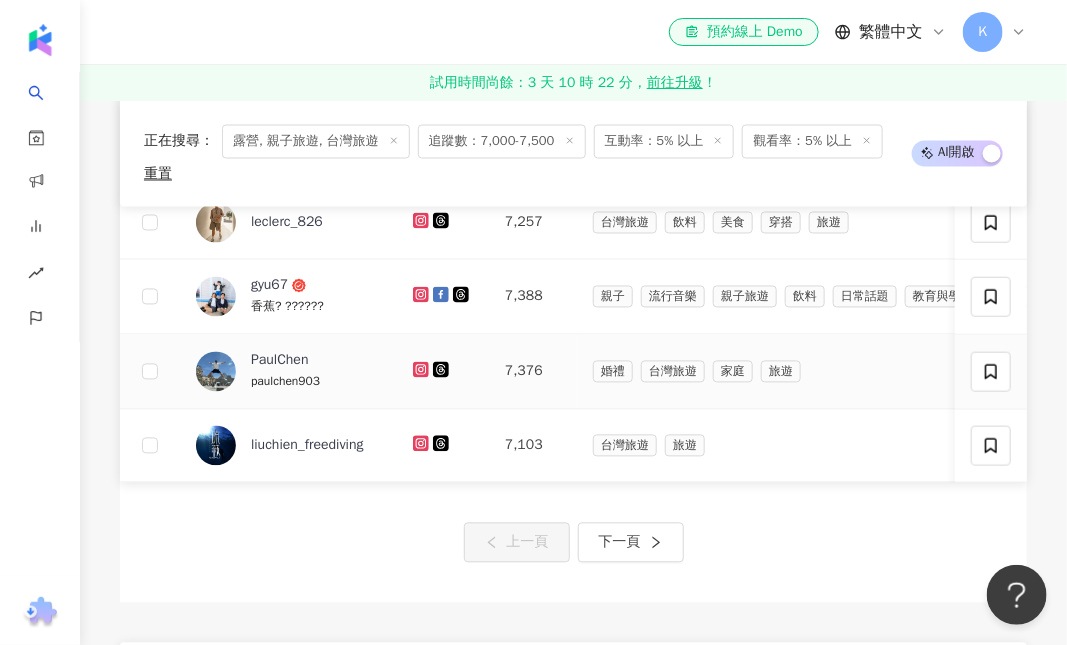 scroll, scrollTop: 1066, scrollLeft: 0, axis: vertical 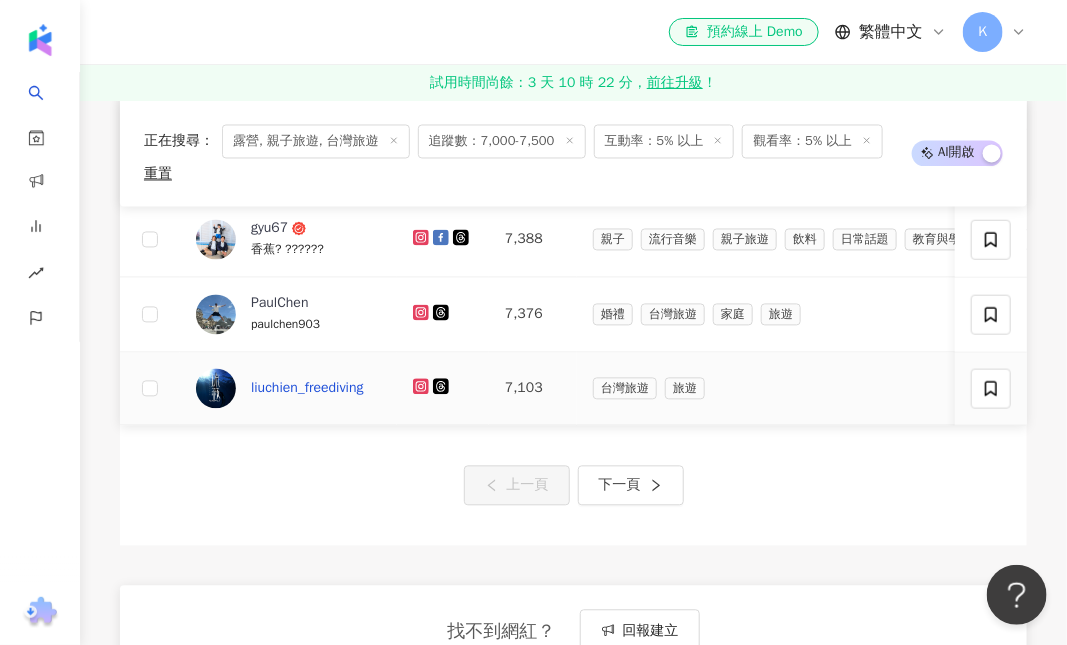 click on "liuchien_freediving" at bounding box center (307, 389) 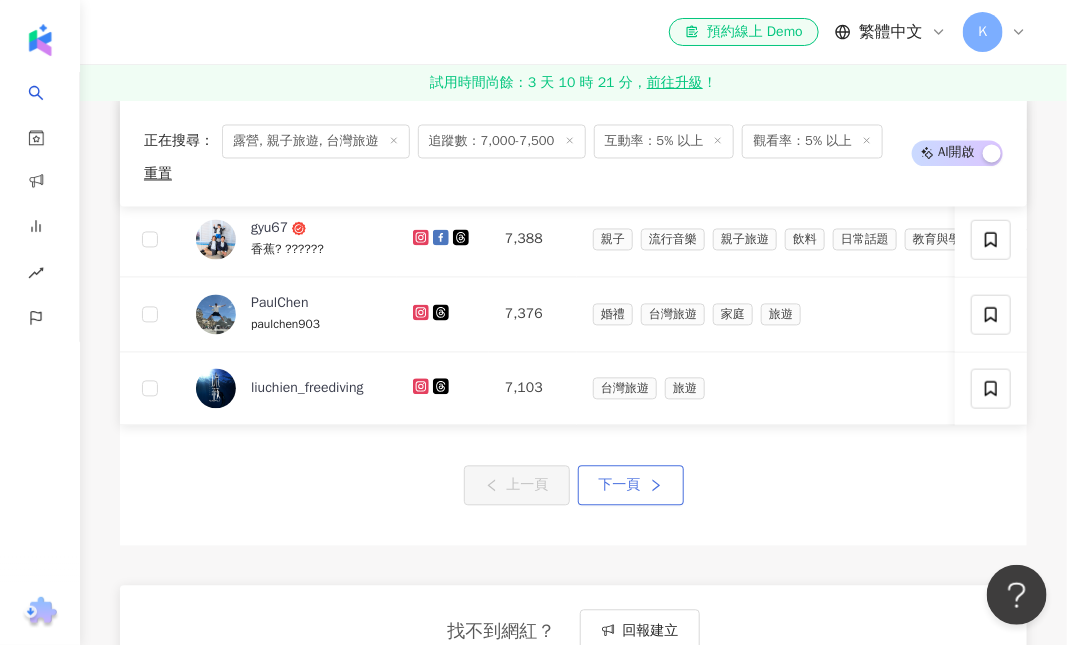click 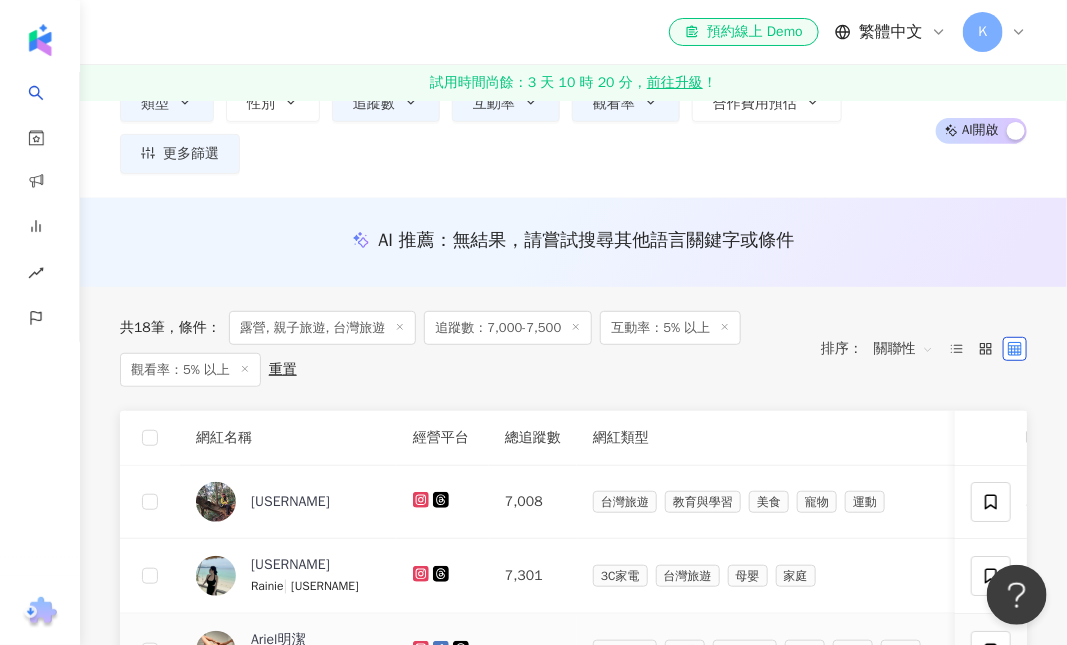 scroll, scrollTop: 152, scrollLeft: 0, axis: vertical 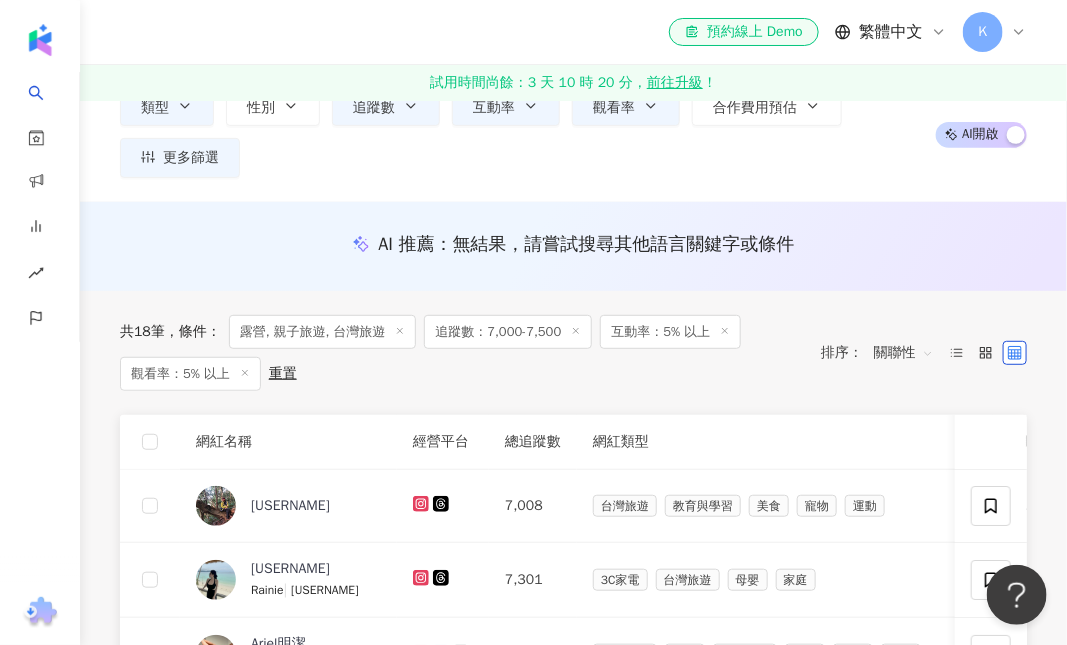 click on "共  18  筆 條件 ： 露營, 親子旅遊, 台灣旅遊 追蹤數：7,000-7,500 互動率：5% 以上 觀看率：5% 以上 重置 排序： 關聯性" at bounding box center [573, 353] 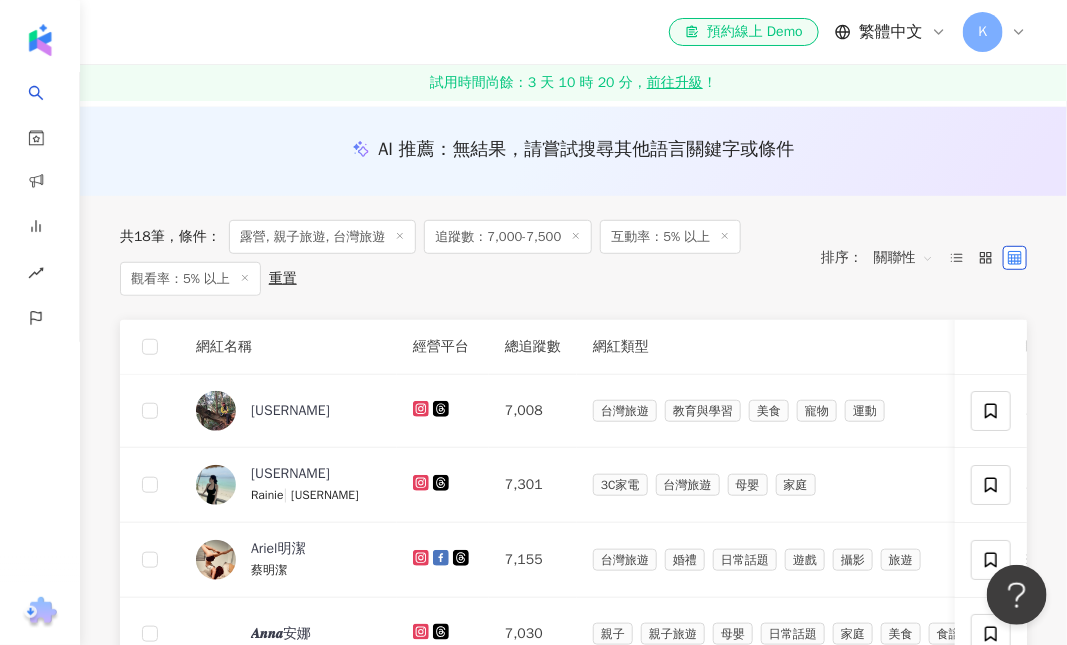 scroll, scrollTop: 285, scrollLeft: 0, axis: vertical 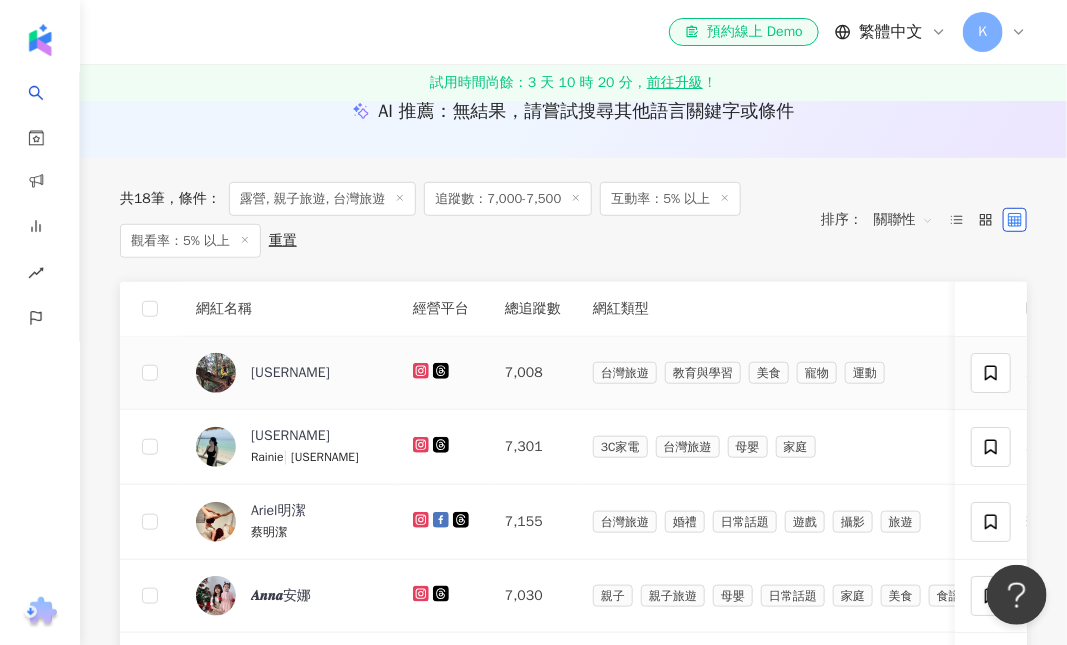 click on "huang_iii" at bounding box center (316, 373) 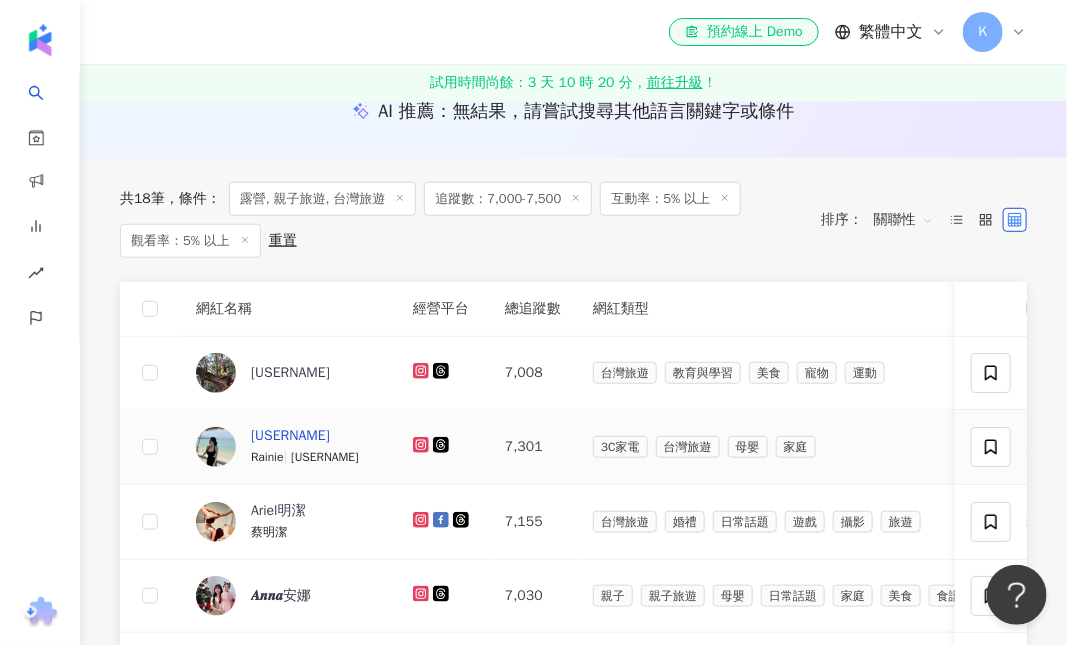 click on "瑞妮" at bounding box center (290, 436) 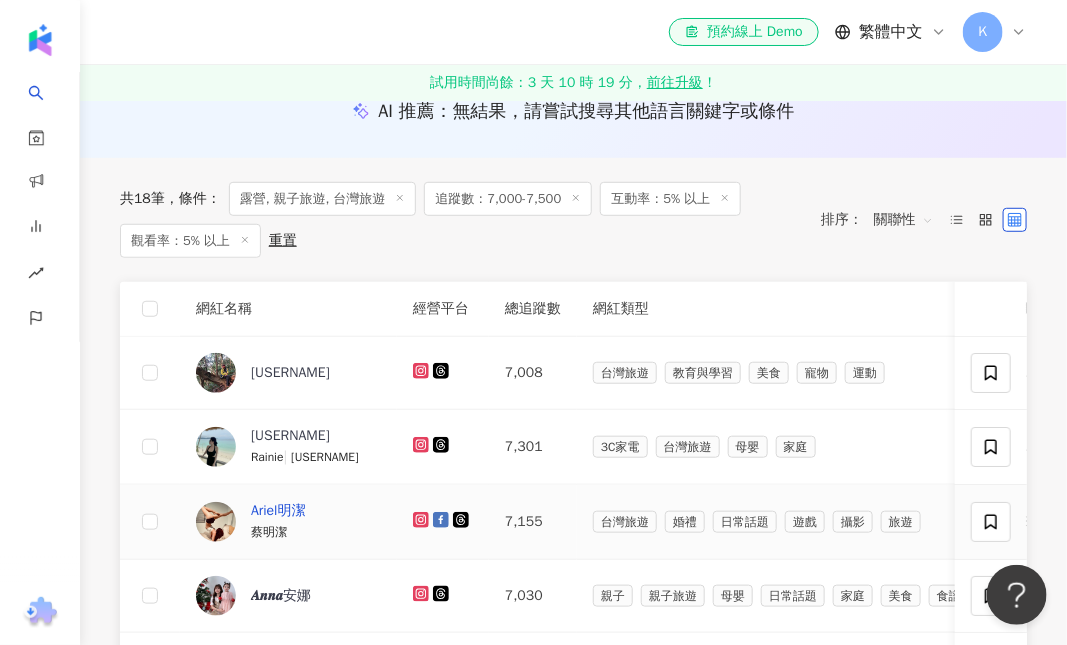 click on "Ariel明潔" at bounding box center (278, 511) 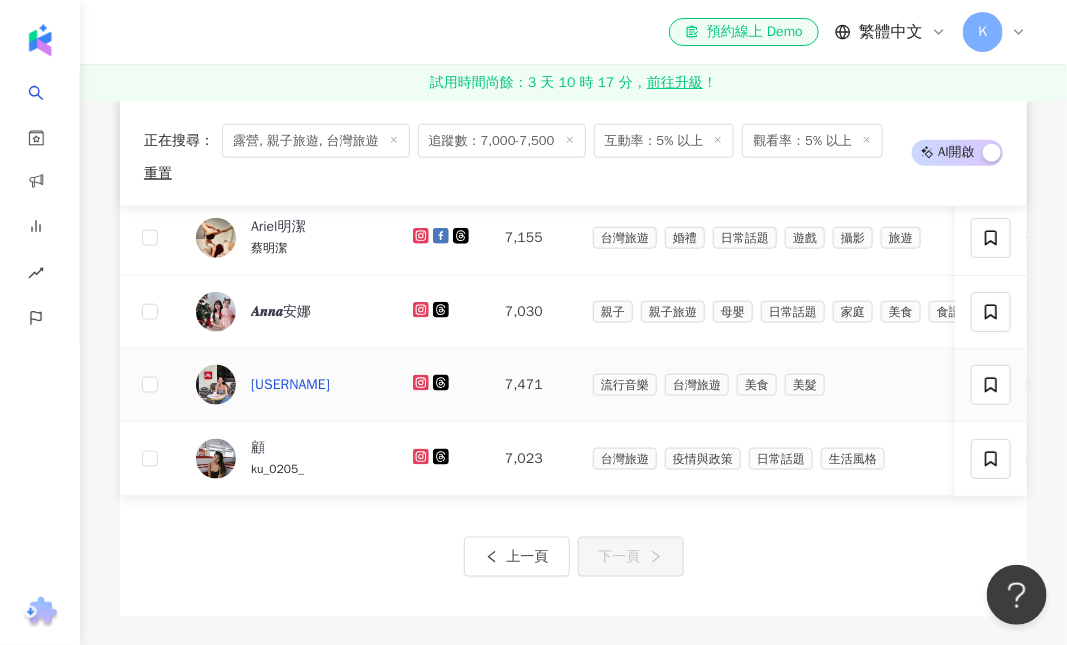 scroll, scrollTop: 552, scrollLeft: 0, axis: vertical 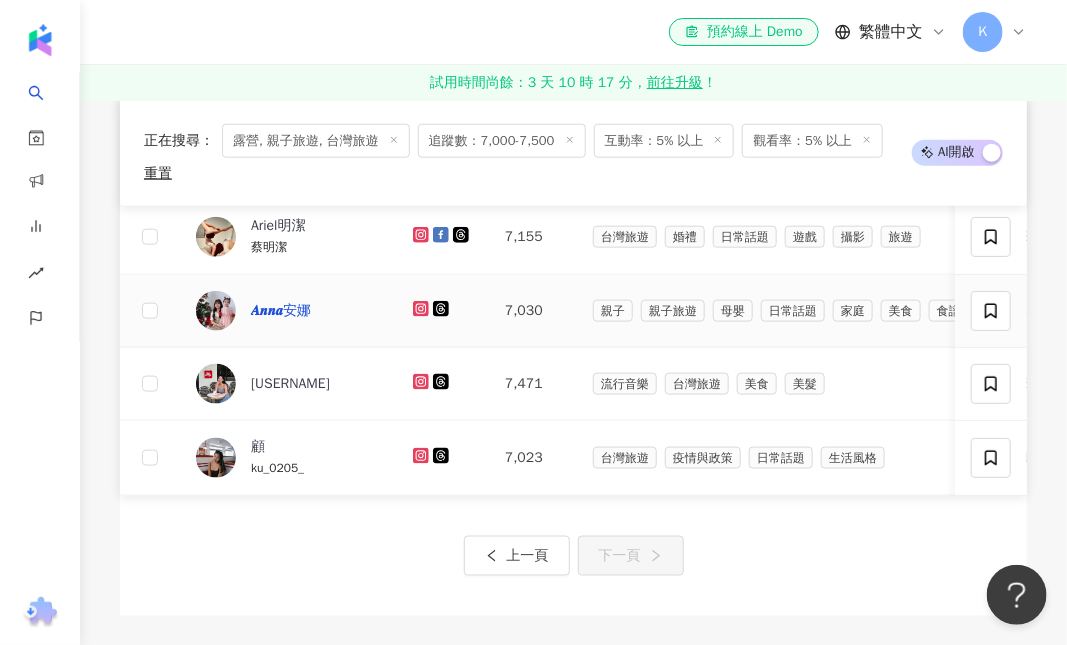 click on "𝑨𝒏𝒏𝒂安娜" at bounding box center (281, 311) 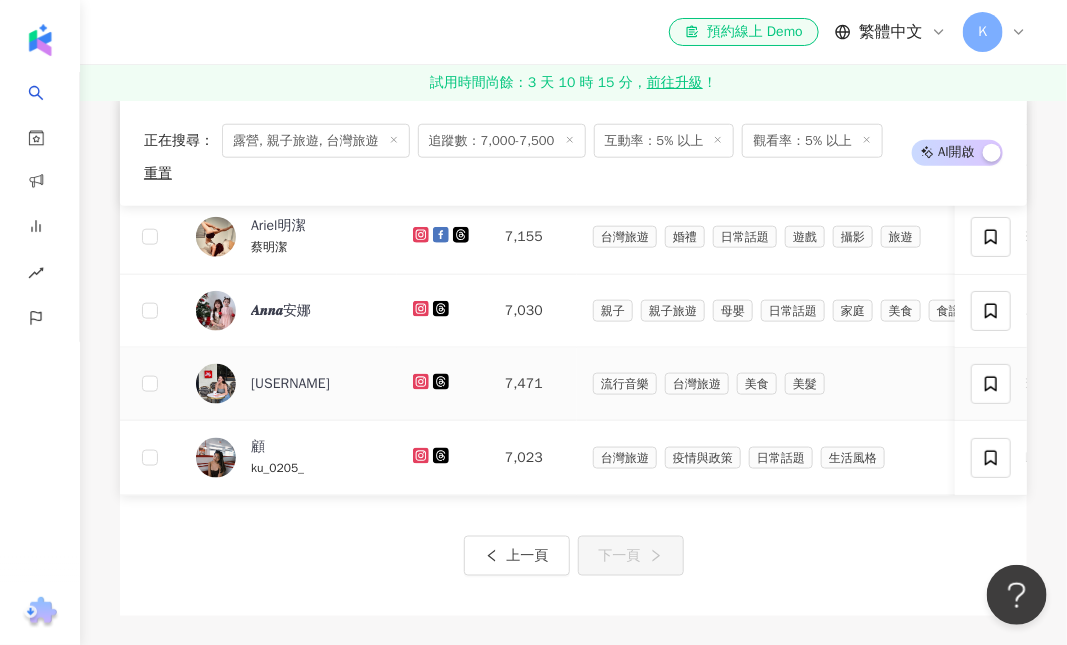 click on "chrishell.ch" at bounding box center [290, 384] 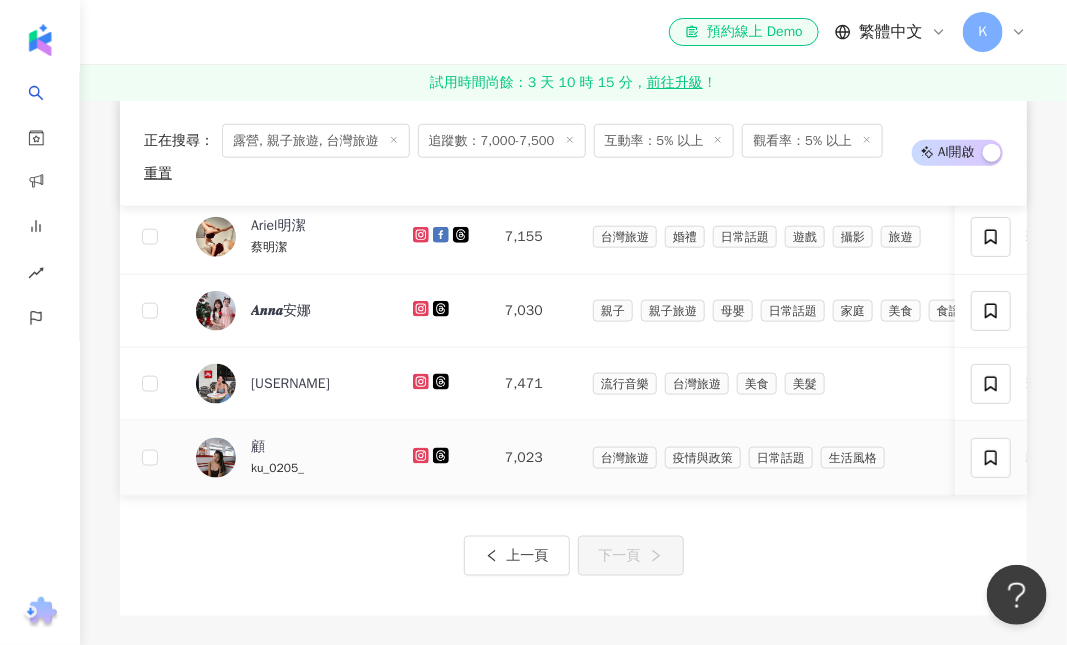click on "顧" at bounding box center [316, 447] 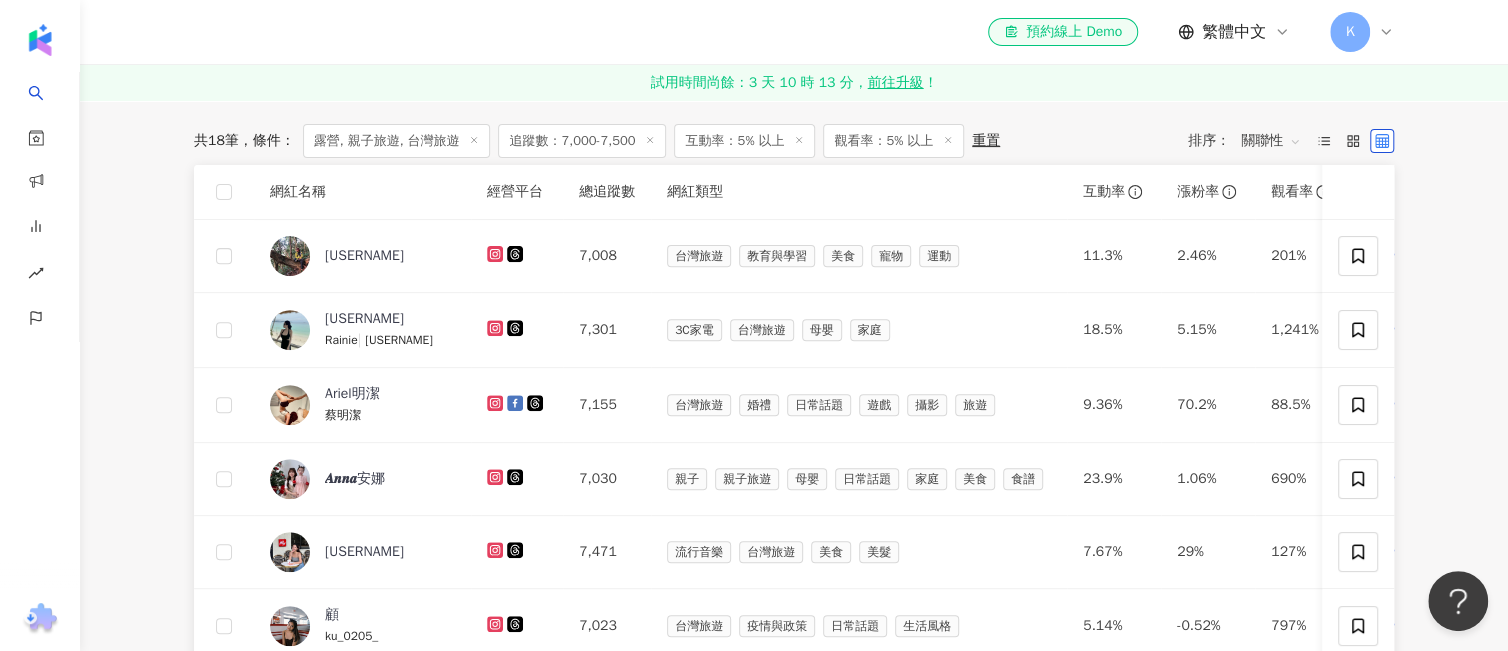 scroll, scrollTop: 19, scrollLeft: 0, axis: vertical 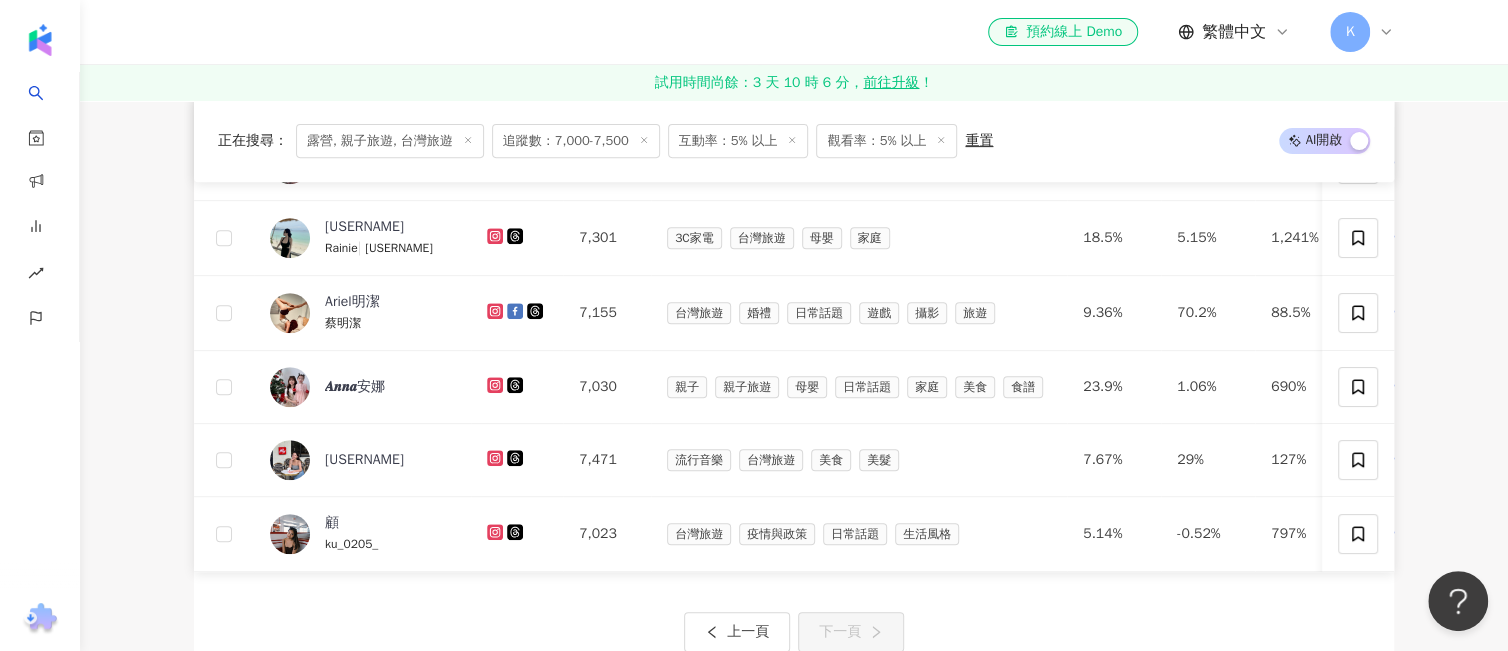 click on "上一頁 下一頁" at bounding box center (794, 632) 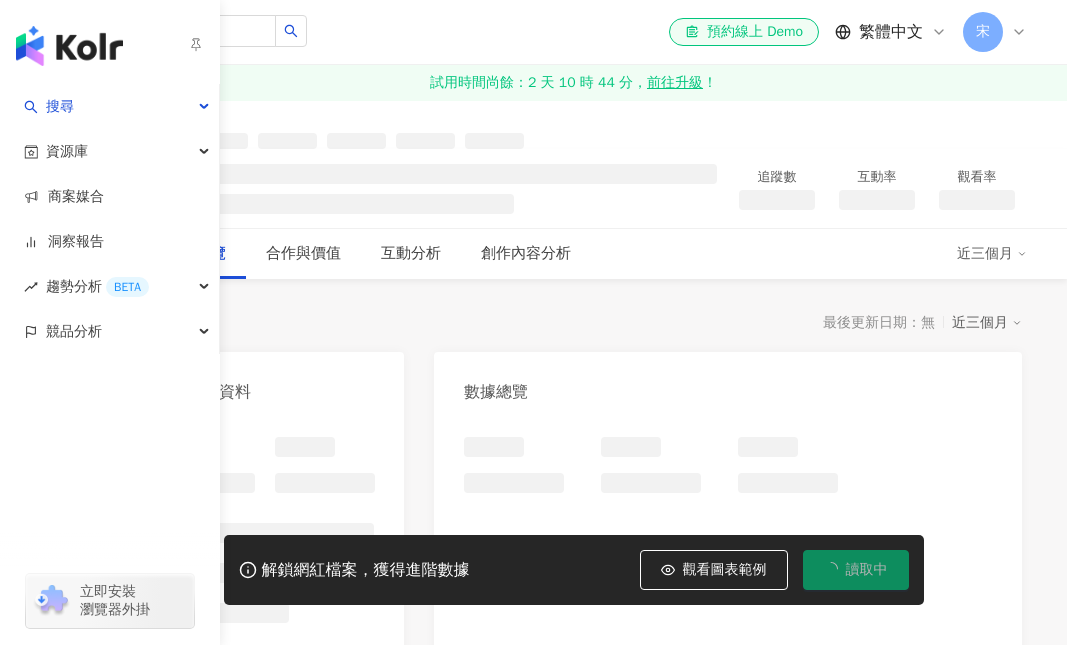 scroll, scrollTop: 0, scrollLeft: 0, axis: both 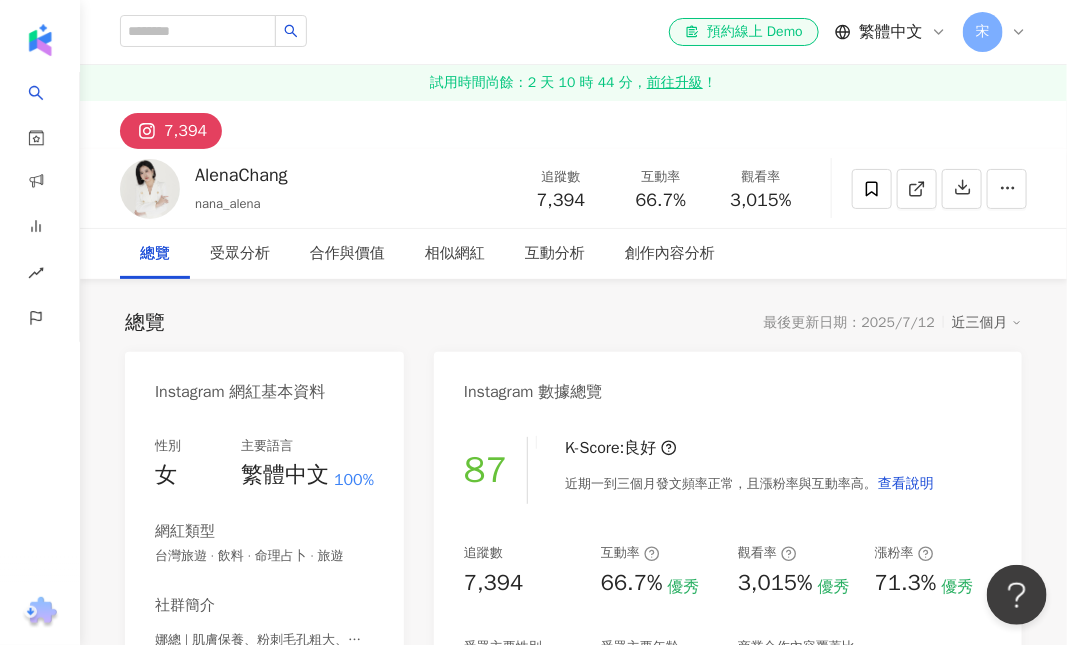 click on "總覽 最後更新日期：2025/7/12 近三個月 Instagram 網紅基本資料 性別   女 主要語言   繁體中文 100% 網紅類型 台灣旅遊 · 飲料 · 命理占卜 · 旅遊 社群簡介 娜總 | 肌膚保養、粉刺毛孔粗大、零底妝| | nana_alena https://www.instagram.com/nana_alena/ ★全美世界GD金階企業經理及講師
★事業發展從台灣到日本新加坡馬來西亞美國英國
★素人一寶媽協助同為全職媽媽、素人打造5位數副業收入
★皮膚及體態調理、事業規劃、短影音、社群經營
-
DR’s Secret shop 看更多 Instagram 數據總覽 87 K-Score :   良好 近期一到三個月發文頻率正常，且漲粉率與互動率高。 查看說明 追蹤數   7,394 互動率   66.7% 優秀 觀看率   3,015% 優秀 漲粉率   71.3% 優秀 受眾主要性別   女性 74.1% 受眾主要年齡   25-34 歲 61.4% 商業合作內容覆蓋比例   10% AI Instagram 成效等級三大指標 互動率 66.7% 優秀 1.5% 觀看率 3,015% 優秀 3.29%" at bounding box center (573, 1174) 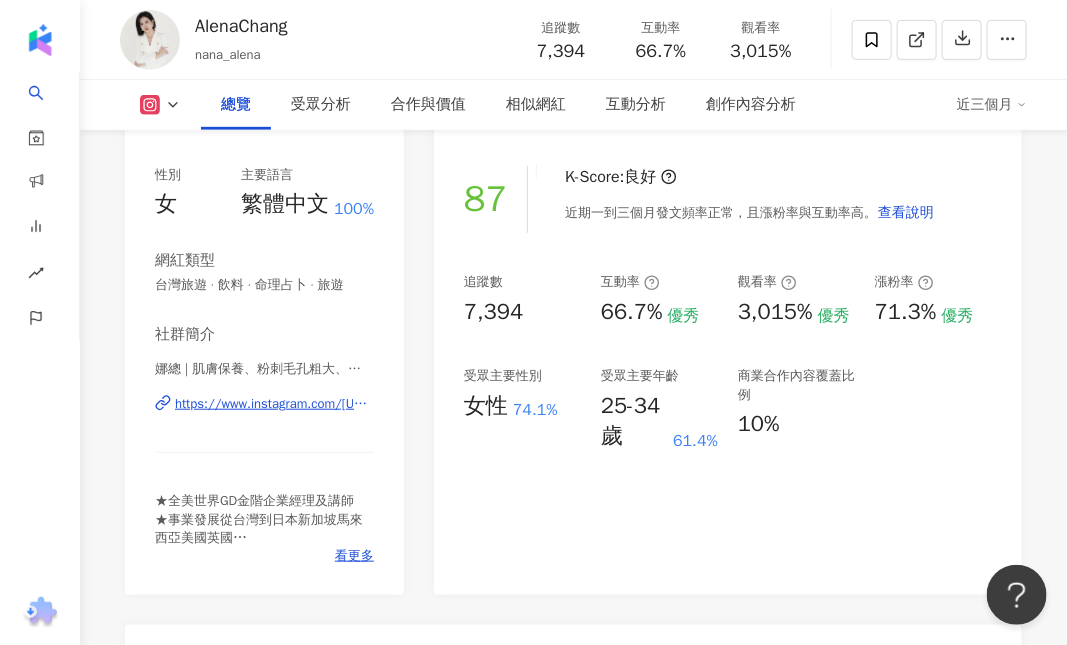 scroll, scrollTop: 29, scrollLeft: 0, axis: vertical 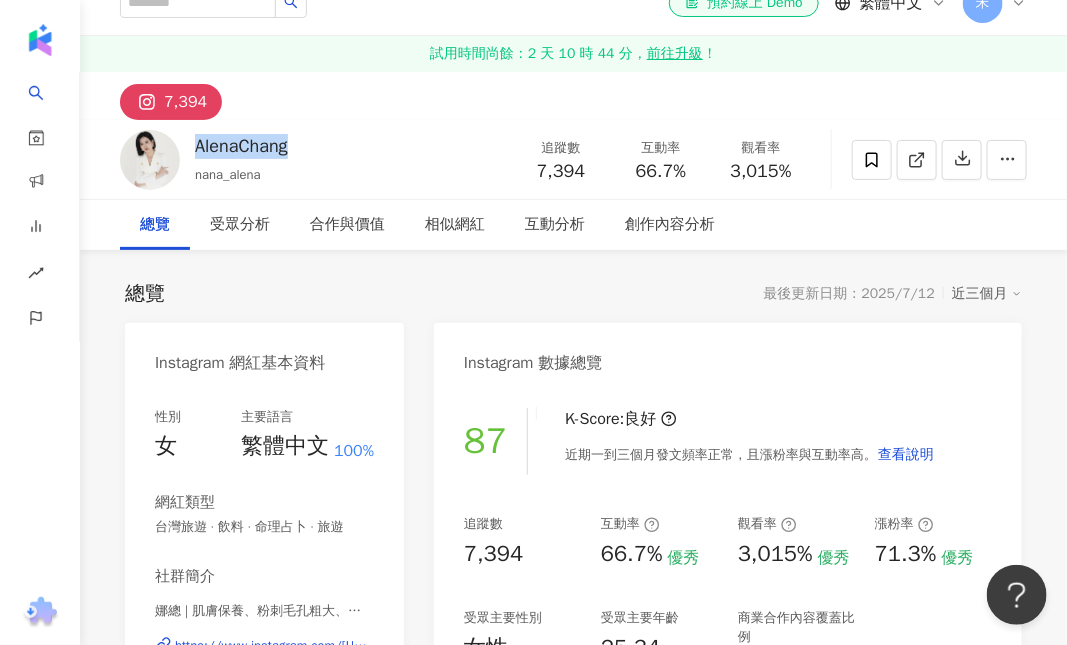 drag, startPoint x: 194, startPoint y: 142, endPoint x: 327, endPoint y: 164, distance: 134.80727 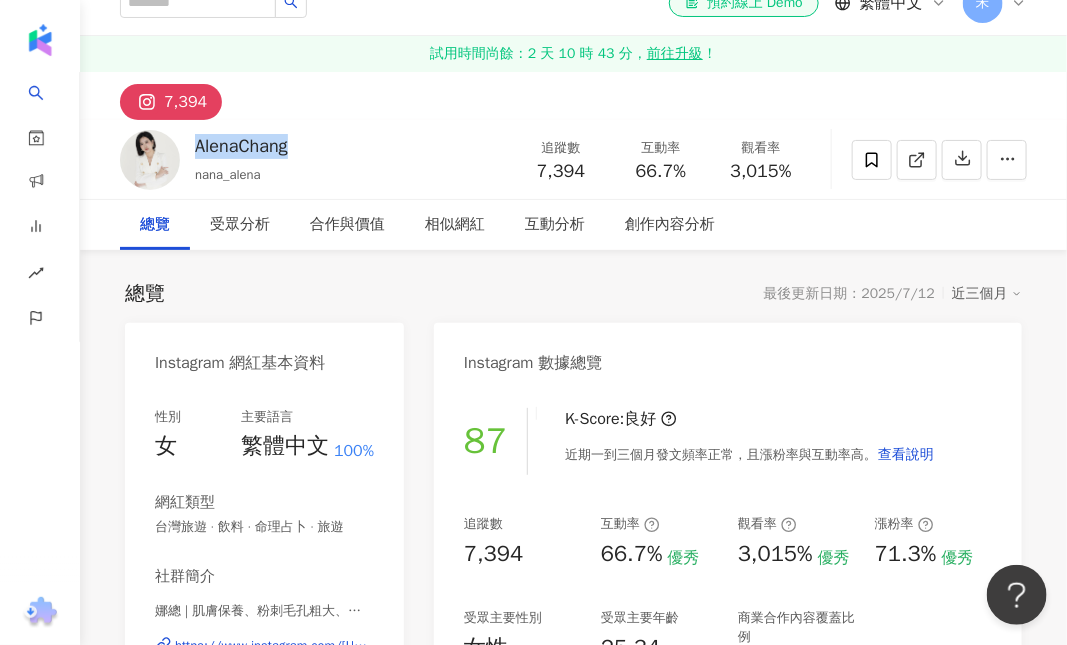 click on "總覽 最後更新日期：2025/7/12 近三個月 Instagram 網紅基本資料 性別   女 主要語言   繁體中文 100% 網紅類型 台灣旅遊 · 飲料 · 命理占卜 · 旅遊 社群簡介 娜總 | 肌膚保養、粉刺毛孔粗大、零底妝| | nana_alena https://www.instagram.com/nana_alena/ ★全美世界GD金階企業經理及講師
★事業發展從台灣到日本新加坡馬來西亞美國英國
★素人一寶媽協助同為全職媽媽、素人打造5位數副業收入
★皮膚及體態調理、事業規劃、短影音、社群經營
-
DR’s Secret shop 看更多 Instagram 數據總覽 87 K-Score :   良好 近期一到三個月發文頻率正常，且漲粉率與互動率高。 查看說明 追蹤數   7,394 互動率   66.7% 優秀 觀看率   3,015% 優秀 漲粉率   71.3% 優秀 受眾主要性別   女性 74.1% 受眾主要年齡   25-34 歲 61.4% 商業合作內容覆蓋比例   10% AI Instagram 成效等級三大指標 互動率 66.7% 優秀 1.5% 觀看率 3,015% 優秀 3.29%" at bounding box center [573, 1145] 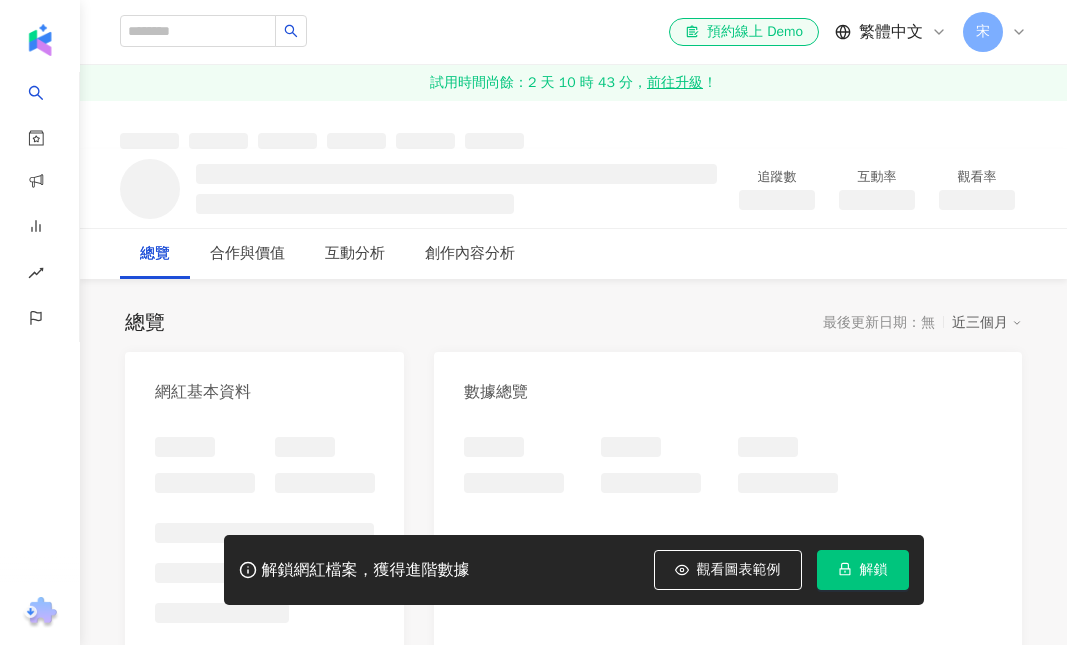scroll, scrollTop: 0, scrollLeft: 0, axis: both 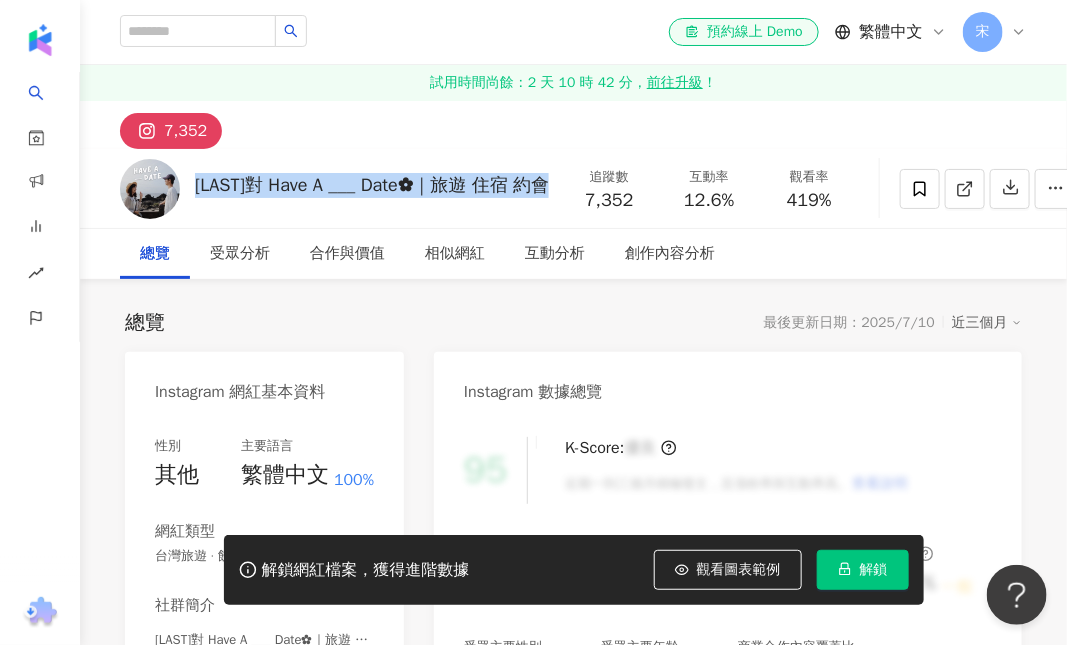 drag, startPoint x: 200, startPoint y: 179, endPoint x: 575, endPoint y: 180, distance: 375.00134 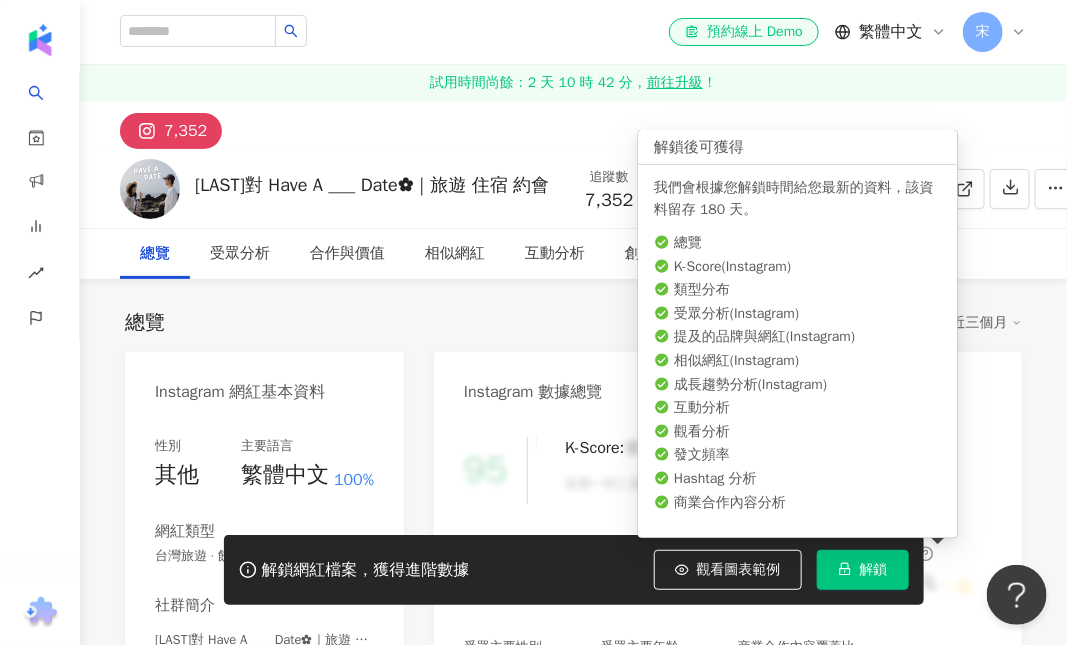 drag, startPoint x: 911, startPoint y: 572, endPoint x: 889, endPoint y: 543, distance: 36.40055 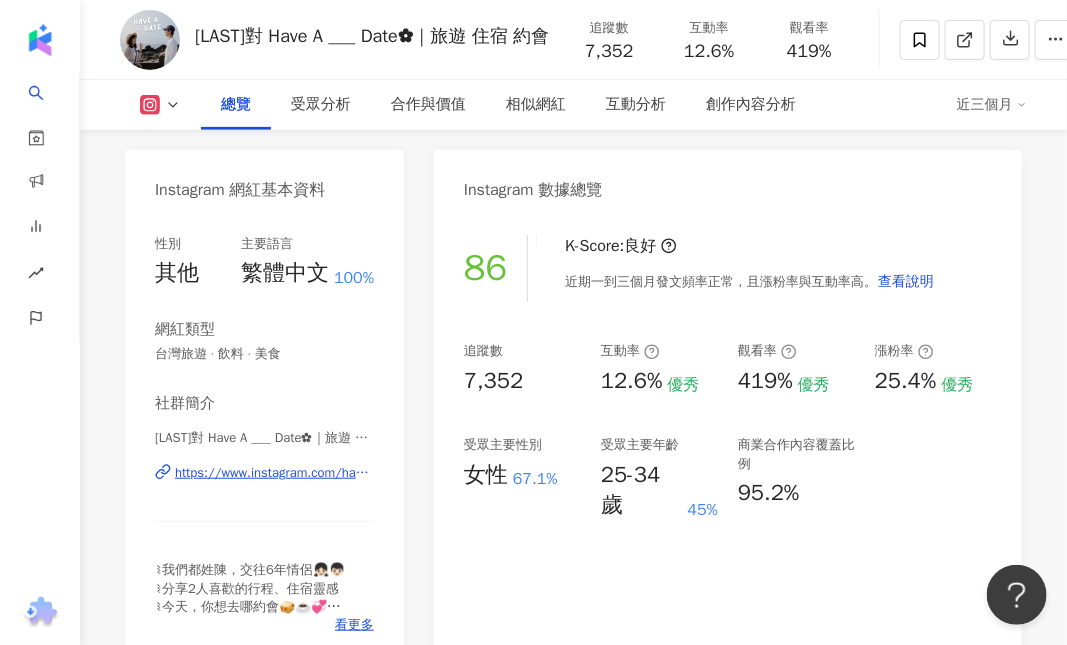 scroll, scrollTop: 1, scrollLeft: 0, axis: vertical 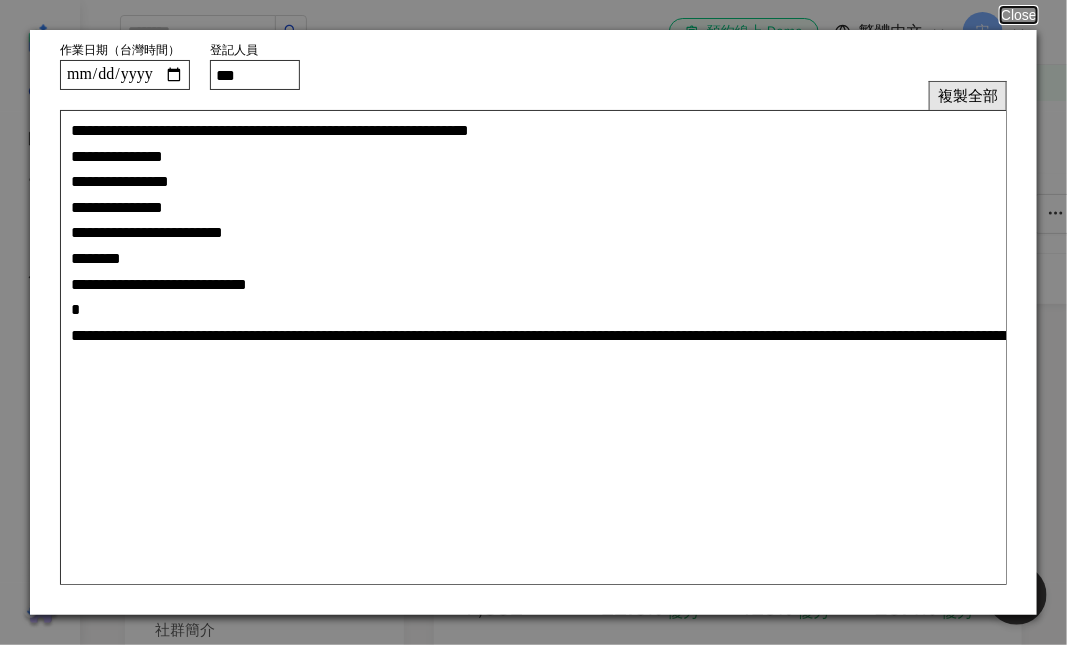 click on "複製全部" at bounding box center [968, 95] 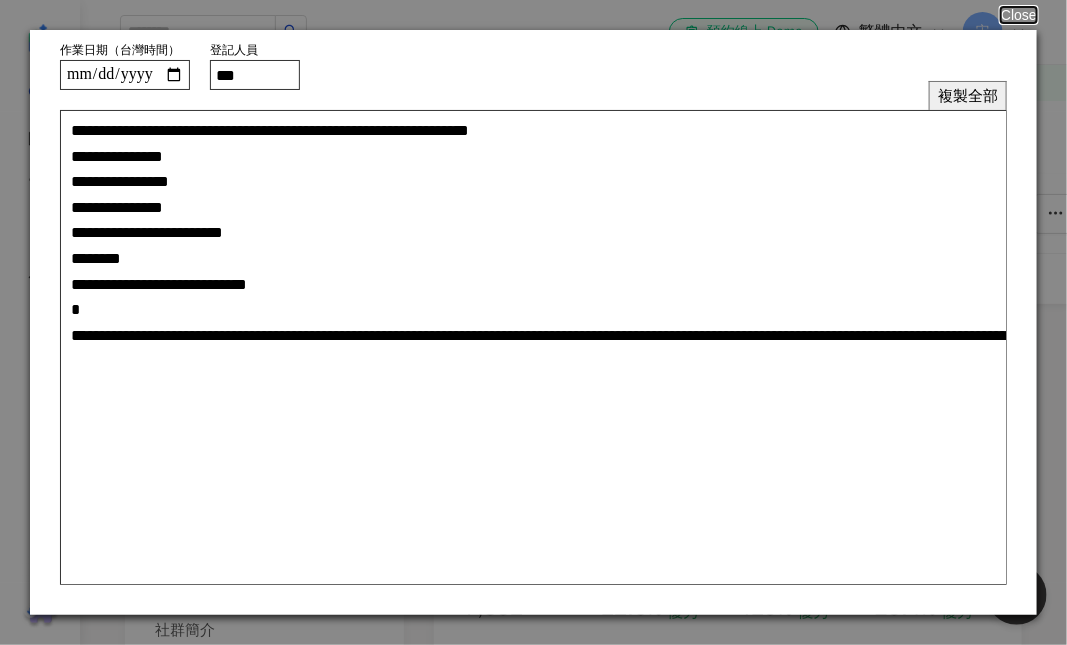 drag, startPoint x: 806, startPoint y: 230, endPoint x: 815, endPoint y: 245, distance: 17.492855 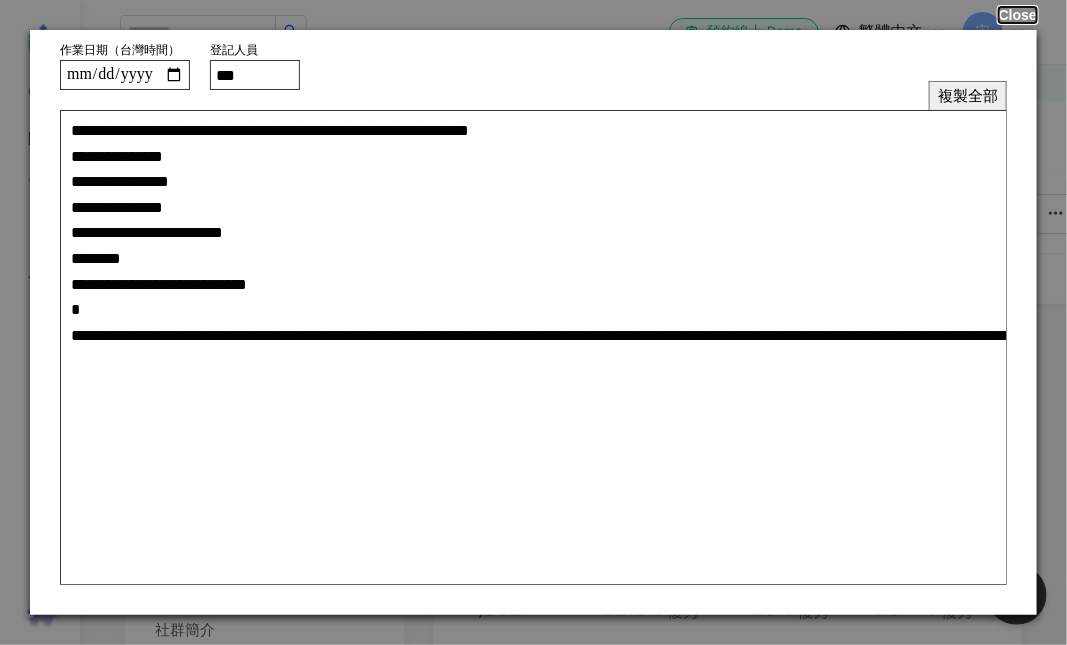 click on "Close" at bounding box center (1018, 15) 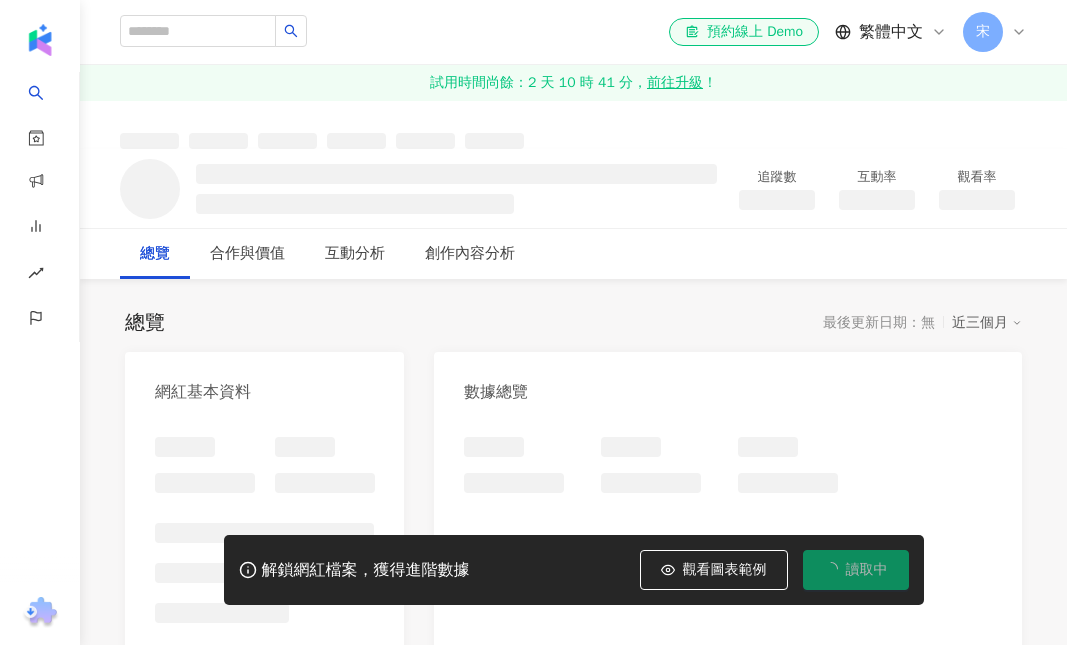 scroll, scrollTop: 0, scrollLeft: 0, axis: both 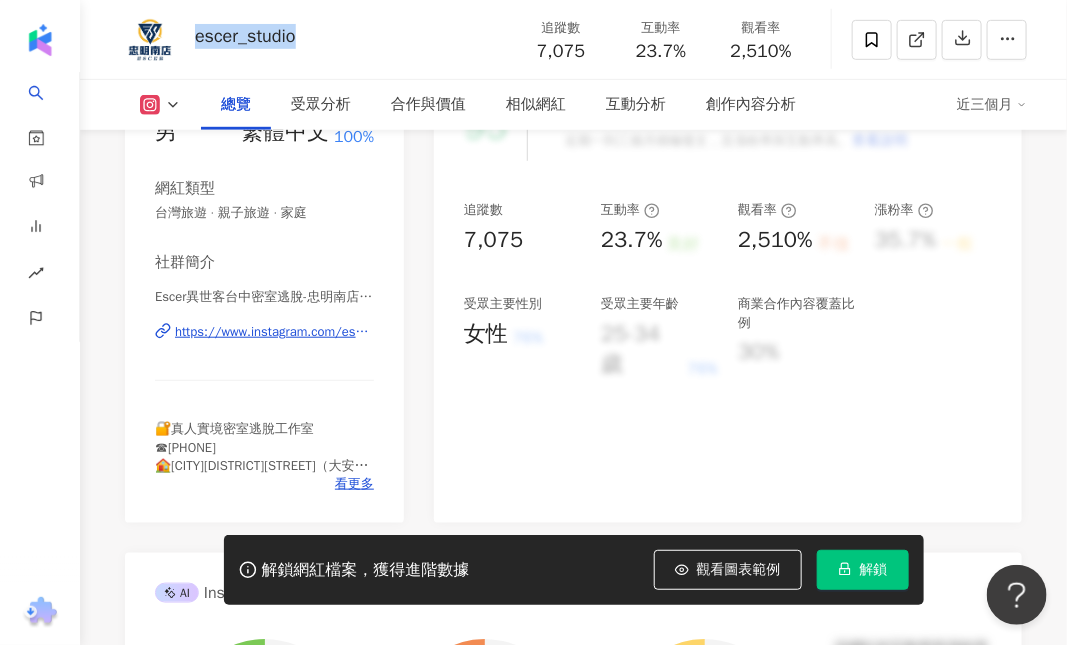 drag, startPoint x: 198, startPoint y: 34, endPoint x: 335, endPoint y: 54, distance: 138.45216 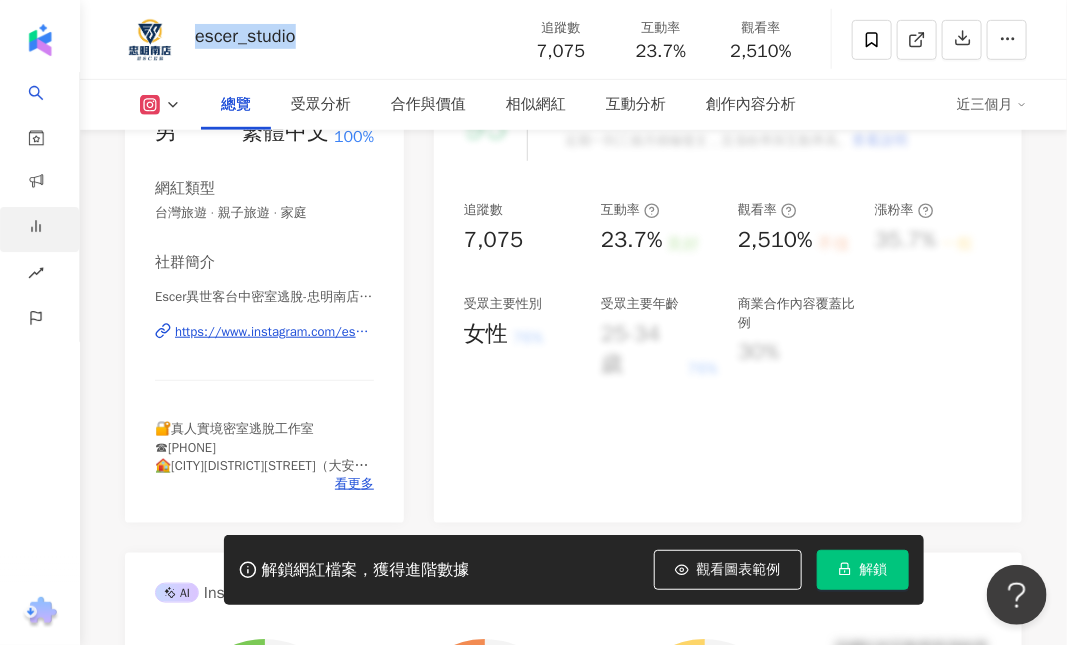 copy on "escer_studio" 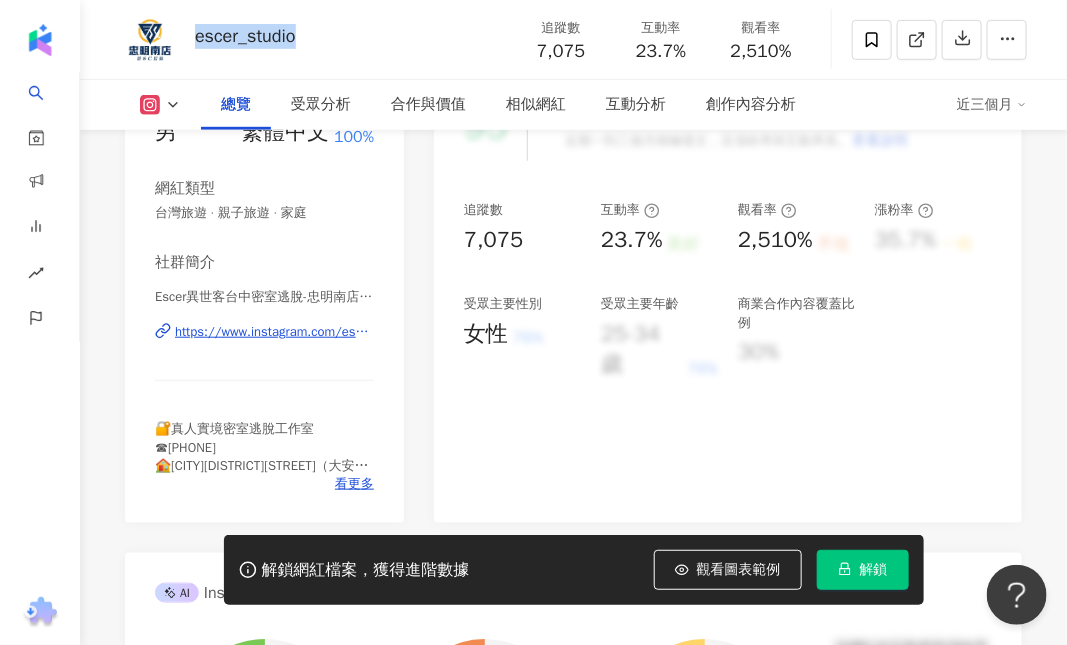 click on "95 K-Score :   優良 近期一到三個月積極發文，且漲粉率與互動率高。 查看說明 追蹤數   7,075 互動率   23.7% 良好 觀看率   2,510% 不佳 漲粉率   35.7% 一般 受眾主要性別   女性 76% 受眾主要年齡   25-34 歲 76% 商業合作內容覆蓋比例   30%" at bounding box center (728, 298) 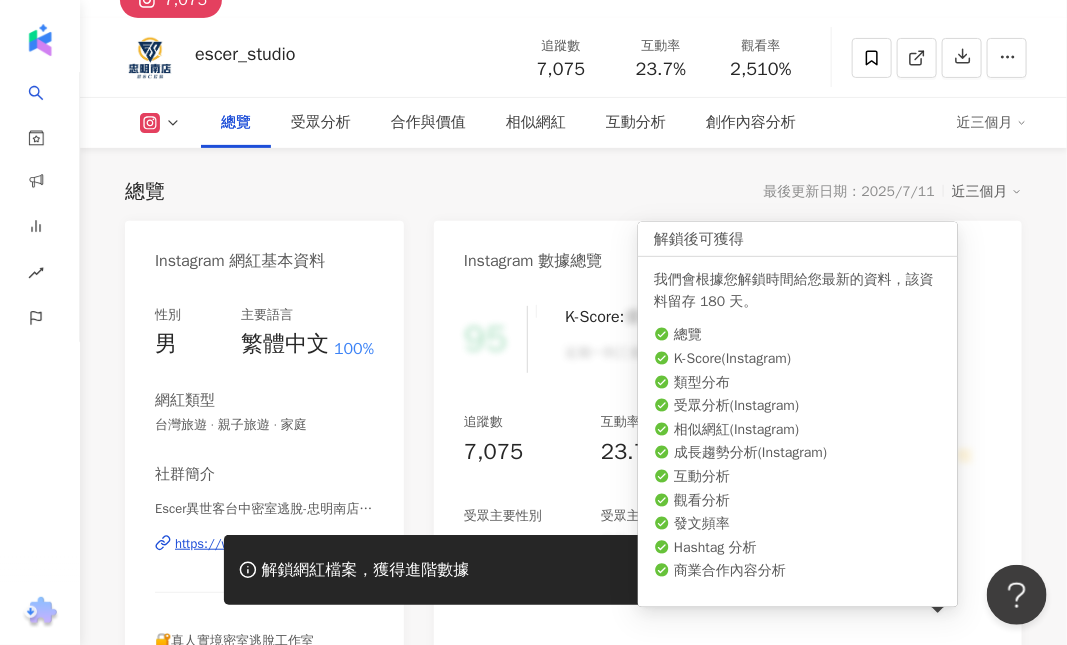 scroll, scrollTop: 209, scrollLeft: 0, axis: vertical 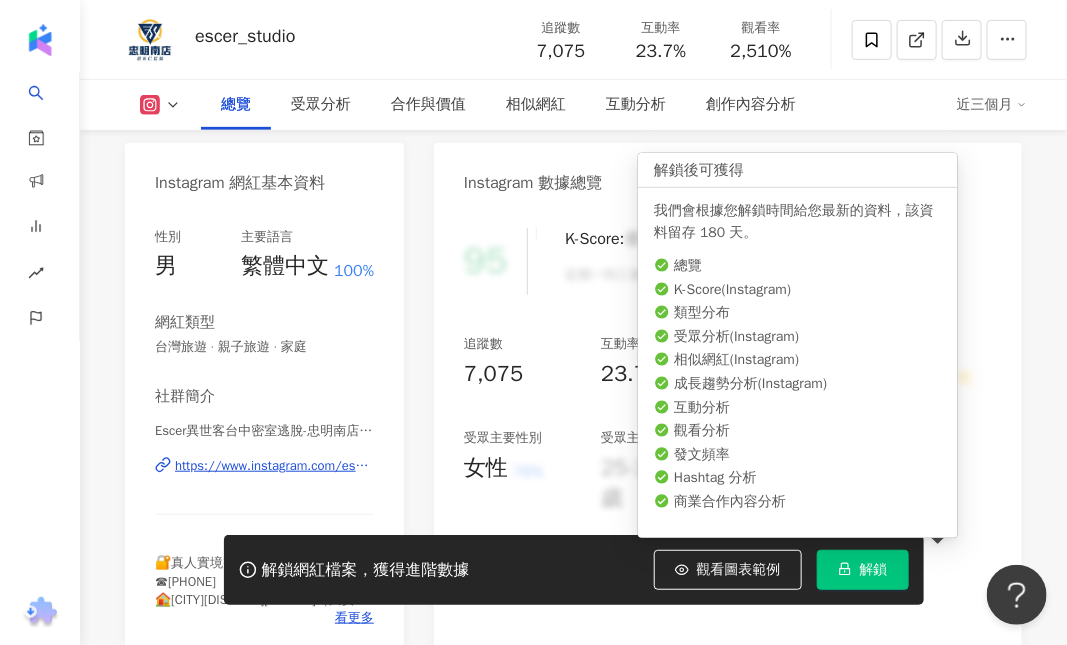 click on "解鎖" at bounding box center [874, 570] 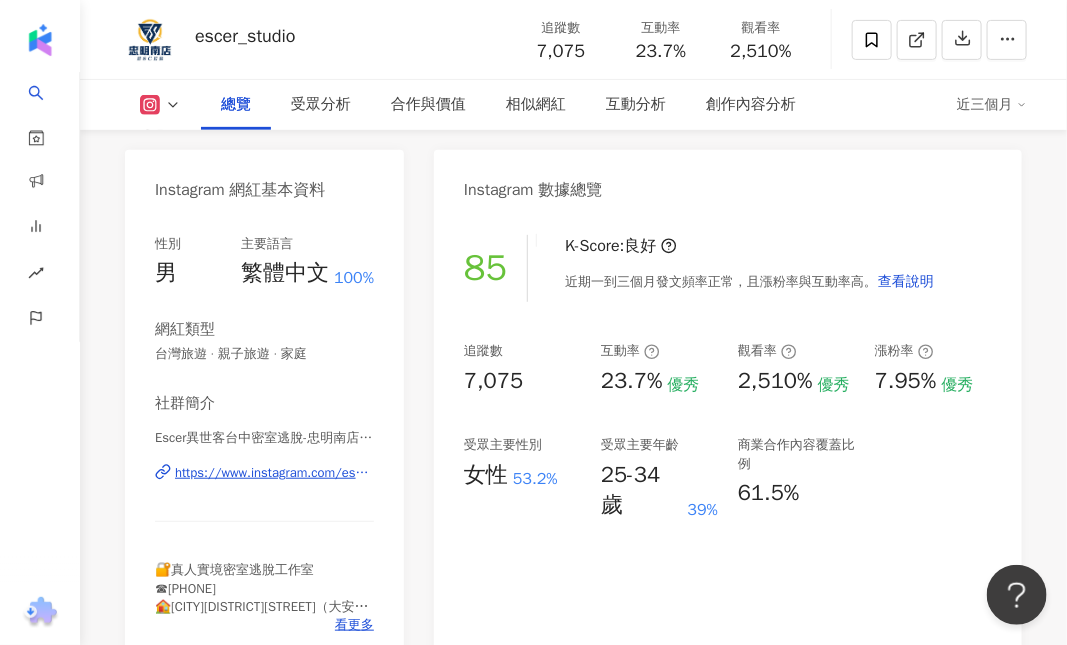 scroll, scrollTop: 0, scrollLeft: 0, axis: both 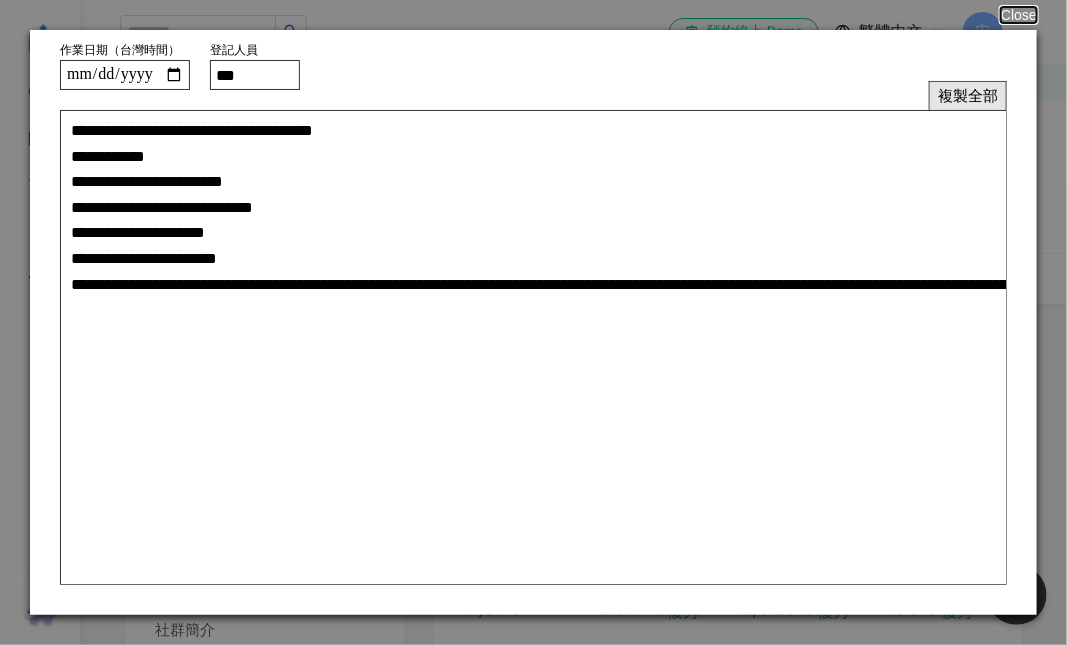 click on "複製全部" at bounding box center [968, 95] 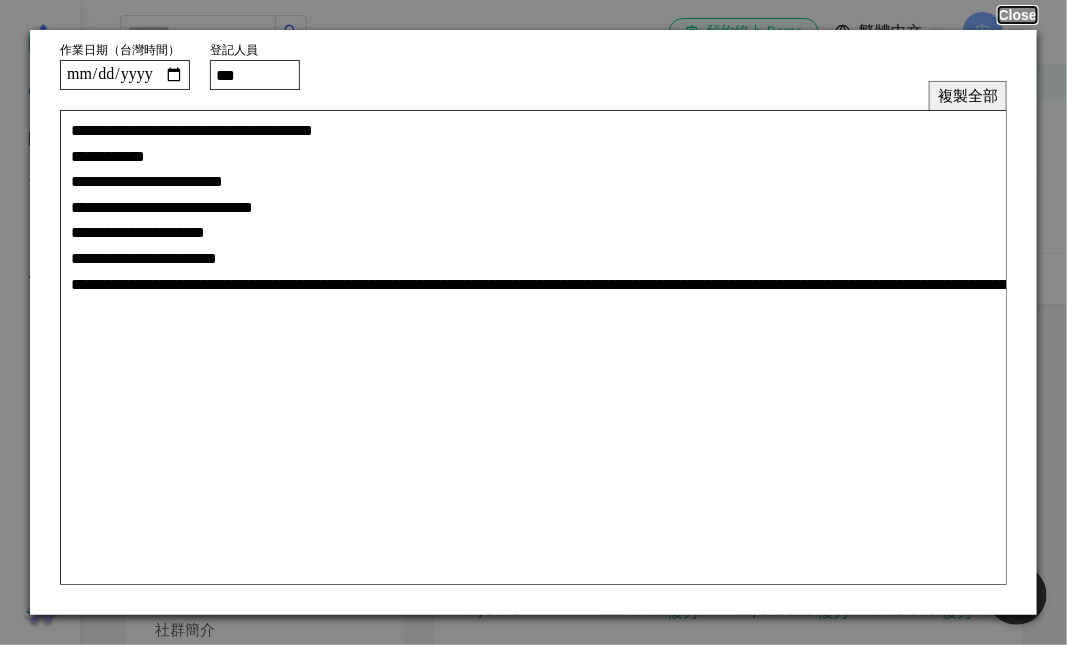 click on "Close" at bounding box center (1018, 15) 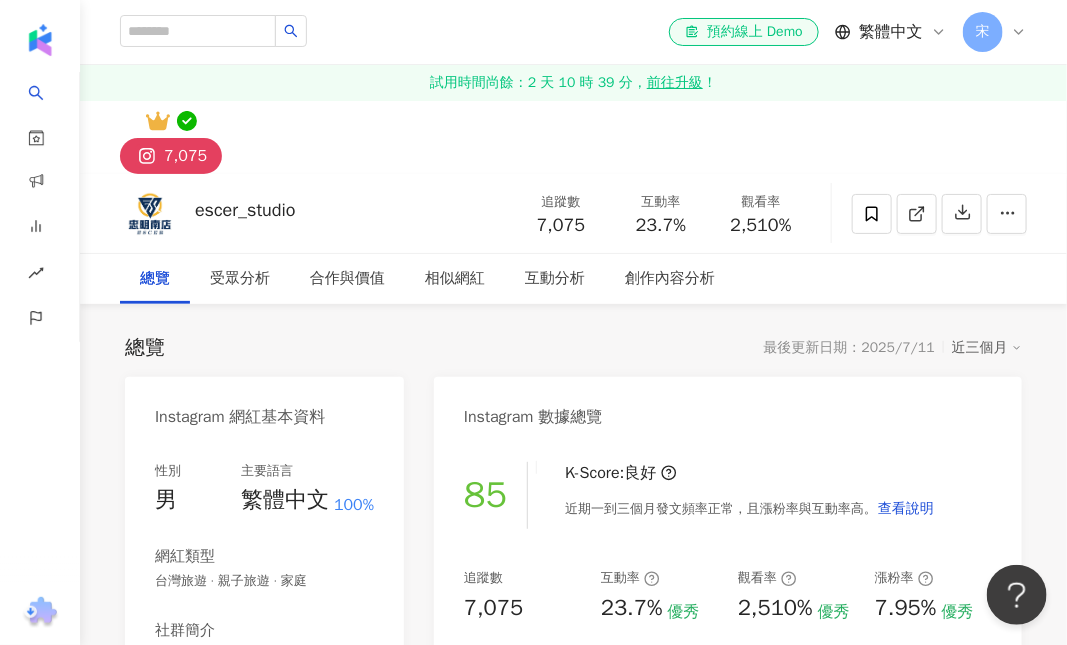 click on "總覽 最後更新日期：2025/7/11 近三個月 Instagram 網紅基本資料 性別   男 主要語言   繁體中文 100% 網紅類型 台灣旅遊 · 親子旅遊 · 家庭 社群簡介 Escer異世客台中密室逃脫-忠明南店 | escer_studio https://www.instagram.com/escer_studio/ 🔐真人實境密室逃脫工作室
☎04-22601755
🏠台中市南區忠明南路758號4樓（大安國際大樓）
異世客-民權店 @escer_studio_minquan
異世客小天使日常 @escer.daily
FB粉絲專頁➡Escer異世客台中密室逃脫工作室
官網點擊下方連結⬇
看更多 Instagram 數據總覽 85 K-Score :   良好 近期一到三個月發文頻率正常，且漲粉率與互動率高。 查看說明 追蹤數   7,075 互動率   23.7% 優秀 觀看率   2,510% 優秀 漲粉率   7.95% 優秀 受眾主要性別   女性 53.2% 受眾主要年齡   25-34 歲 39% 商業合作內容覆蓋比例   61.5% AI Instagram 成效等級三大指標 23.7%" at bounding box center (573, 1674) 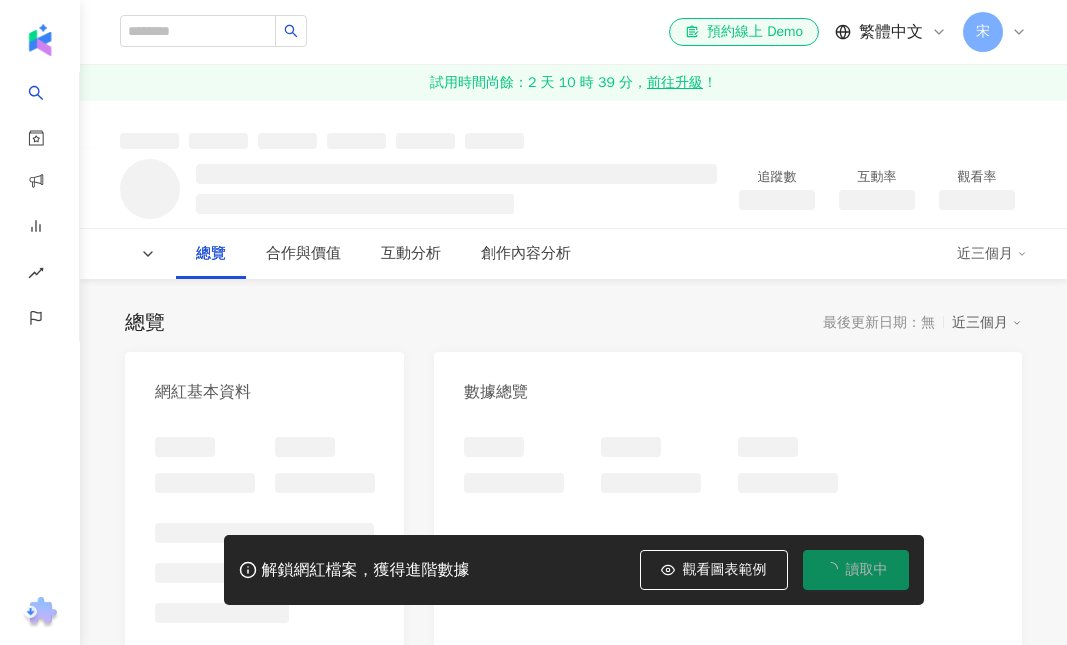 scroll, scrollTop: 0, scrollLeft: 0, axis: both 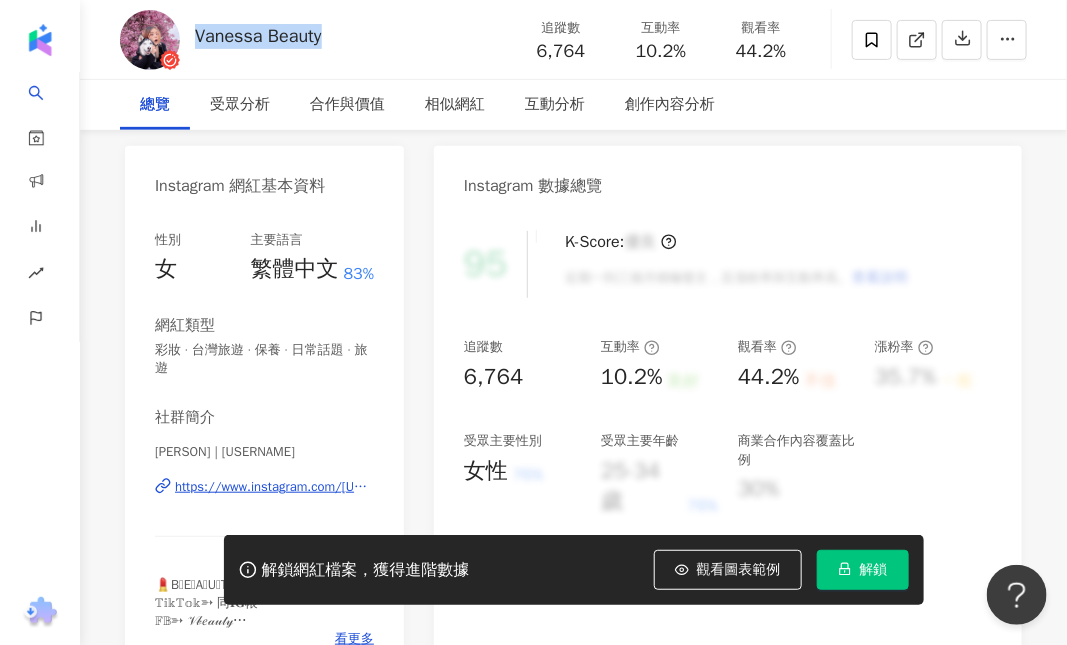 drag, startPoint x: 197, startPoint y: 28, endPoint x: 354, endPoint y: 59, distance: 160.03125 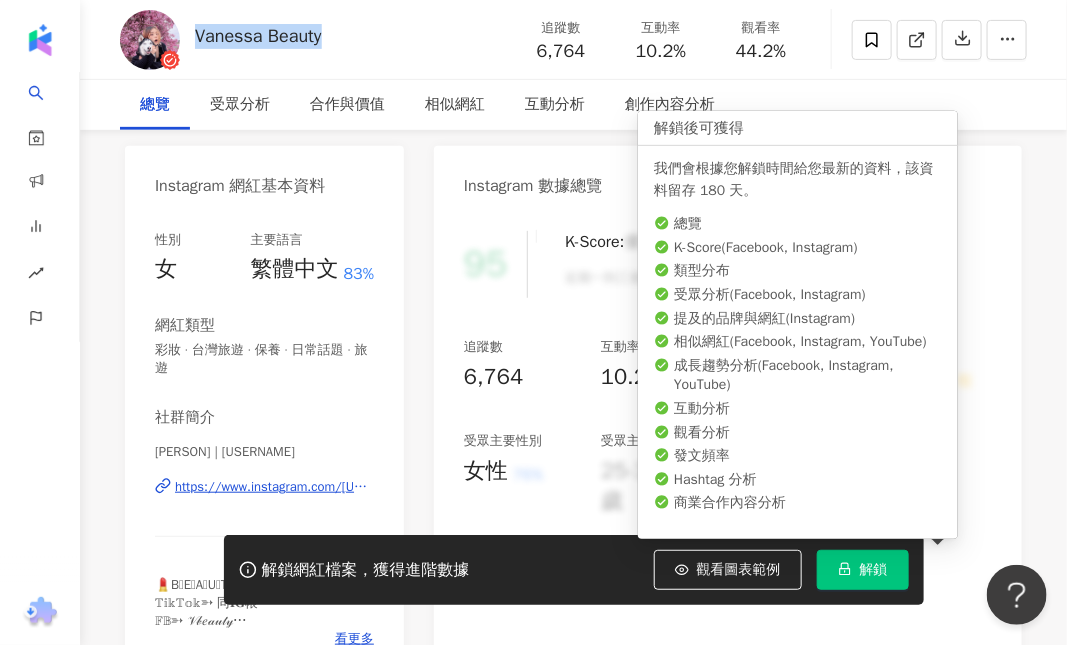 click on "解鎖" at bounding box center (863, 570) 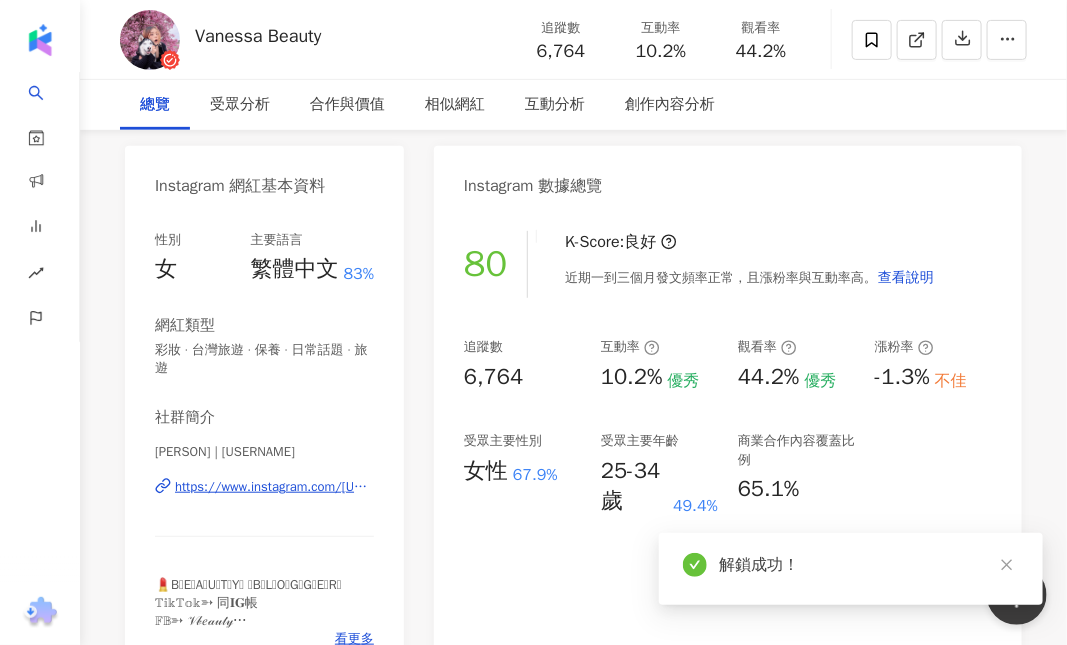 scroll, scrollTop: 740, scrollLeft: 0, axis: vertical 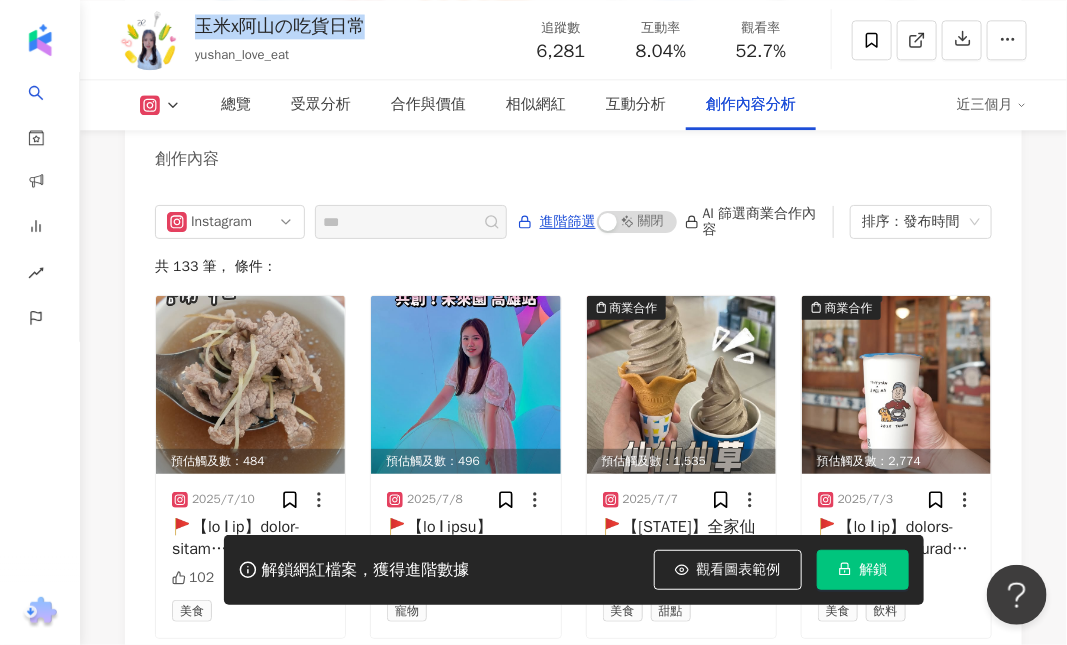 drag, startPoint x: 198, startPoint y: 19, endPoint x: 377, endPoint y: 22, distance: 179.02513 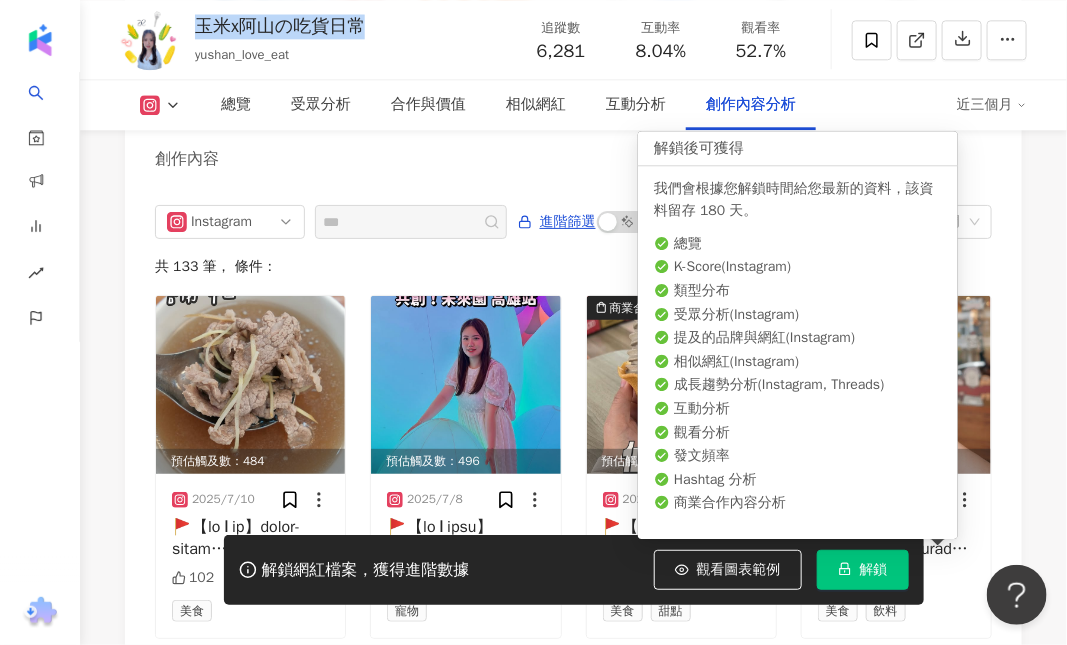 click on "解鎖" at bounding box center [863, 570] 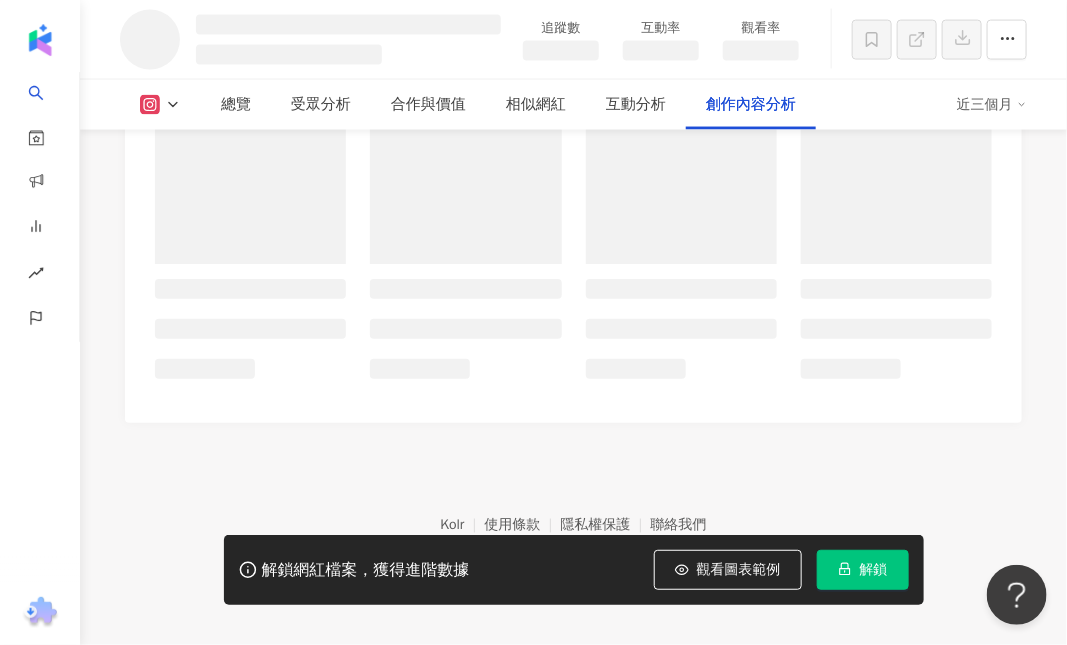 scroll, scrollTop: 5337, scrollLeft: 0, axis: vertical 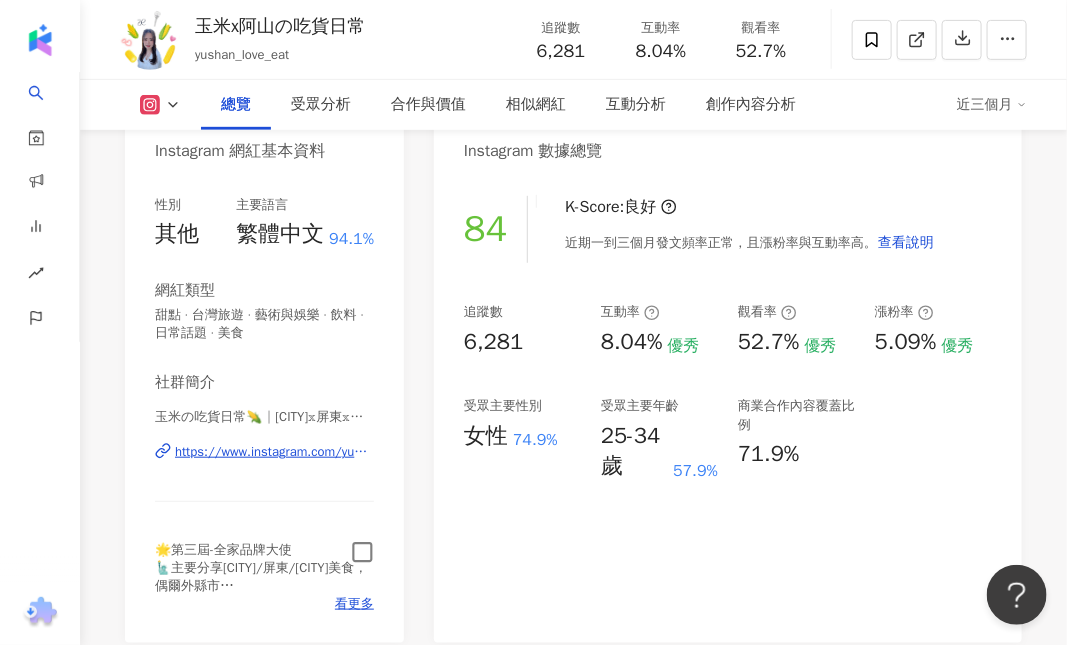 click 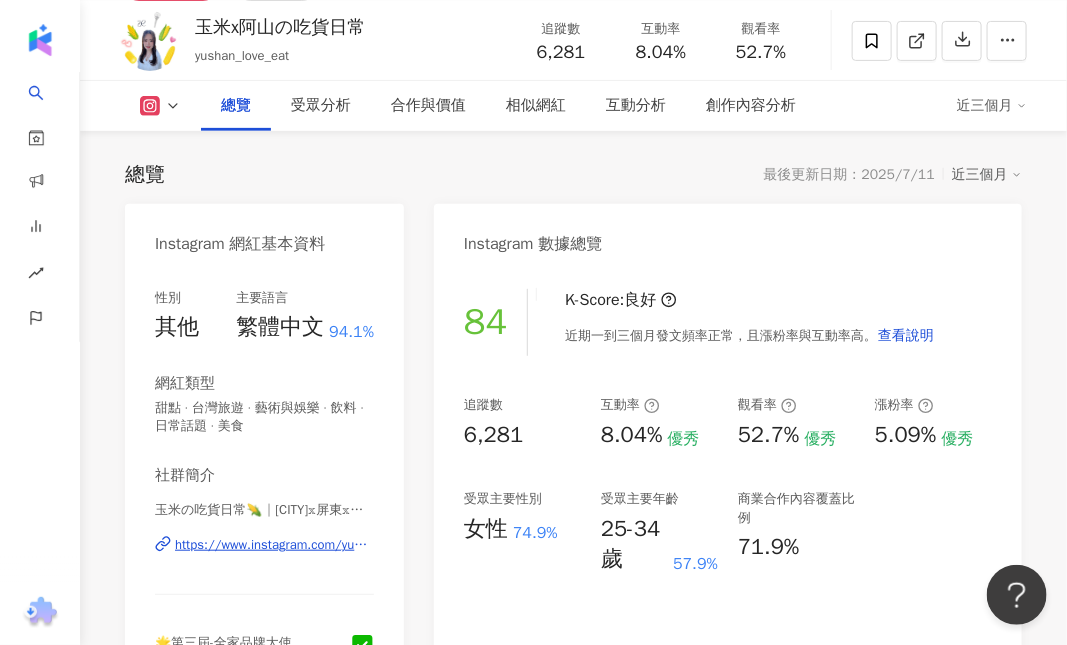 scroll, scrollTop: 0, scrollLeft: 0, axis: both 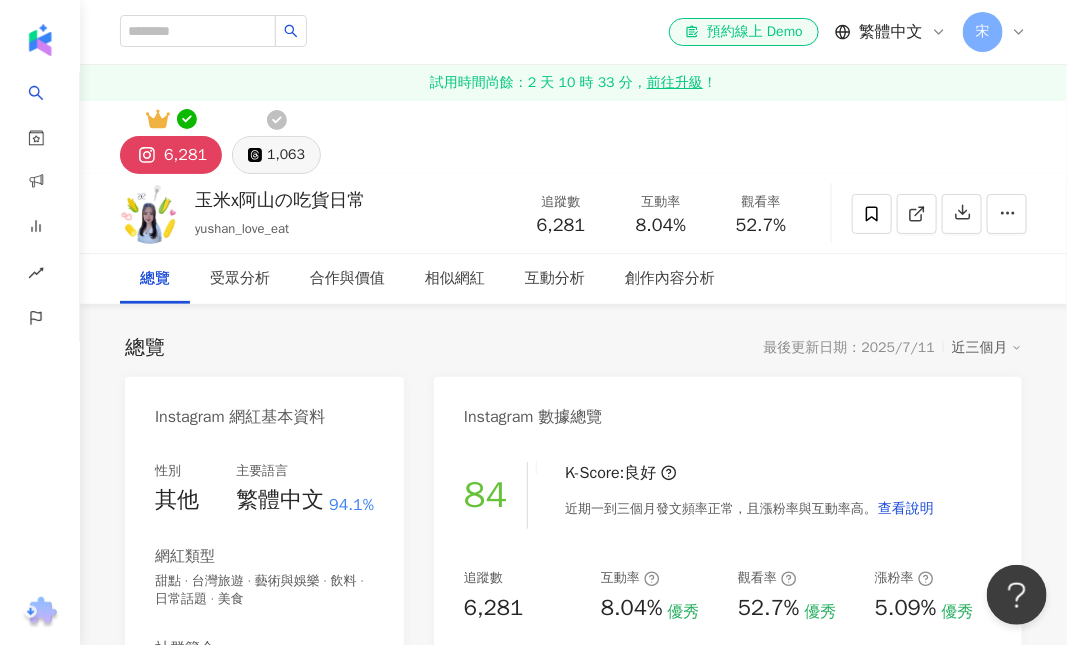 click on "1,063" at bounding box center (286, 155) 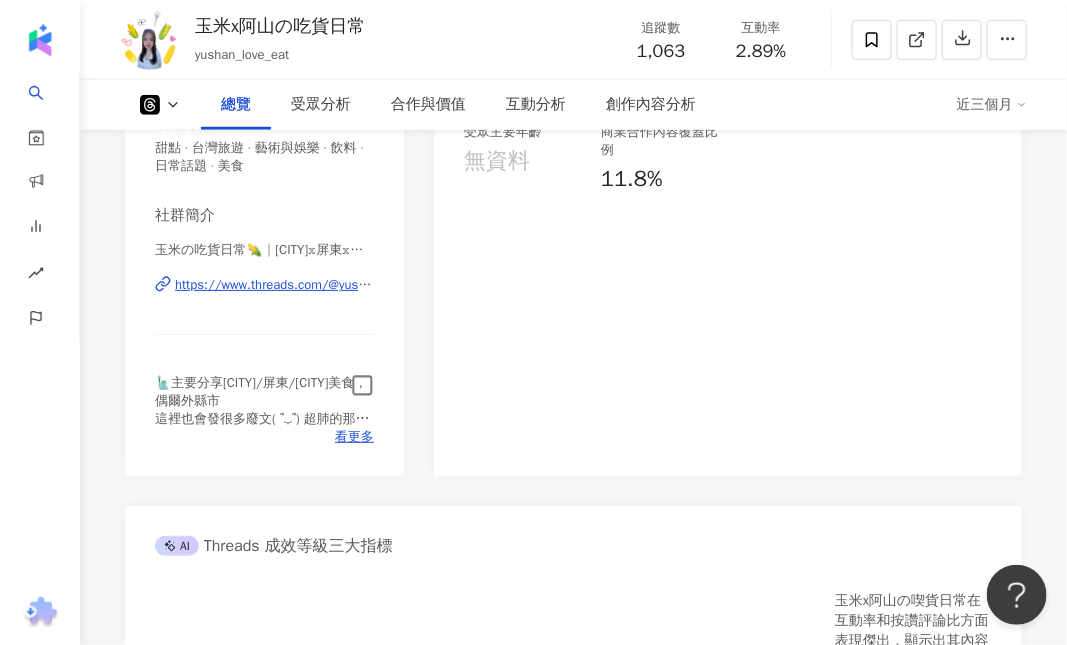 scroll, scrollTop: 400, scrollLeft: 0, axis: vertical 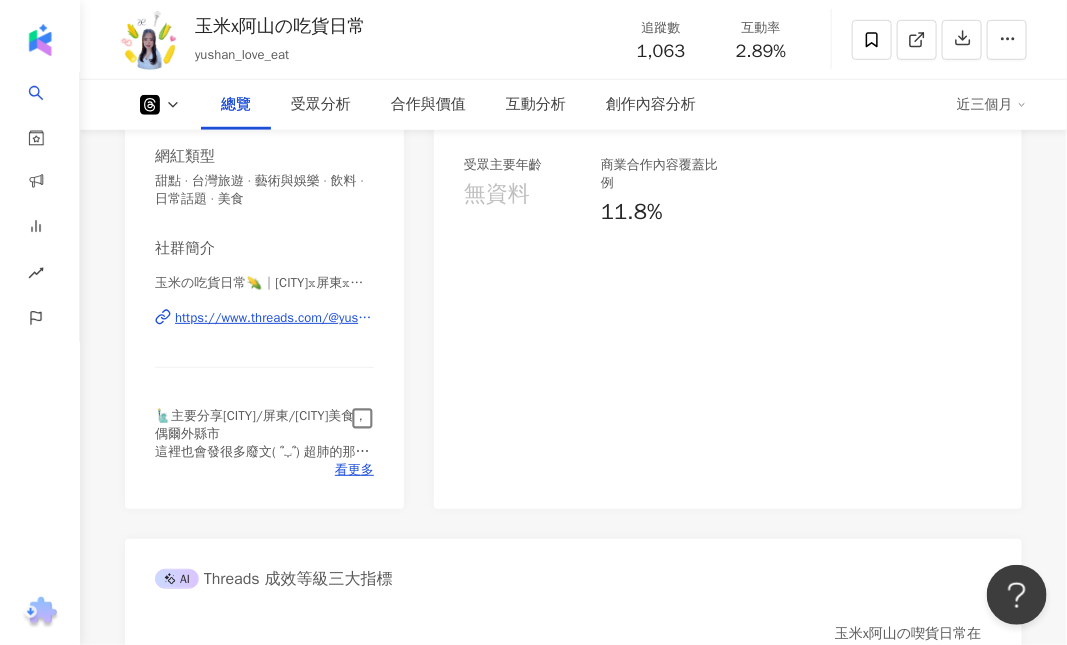 click 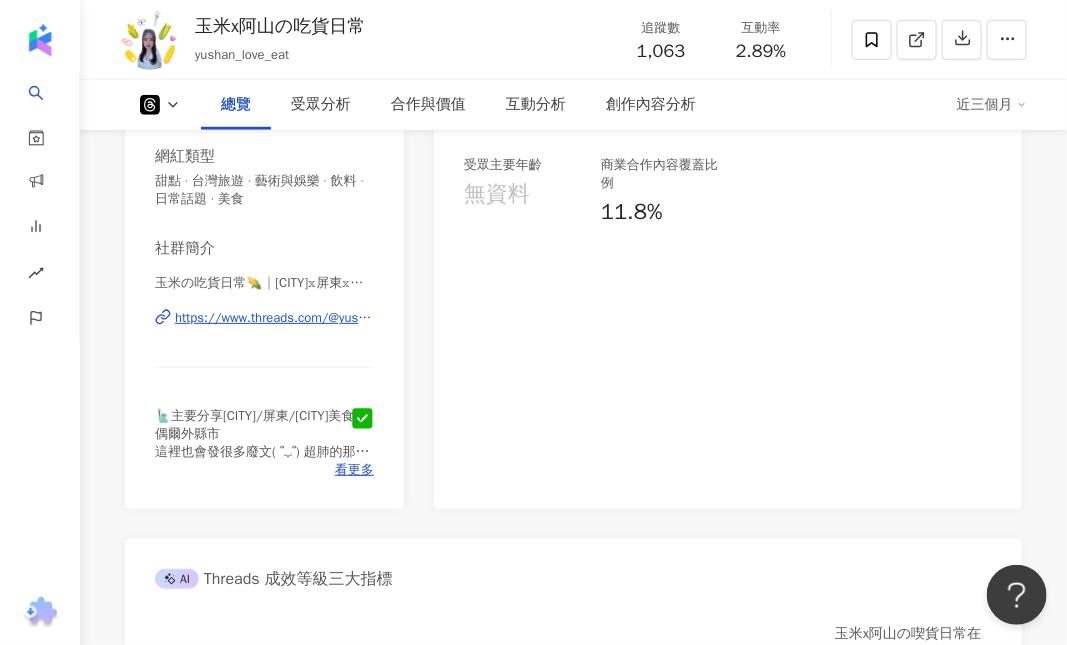 scroll, scrollTop: 0, scrollLeft: 0, axis: both 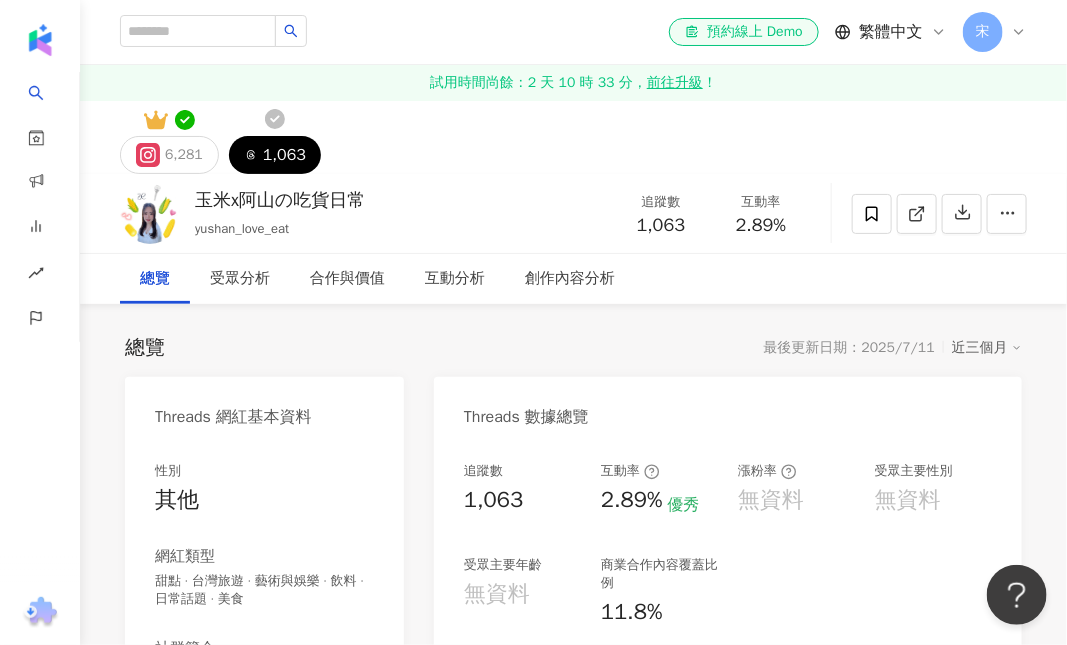 click on "1,063" at bounding box center (284, 155) 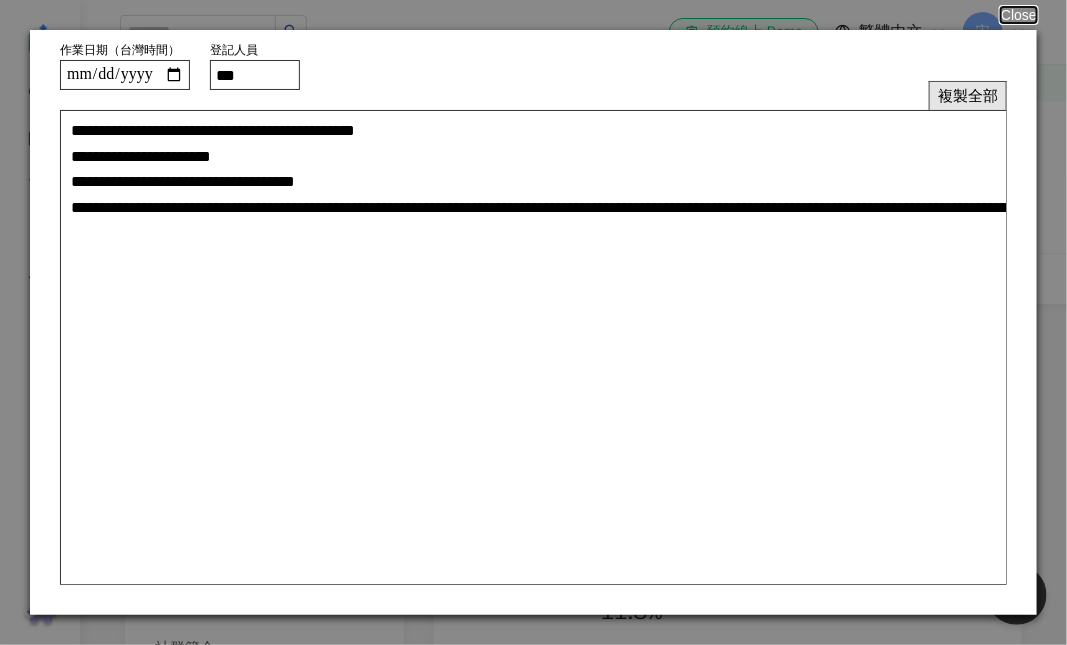 click on "複製全部" at bounding box center (968, 95) 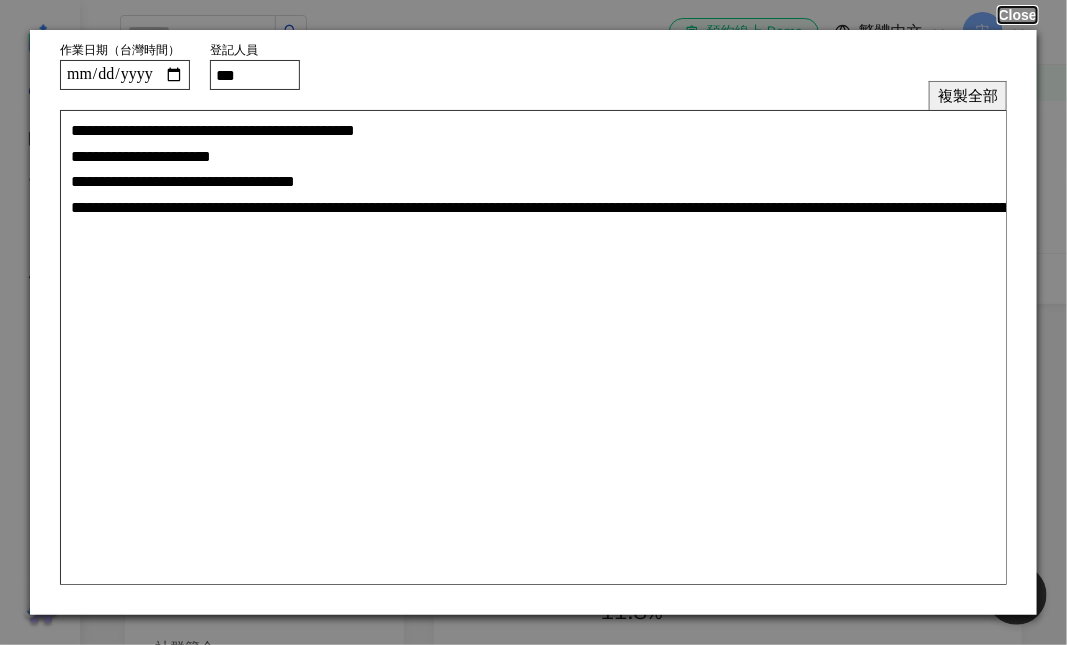 click on "Close" at bounding box center [1018, 15] 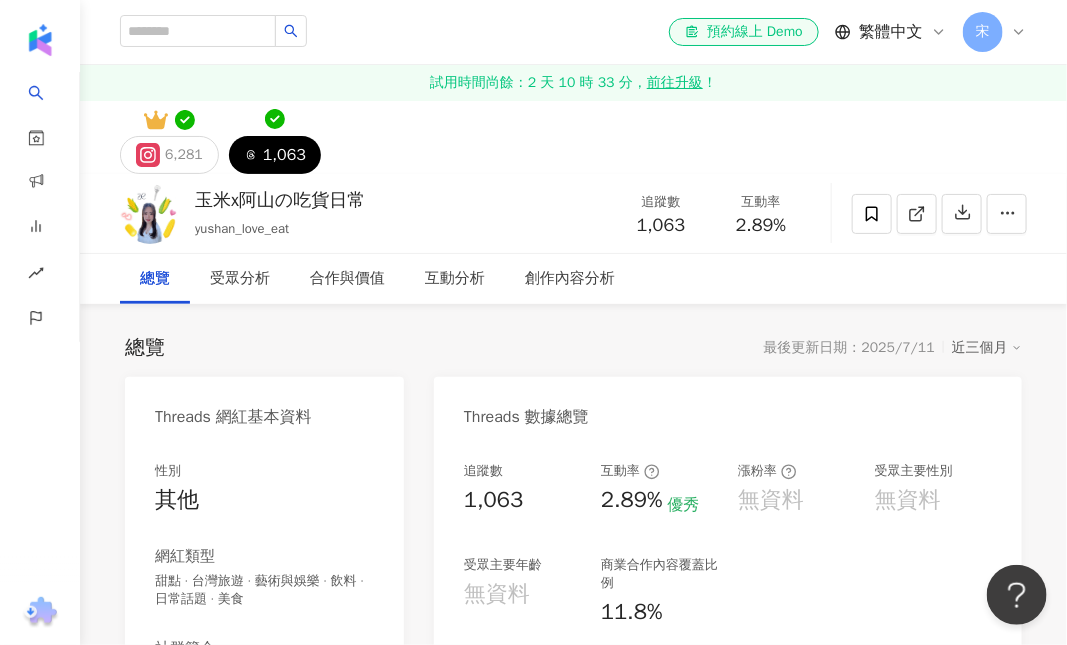 click on "總覽 最後更新日期：2025/7/11 近三個月 Threads 網紅基本資料 性別   其他 網紅類型 甜點 · 台灣旅遊 · 藝術與娛樂 · 飲料 · 日常話題 · 美食 社群簡介 玉米の吃貨日常🌽║高雄𝕩屏東𝕩台南美食 | yushan_love_eat https://www.threads.com/@yushan_love_eat 🗽主要分享高雄/屏東/台南美食，偶爾外縣市
這裡也會發很多廢文( ՞ټ՞) 超肺的那種🫁
👩🏻‍🎤也喜歡追星（aespa、蔡依林、BlackPink🖤🩷）
🐰吉伊卡哇小粉絲
看更多 Threads 數據總覽 追蹤數   1,063 互動率   2.89% 優秀 漲粉率   無資料 受眾主要性別   無資料 受眾主要年齡   無資料 商業合作內容覆蓋比例   11.8% AI Threads 成效等級三大指標 互動率 2.89% 優秀 同等級網紅的互動率中位數為  0.69% 漲粉率 0% 不佳 同等級網紅的漲粉率中位數為  2.5% 按讚評論比 6.67:100 良好 1.65:100 成效等級 ： 優秀" at bounding box center [573, 1114] 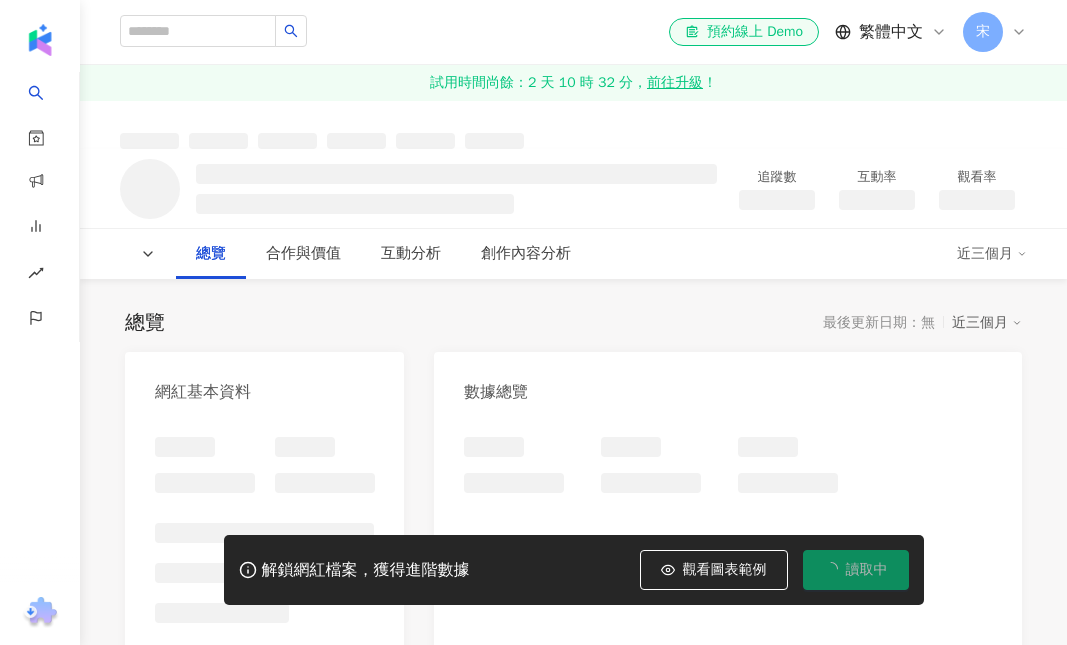 scroll, scrollTop: 0, scrollLeft: 0, axis: both 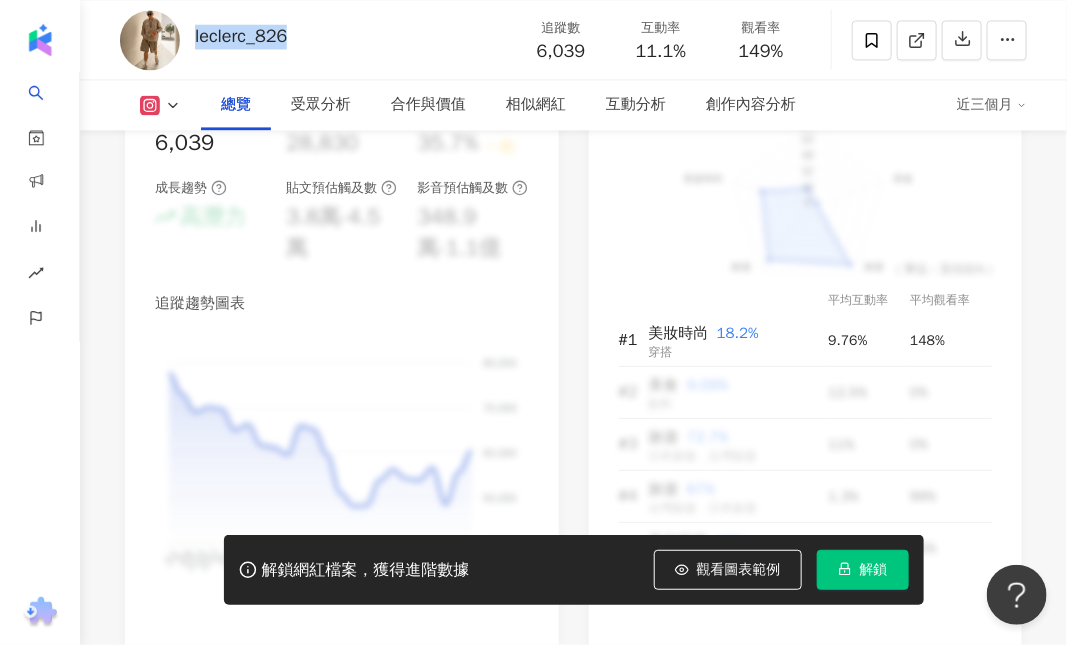 drag, startPoint x: 198, startPoint y: 36, endPoint x: 320, endPoint y: 53, distance: 123.178734 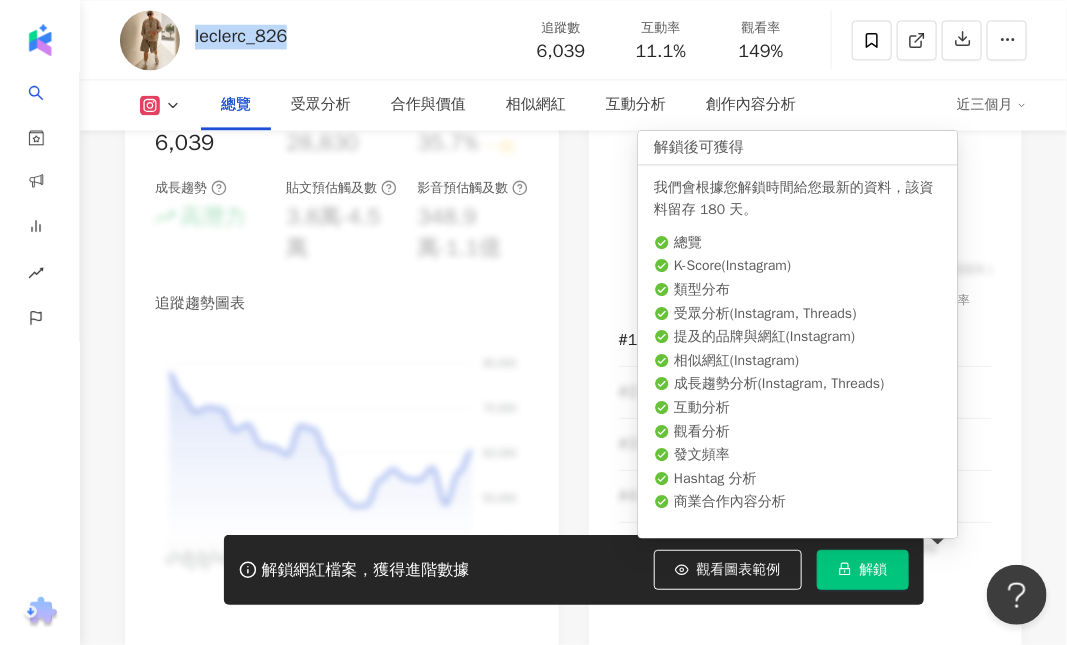 click on "解鎖" at bounding box center (874, 570) 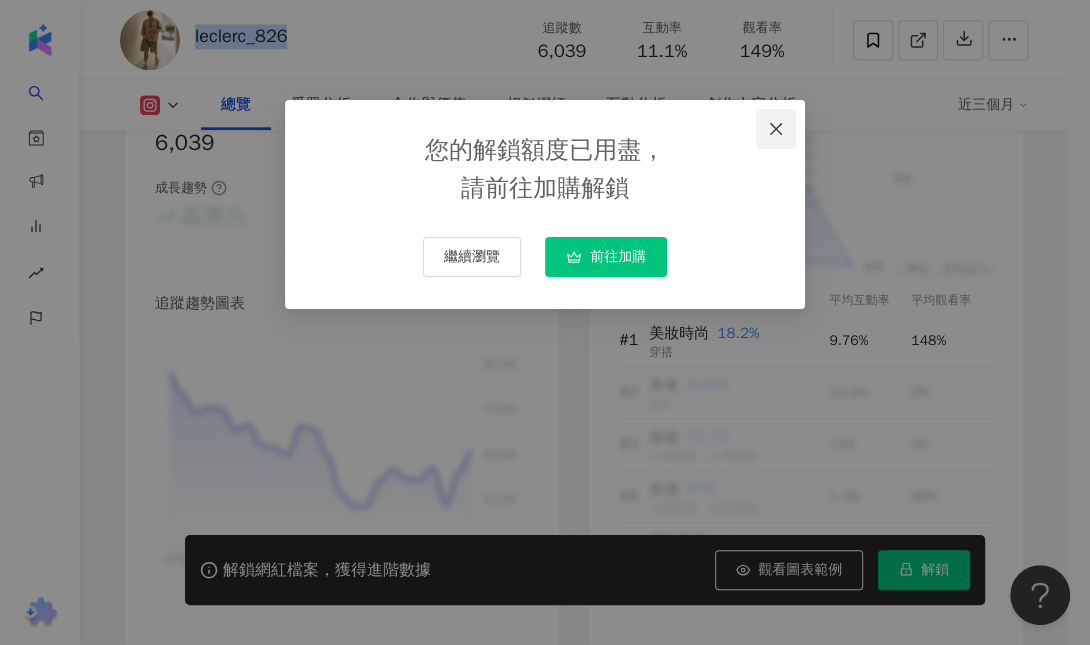 click 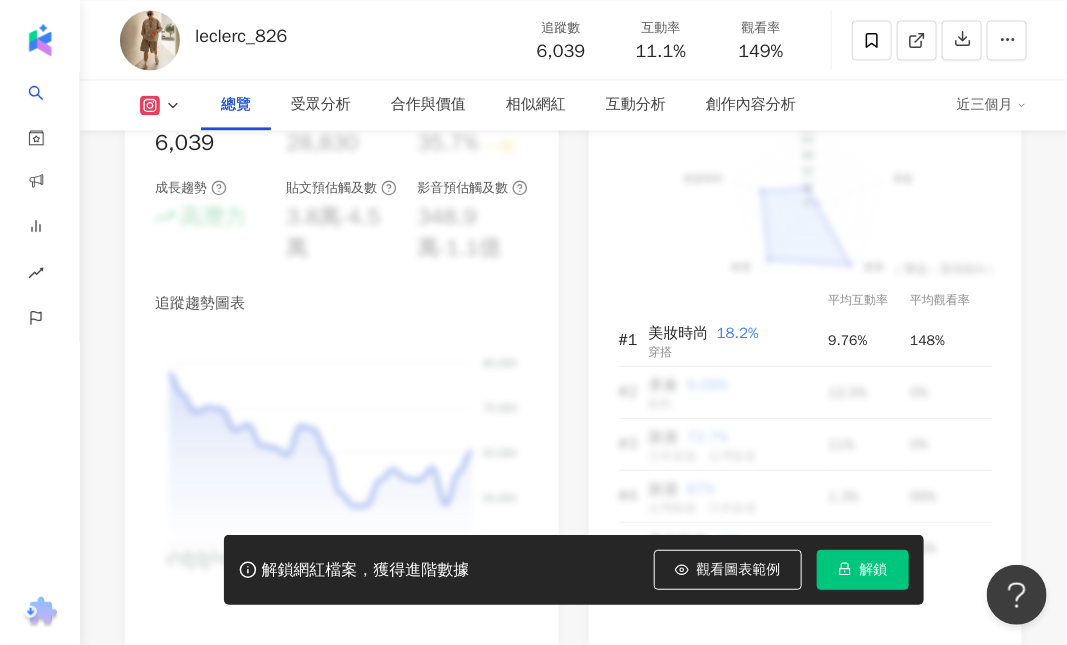 click on "總覽 最後更新日期：2025/7/11 近三個月 Instagram 網紅基本資料 性別   男 主要語言   繁體中文 96.8% 網紅類型 台灣旅遊 · 飲料 · 美食 · 穿搭 · 旅遊 社群簡介 Leclerc Wu | leclerc_826 https://www.instagram.com/leclerc_826/ ⁣
𝐿𝑖𝑣𝑒 𝑓𝑜𝑟 𝑓𝑎𝑚𝑖𝑙𝑦 ℎ𝑎𝑝𝑝𝑖𝑛𝑒𝑠𝑠 🏠         ⁣
⁣
𝑜𝑢𝑡𝑓𝑖𝑡 + 𝑐𝑜𝑓𝑓𝑒𝑒 + 𝑡𝑟𝑎𝑣𝑒𝑙 🖇⁣
⁣
穿搭 + 親子+探店 + 旅遊 + 紀錄⁣⁣
⁣⁣
ᴛᴀᴏʏᴜᴀɴ⁣  ᴛᴀɪᴡᴀɴ
⁣
⁣
⁣ 看更多 Instagram 數據總覽 95 K-Score :   優良 近期一到三個月積極發文，且漲粉率與互動率高。 查看說明 追蹤數   6,039 互動率   11.1% 良好 觀看率   149% 不佳 漲粉率   35.7% 一般 受眾主要性別   男性 76% 受眾主要年齡   25-34 歲 76% 商業合作內容覆蓋比例   30% AI Instagram 成效等級三大指標 互動率 11.1% 良好 同等級網紅的互動率中位數為  149%" at bounding box center [573, 2290] 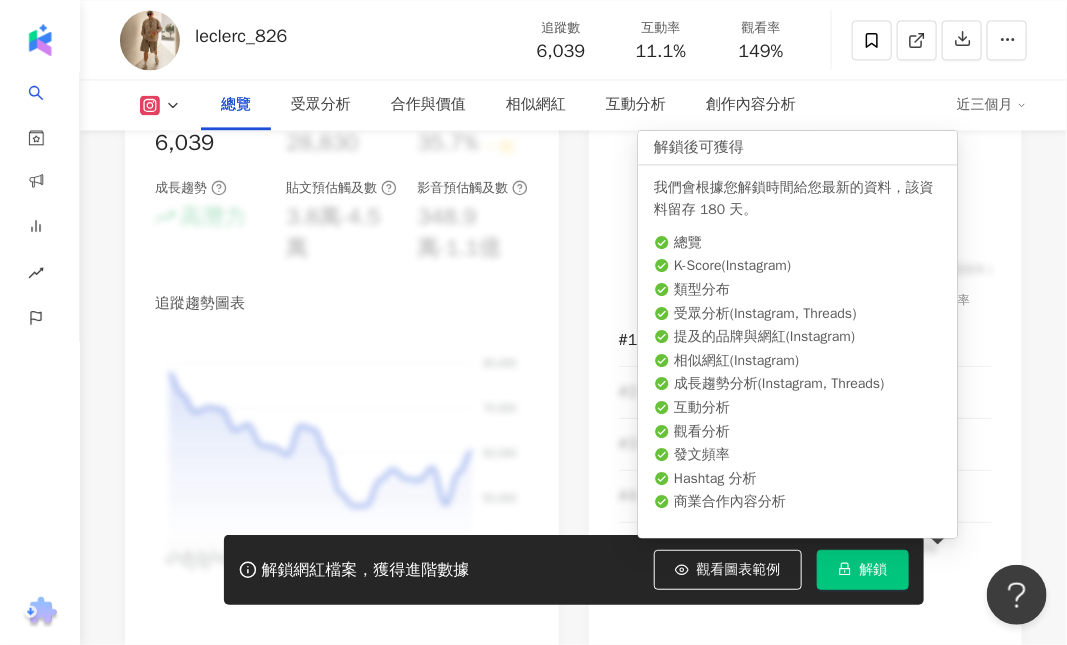 click on "解鎖" at bounding box center (863, 570) 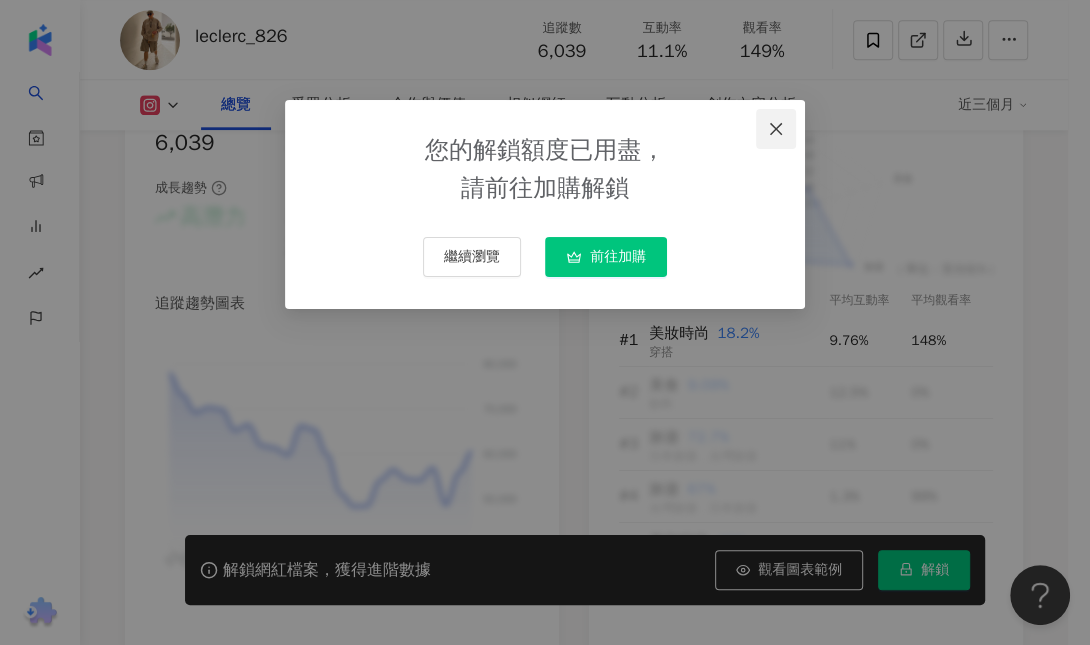 click 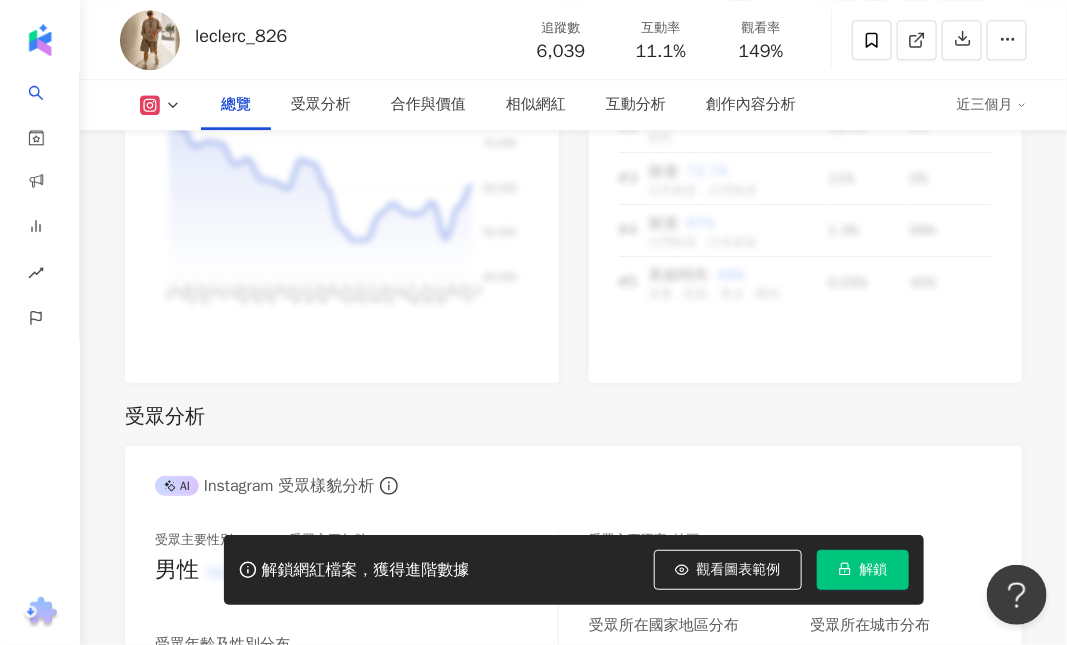 scroll, scrollTop: 1255, scrollLeft: 0, axis: vertical 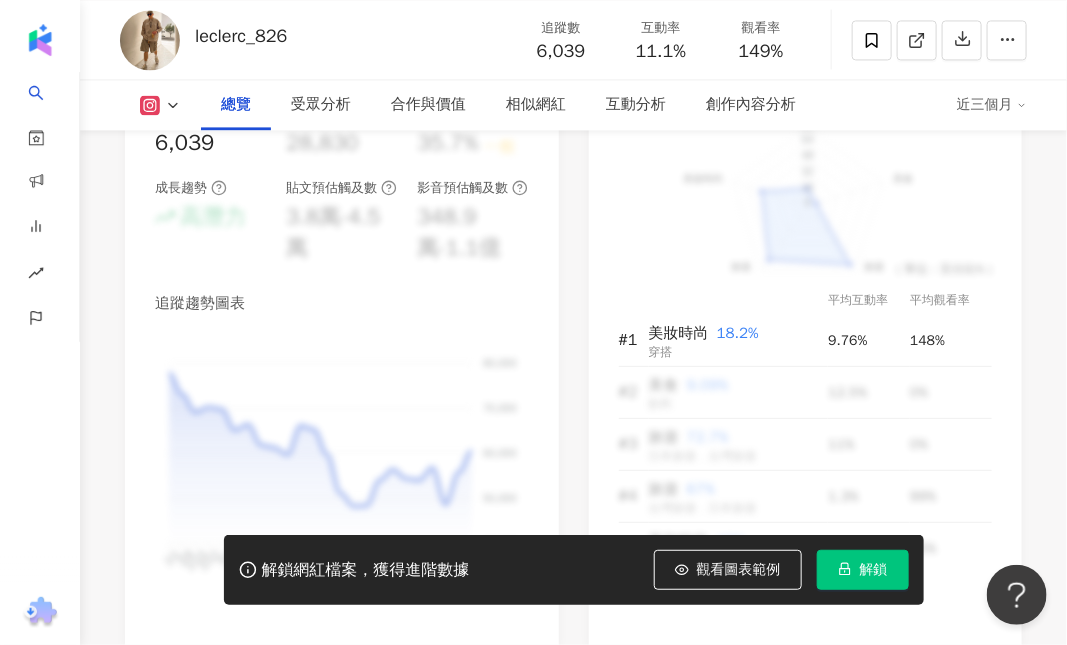 click on "leclerc_826 追蹤數 6,039 互動率 11.1% 觀看率 149%" at bounding box center [573, 39] 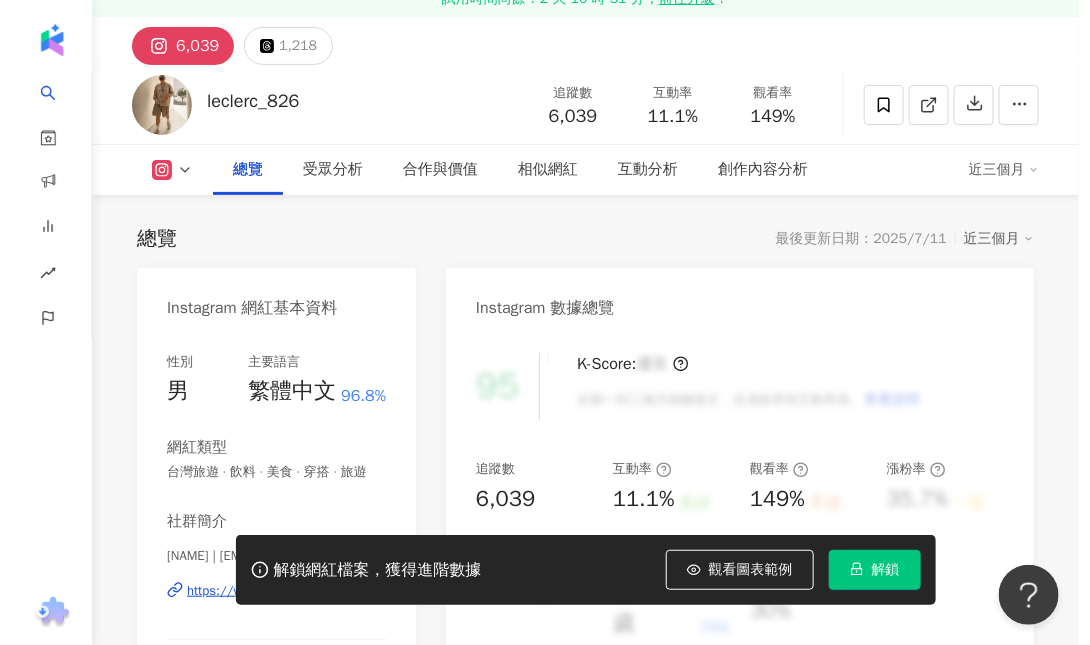 scroll, scrollTop: 55, scrollLeft: 0, axis: vertical 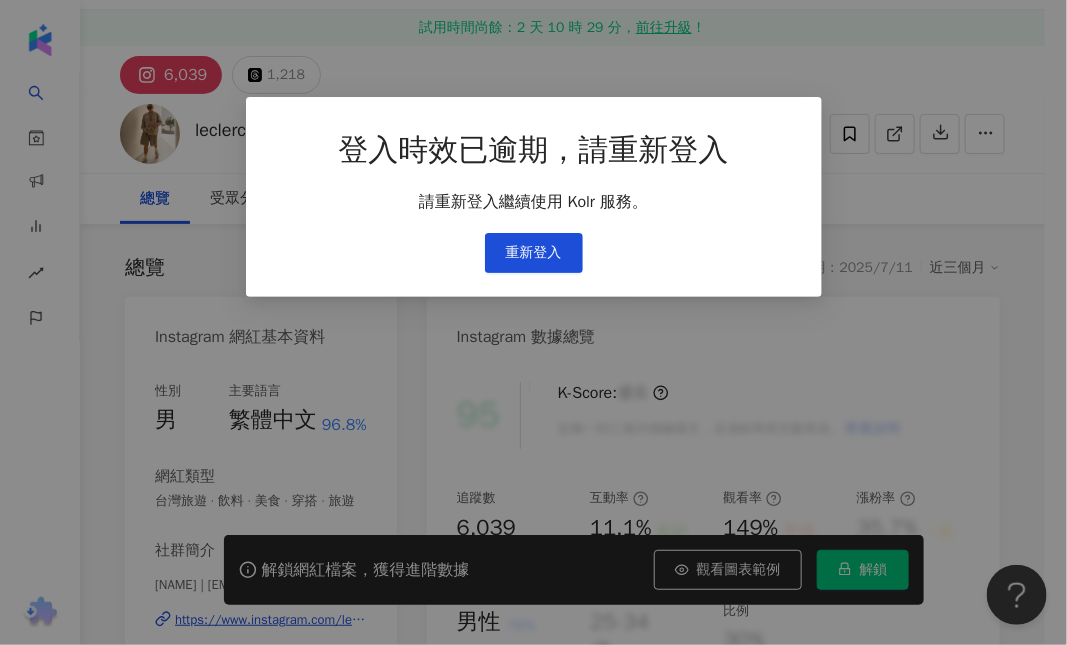 click on "我知道了" at bounding box center [534, 271] 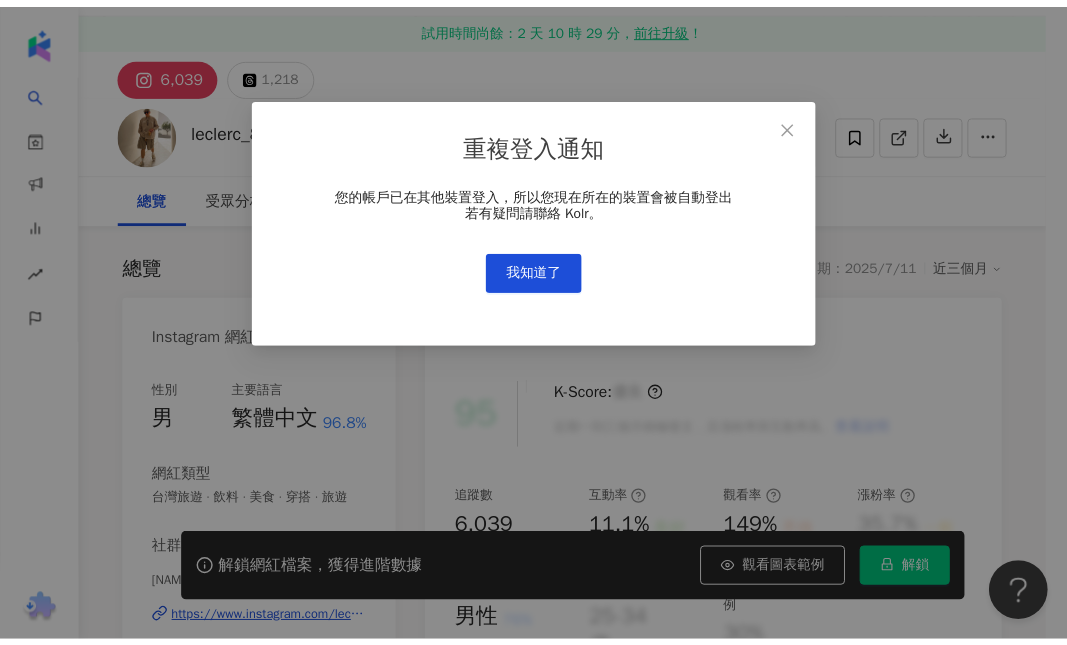 scroll, scrollTop: 0, scrollLeft: 0, axis: both 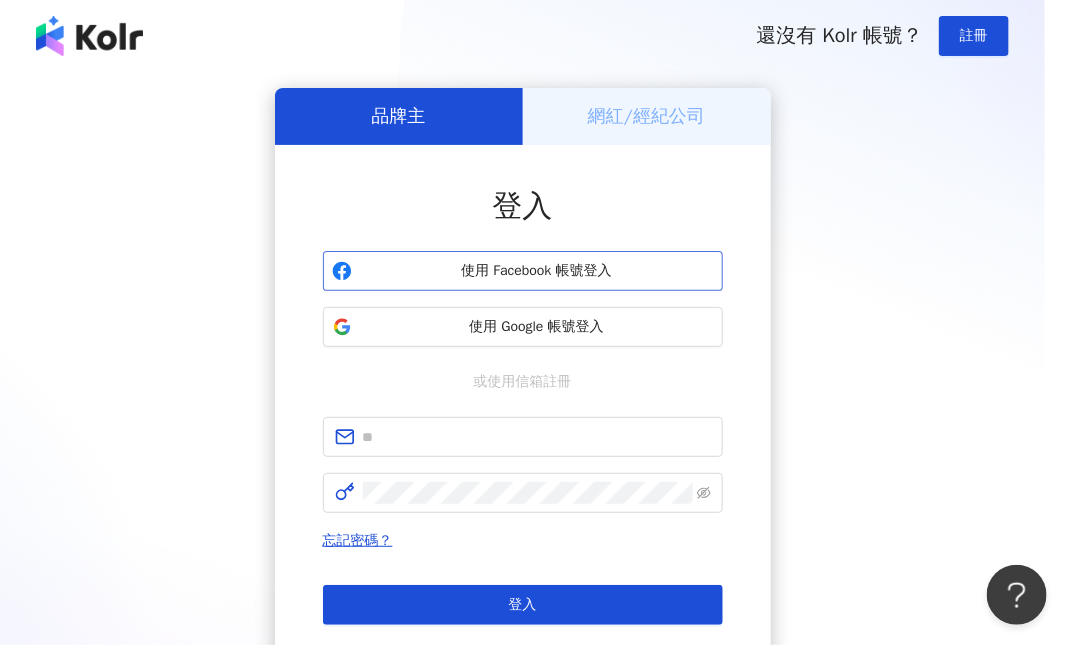 click on "使用 Facebook 帳號登入" at bounding box center (537, 271) 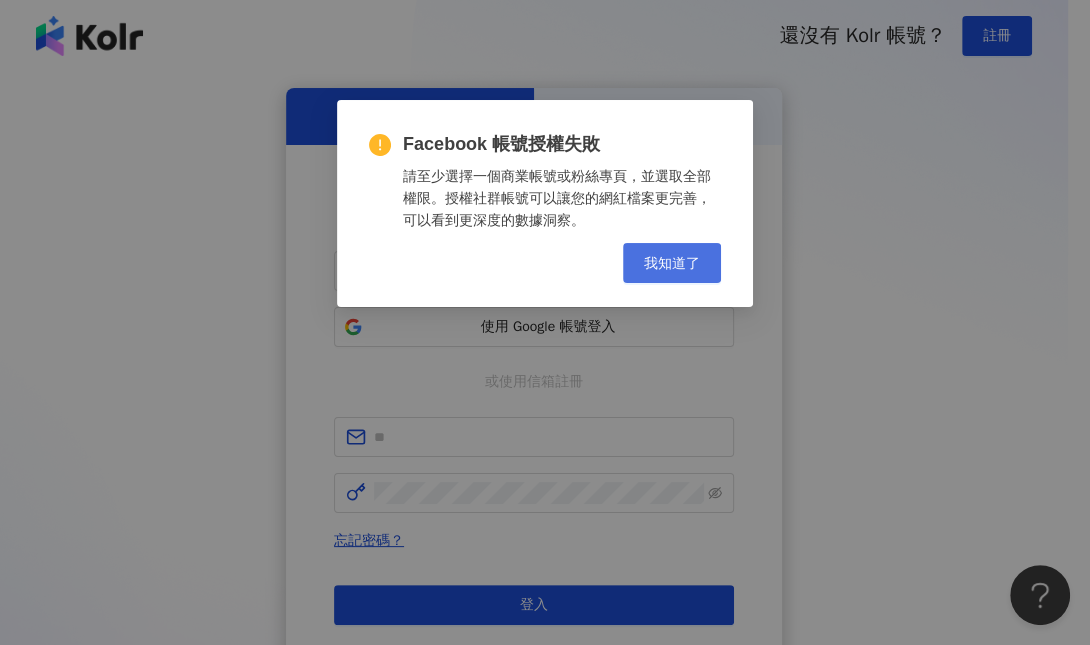 click on "我知道了" at bounding box center (672, 263) 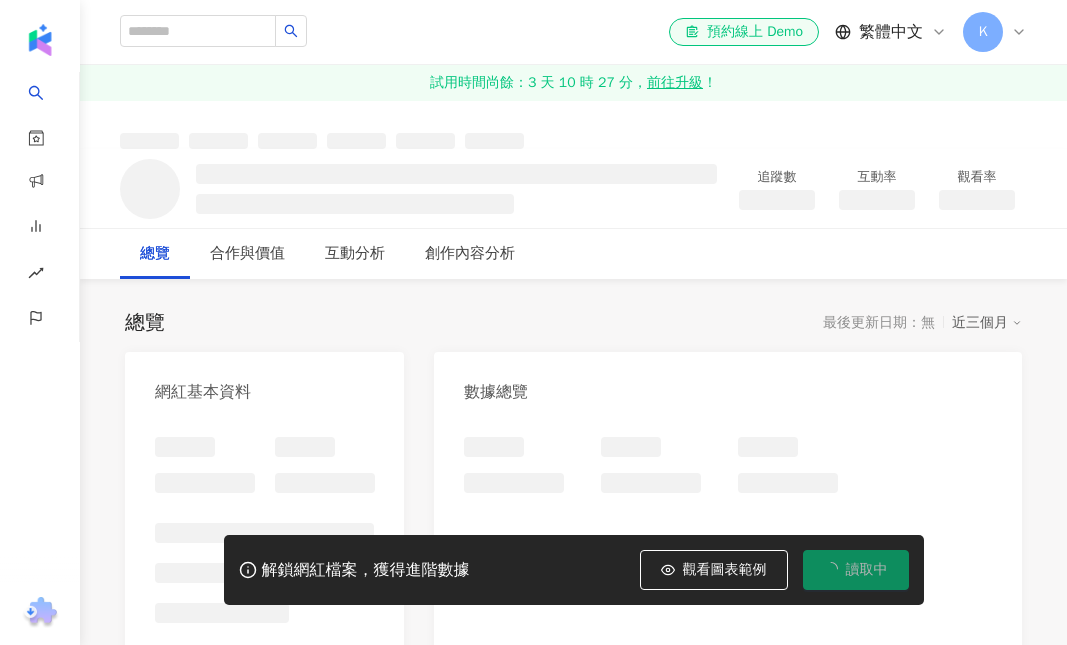 scroll, scrollTop: 0, scrollLeft: 0, axis: both 